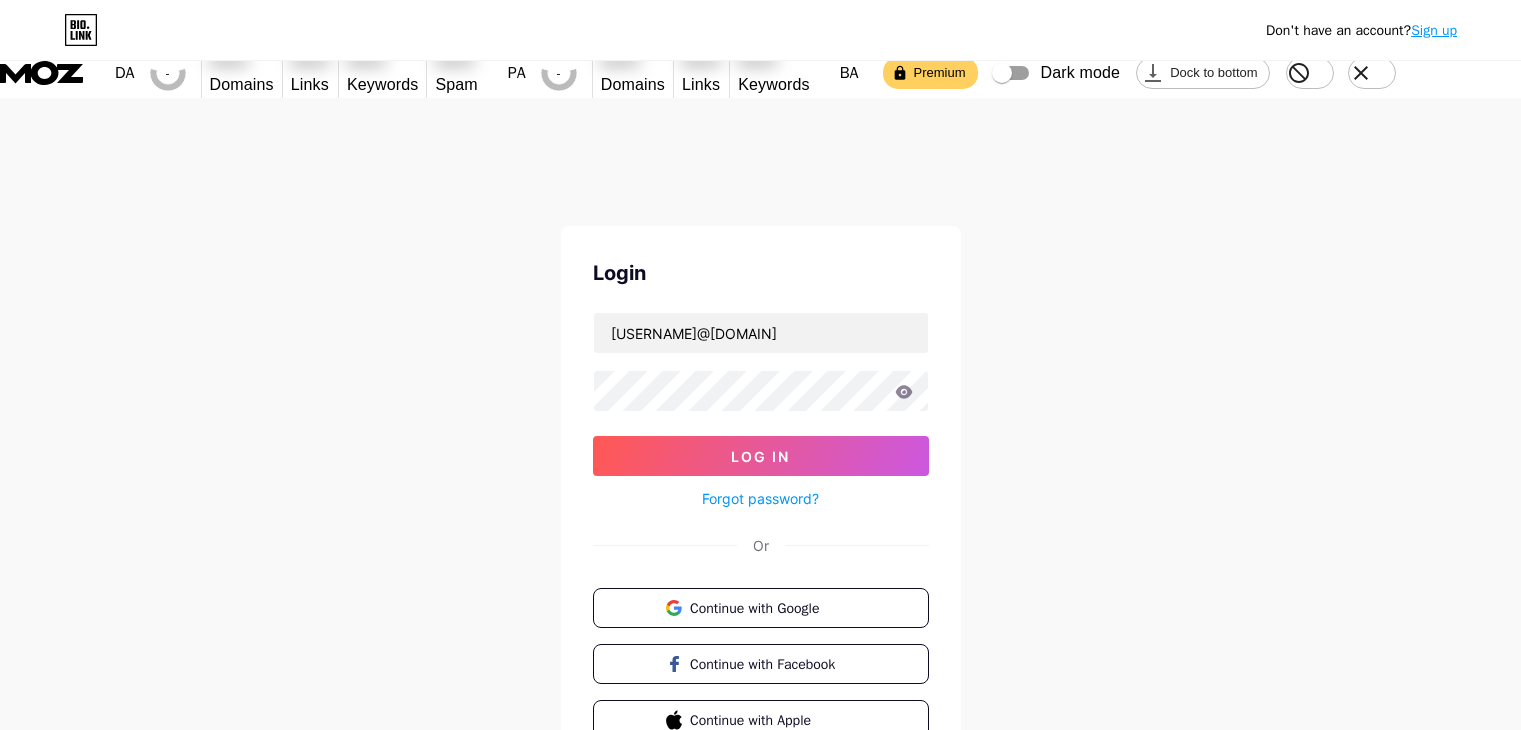 click on "[USERNAME]@[DOMAIN]               Log In
Forgot password?" at bounding box center (761, 411) 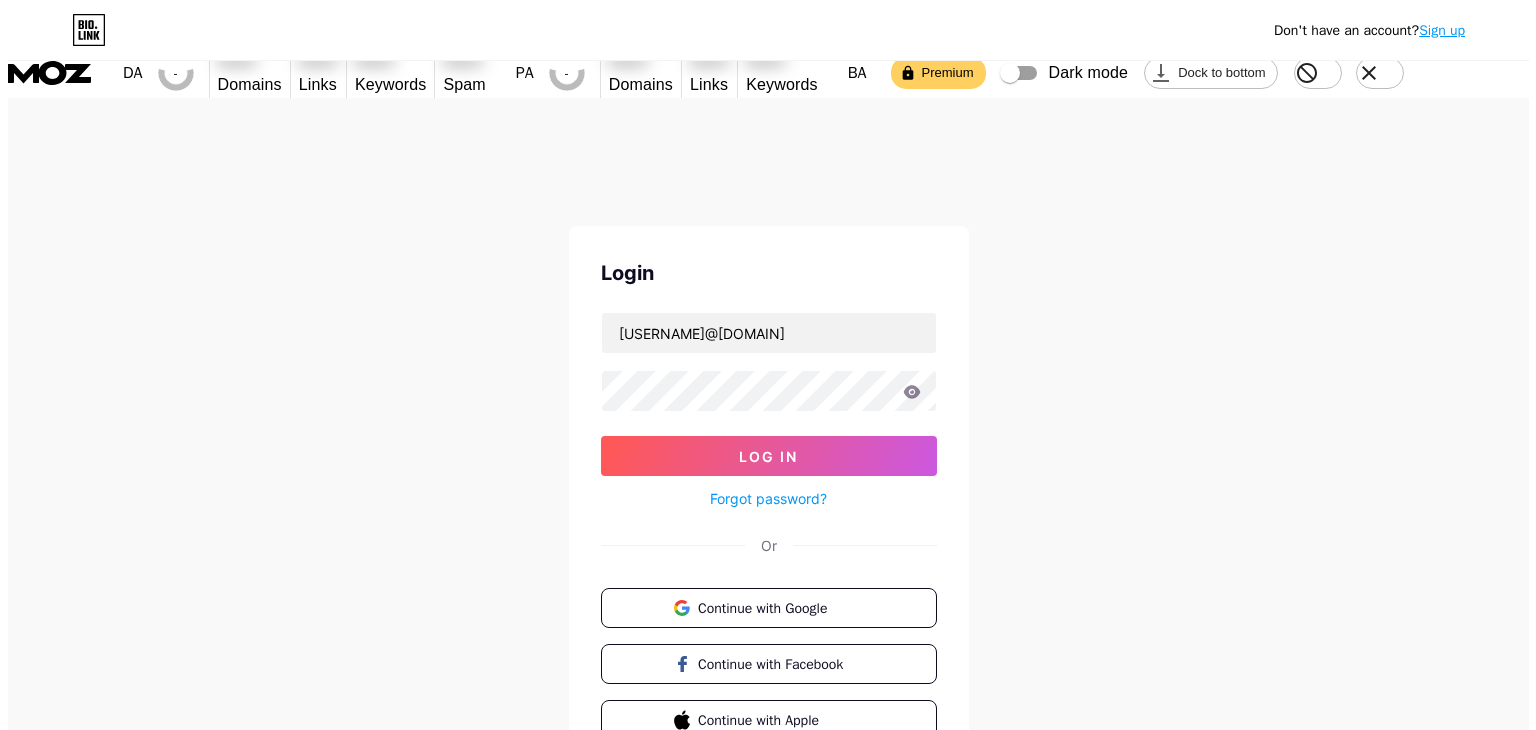 scroll, scrollTop: 0, scrollLeft: 0, axis: both 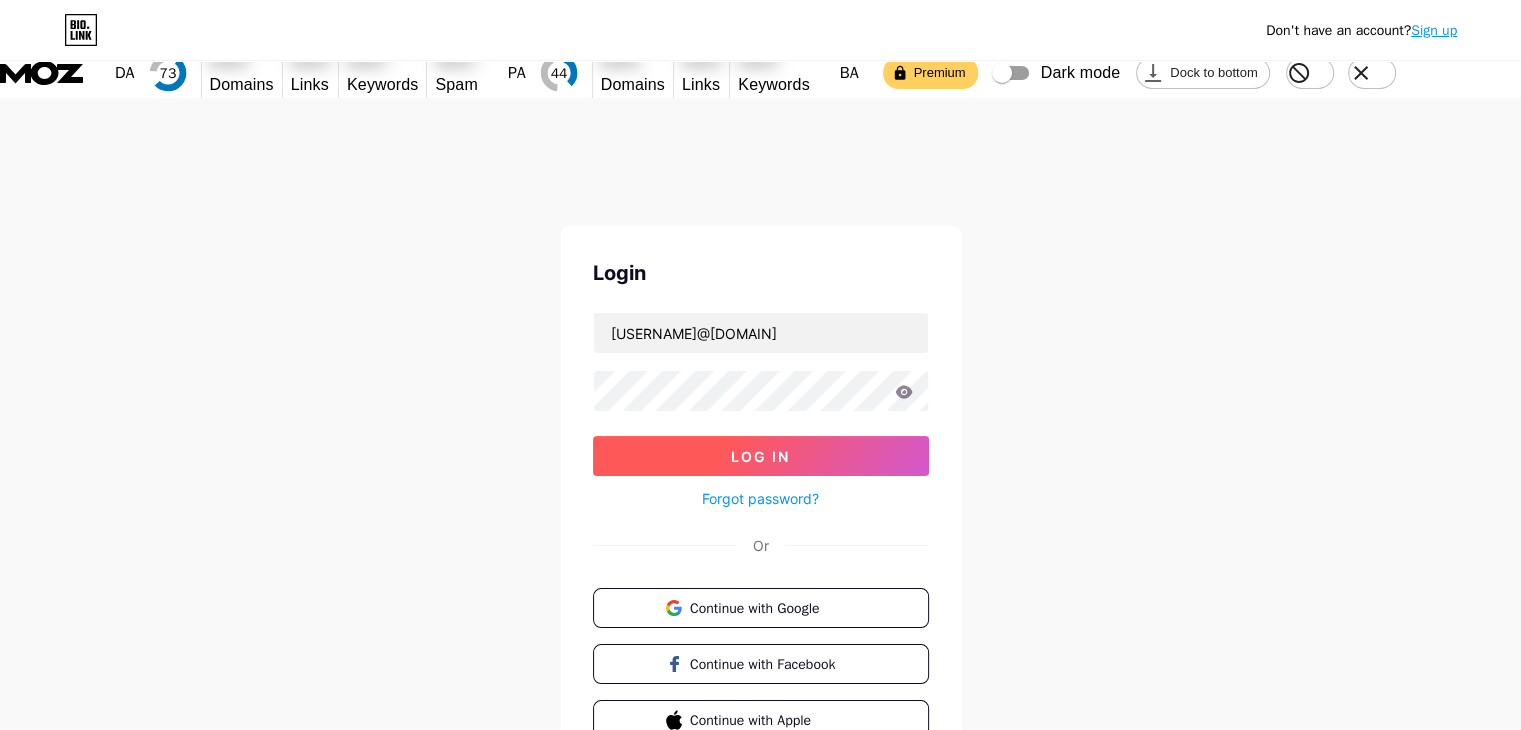click on "Log In" at bounding box center [760, 456] 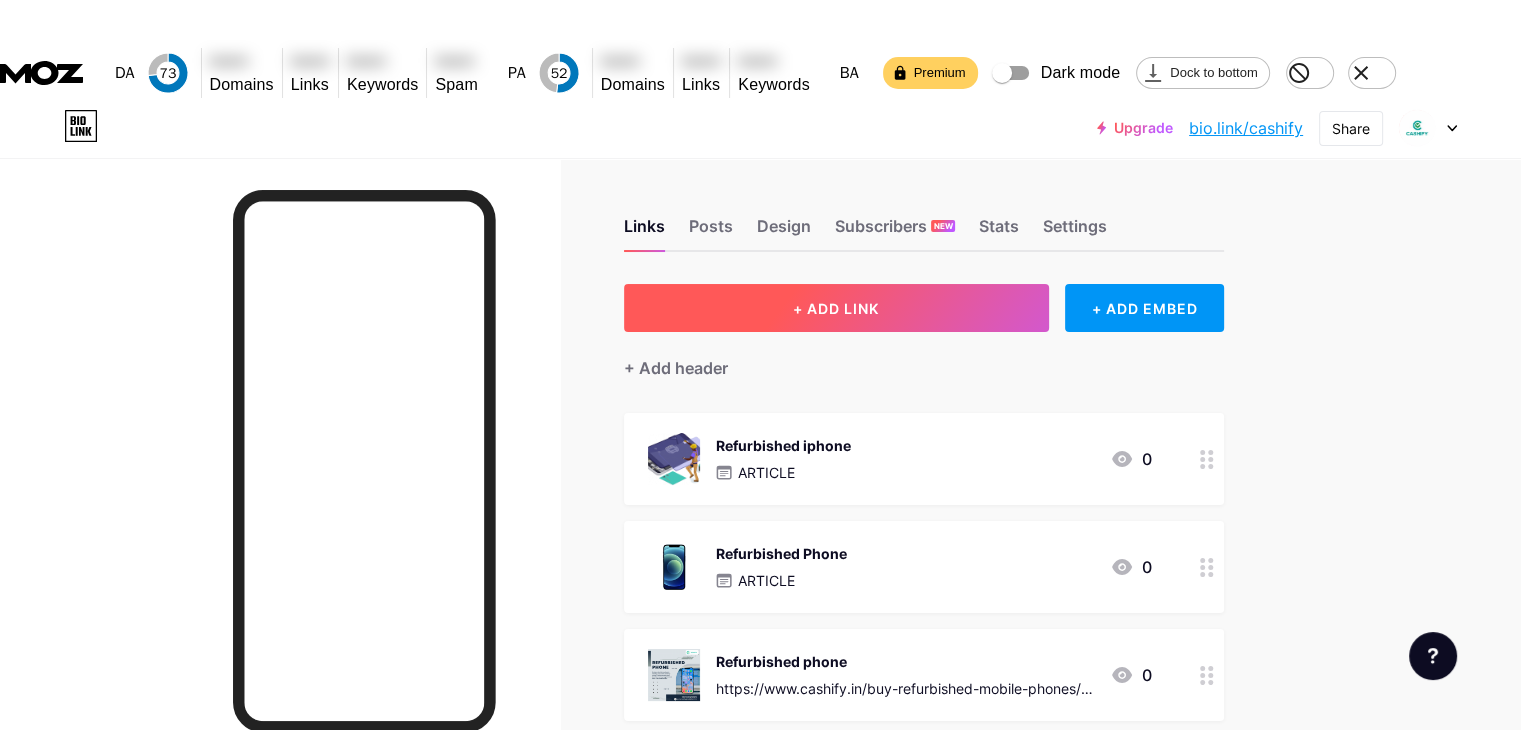 click on "+ ADD LINK" at bounding box center (836, 308) 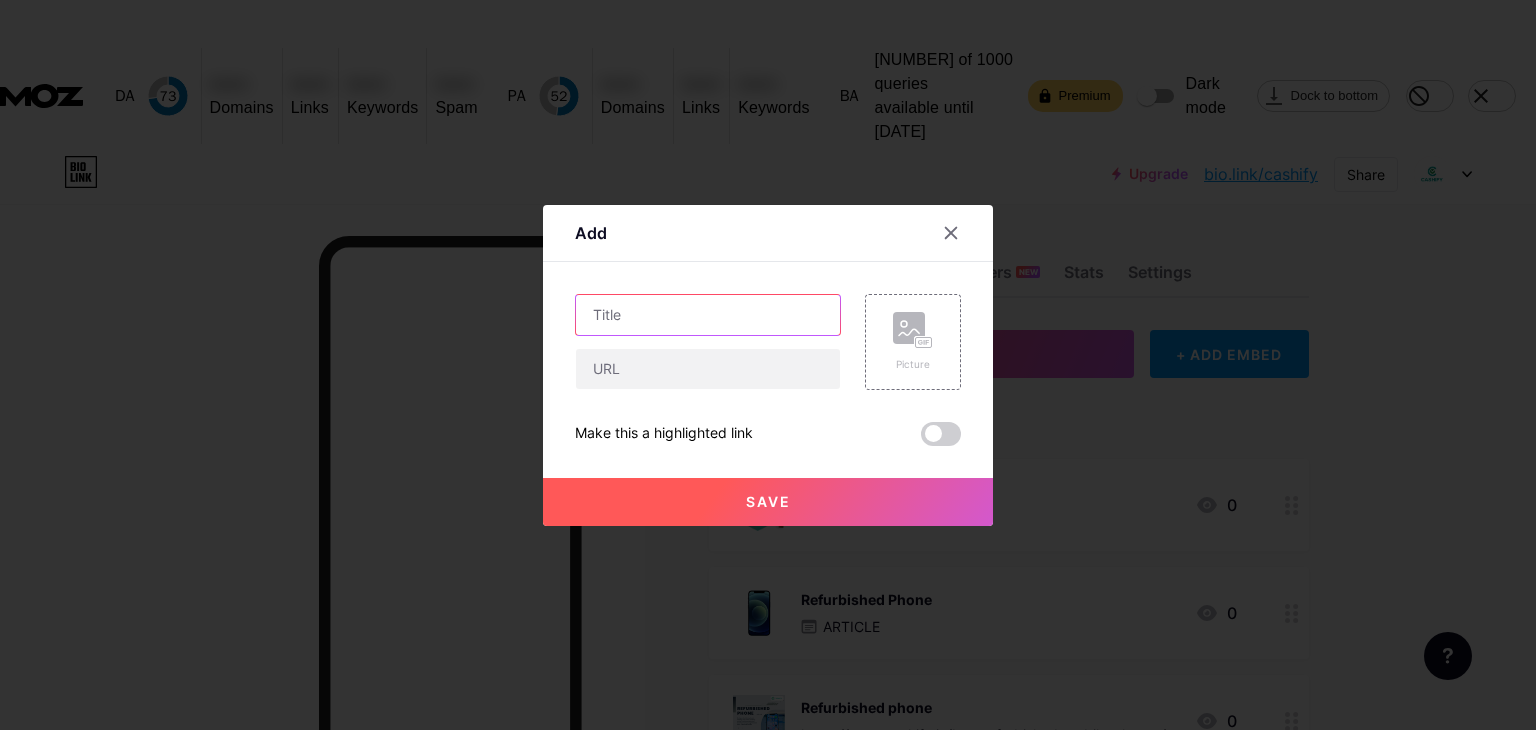 click at bounding box center (708, 315) 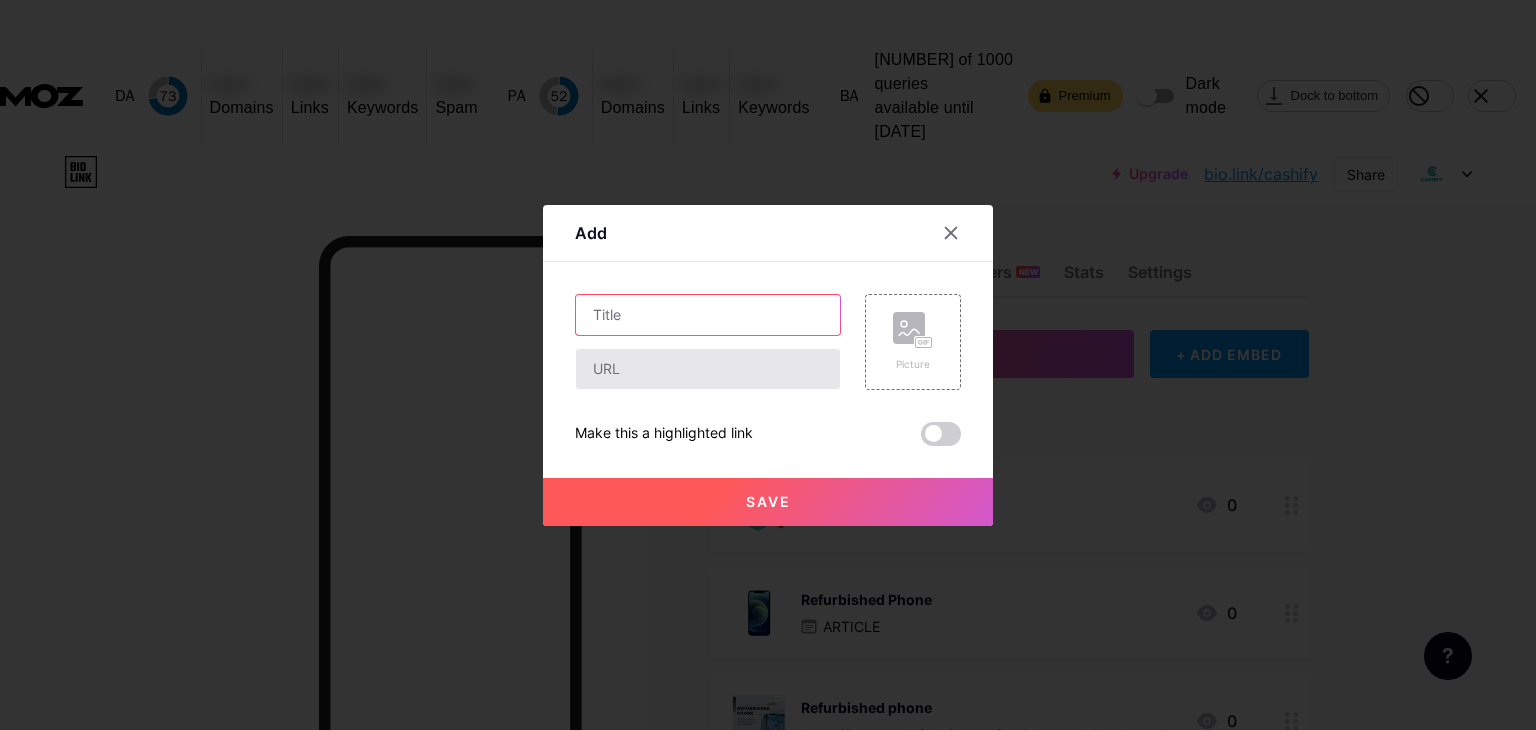 paste on "Cashify: Fastest Way to Sell Your Old Mobile Online" 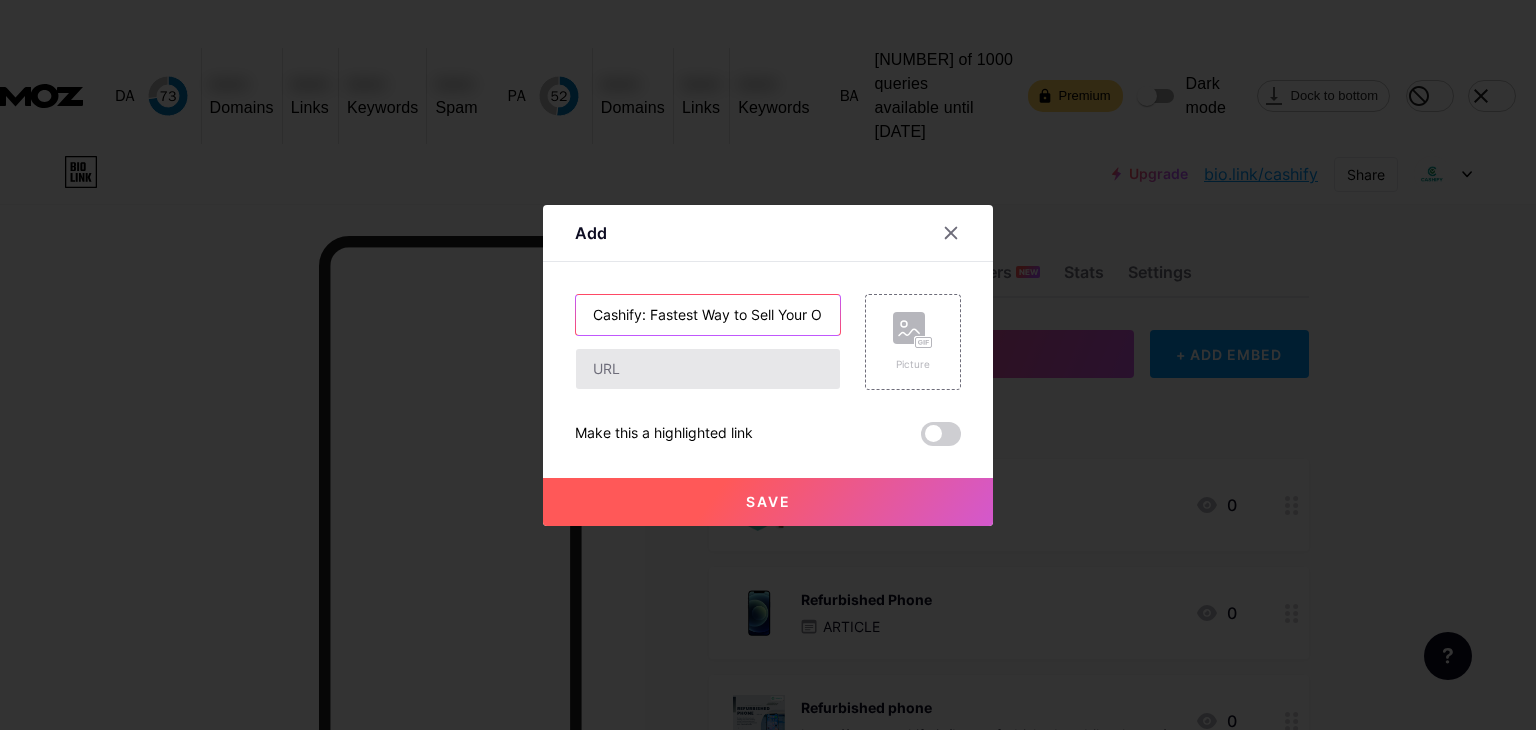 scroll, scrollTop: 0, scrollLeft: 107, axis: horizontal 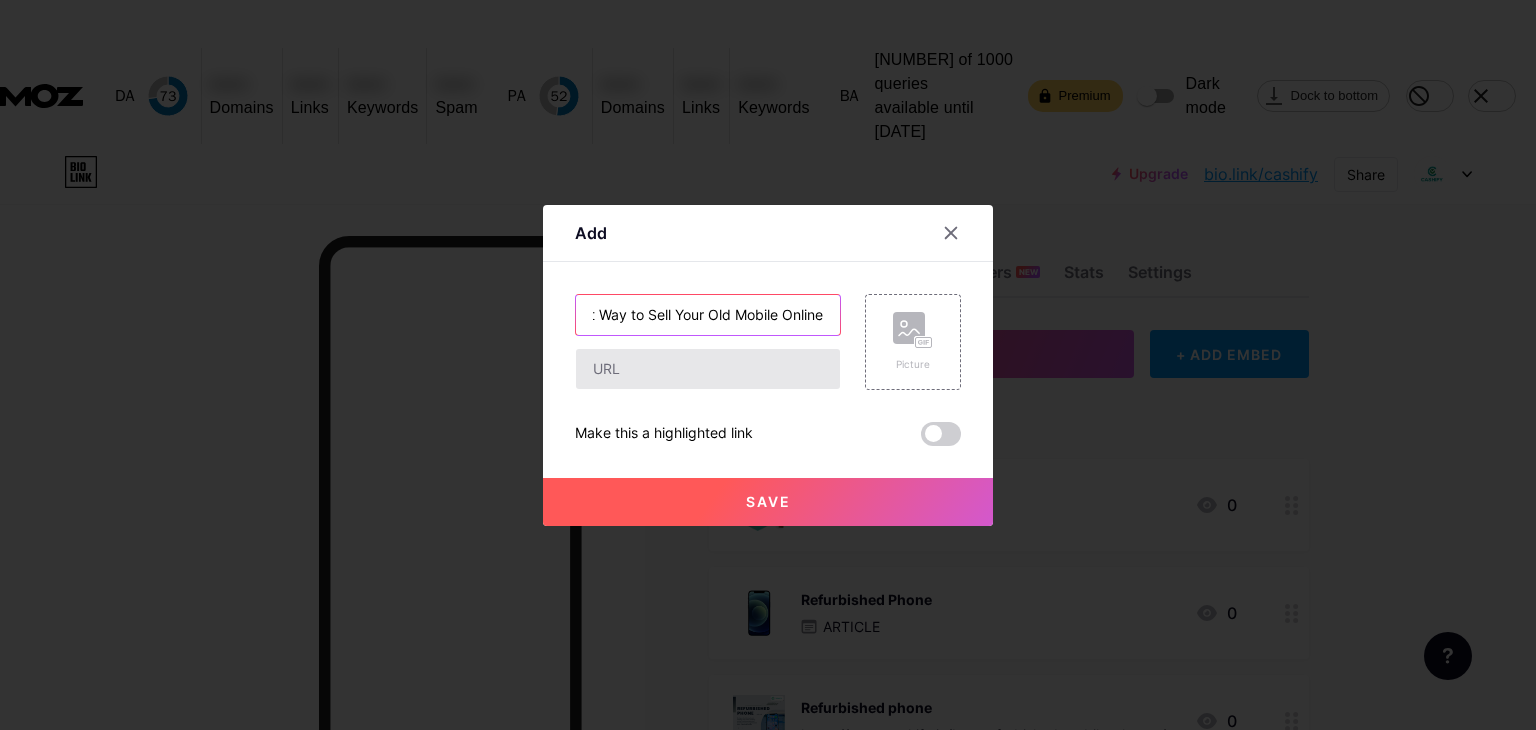 type on "Cashify: Fastest Way to Sell Your Old Mobile Online" 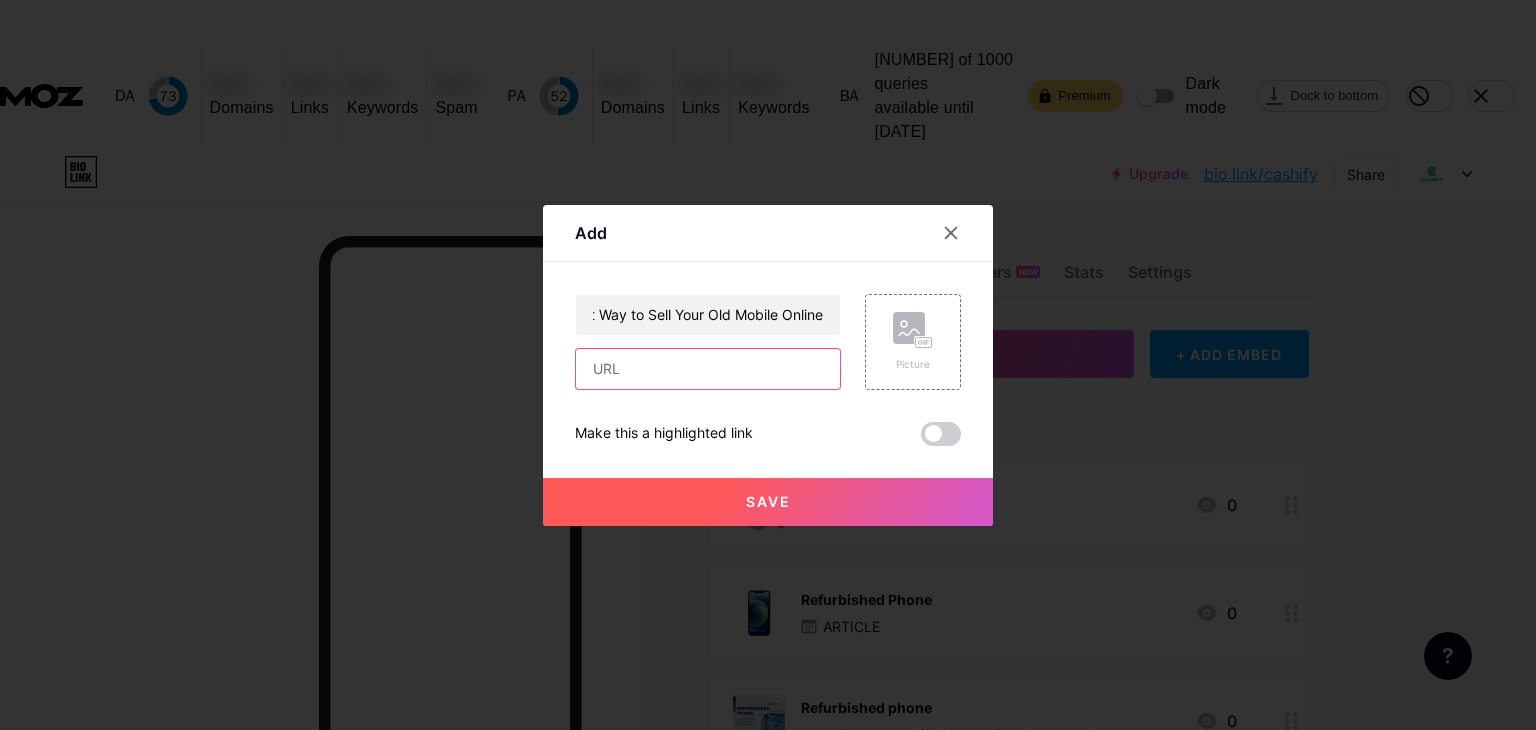 click at bounding box center (708, 369) 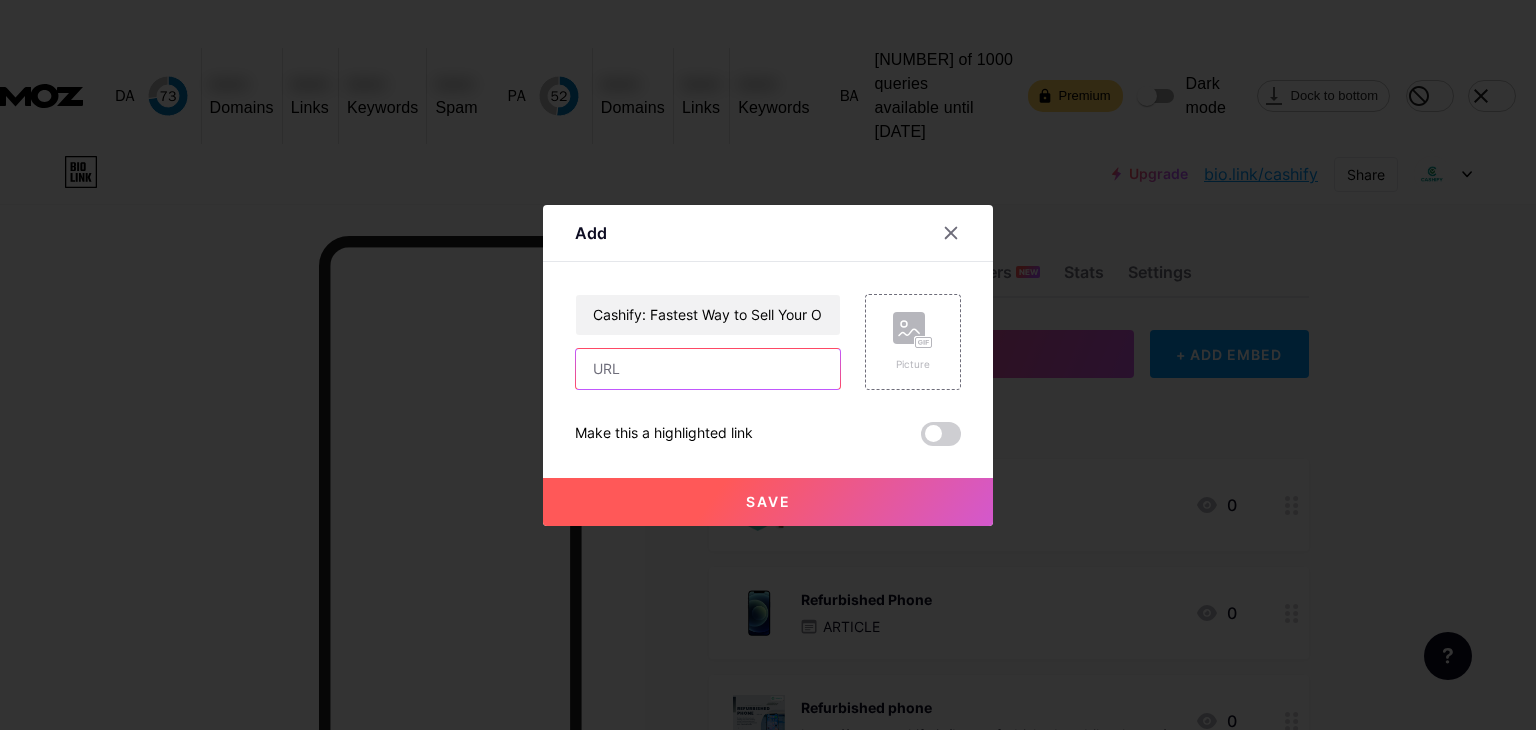 paste on "https://www.cashify.in/sell-old-mobile-phone" 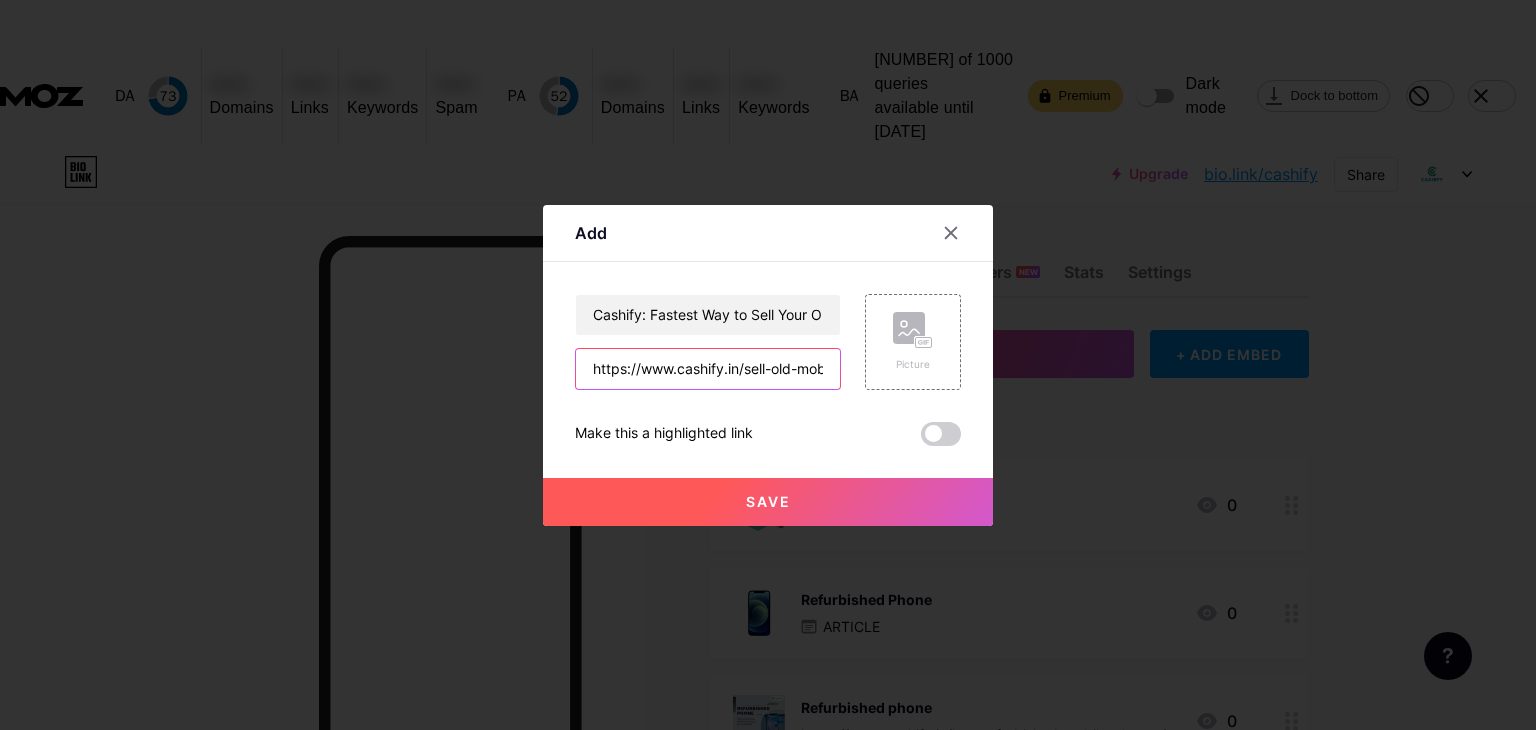 scroll, scrollTop: 0, scrollLeft: 68, axis: horizontal 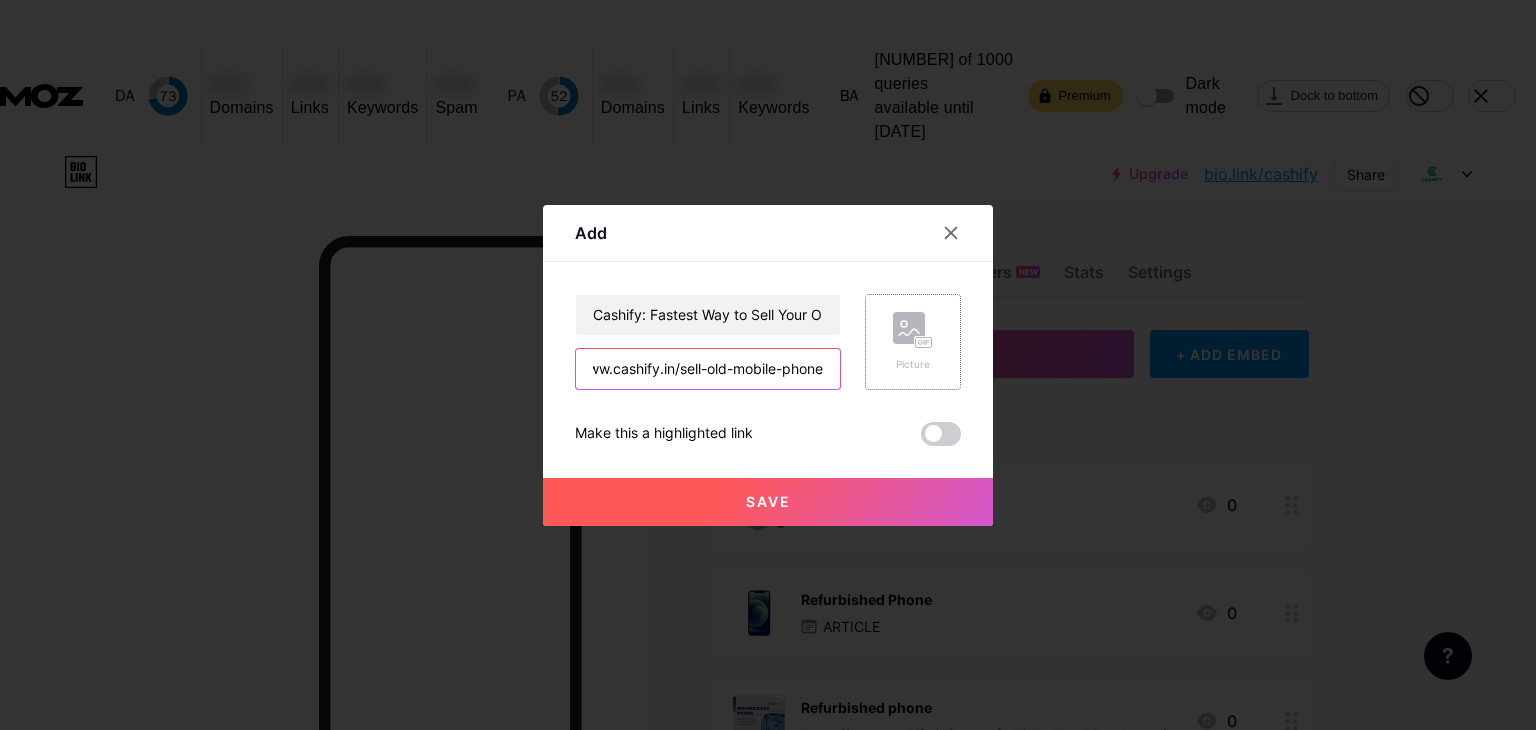 type on "https://www.cashify.in/sell-old-mobile-phone" 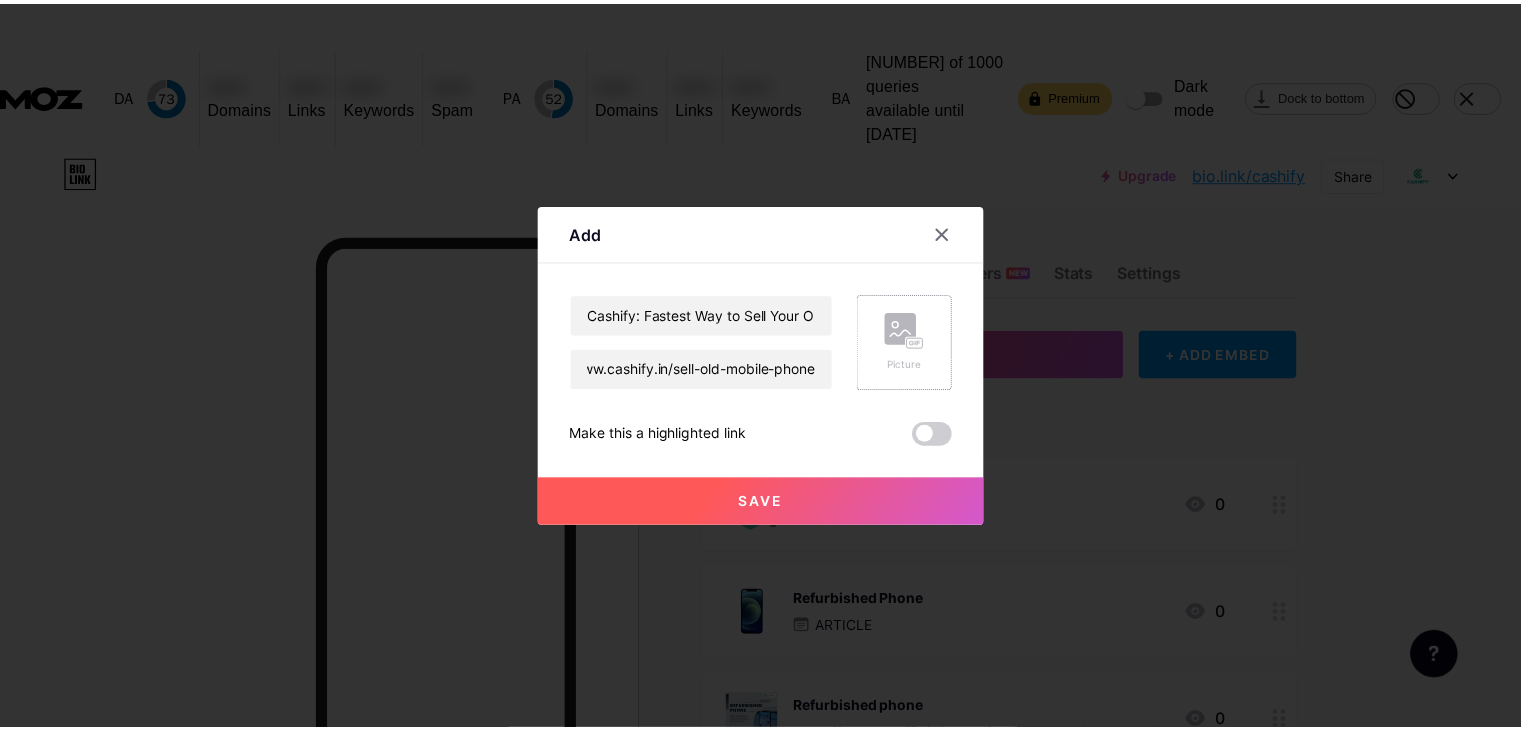 scroll, scrollTop: 0, scrollLeft: 0, axis: both 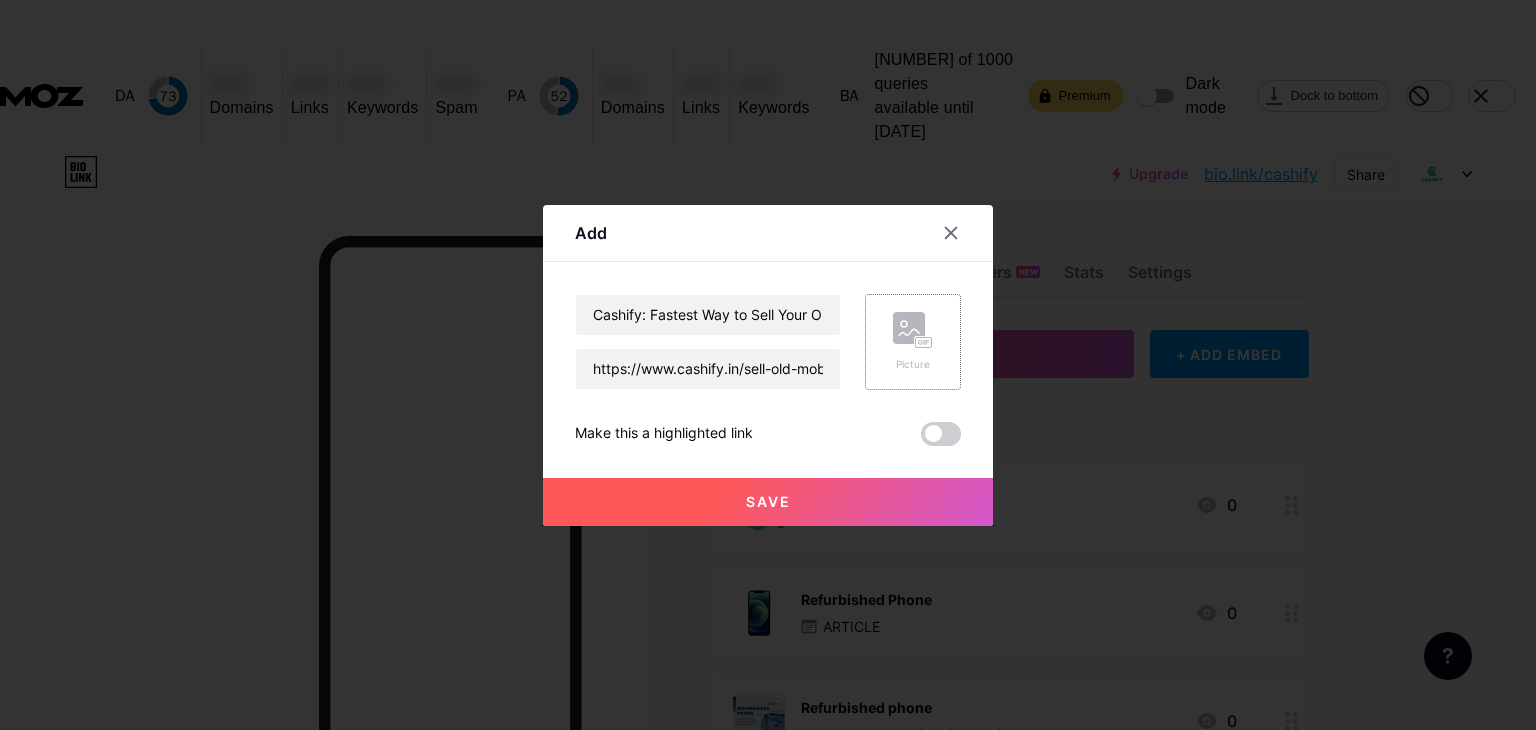 click on "Picture" at bounding box center [913, 364] 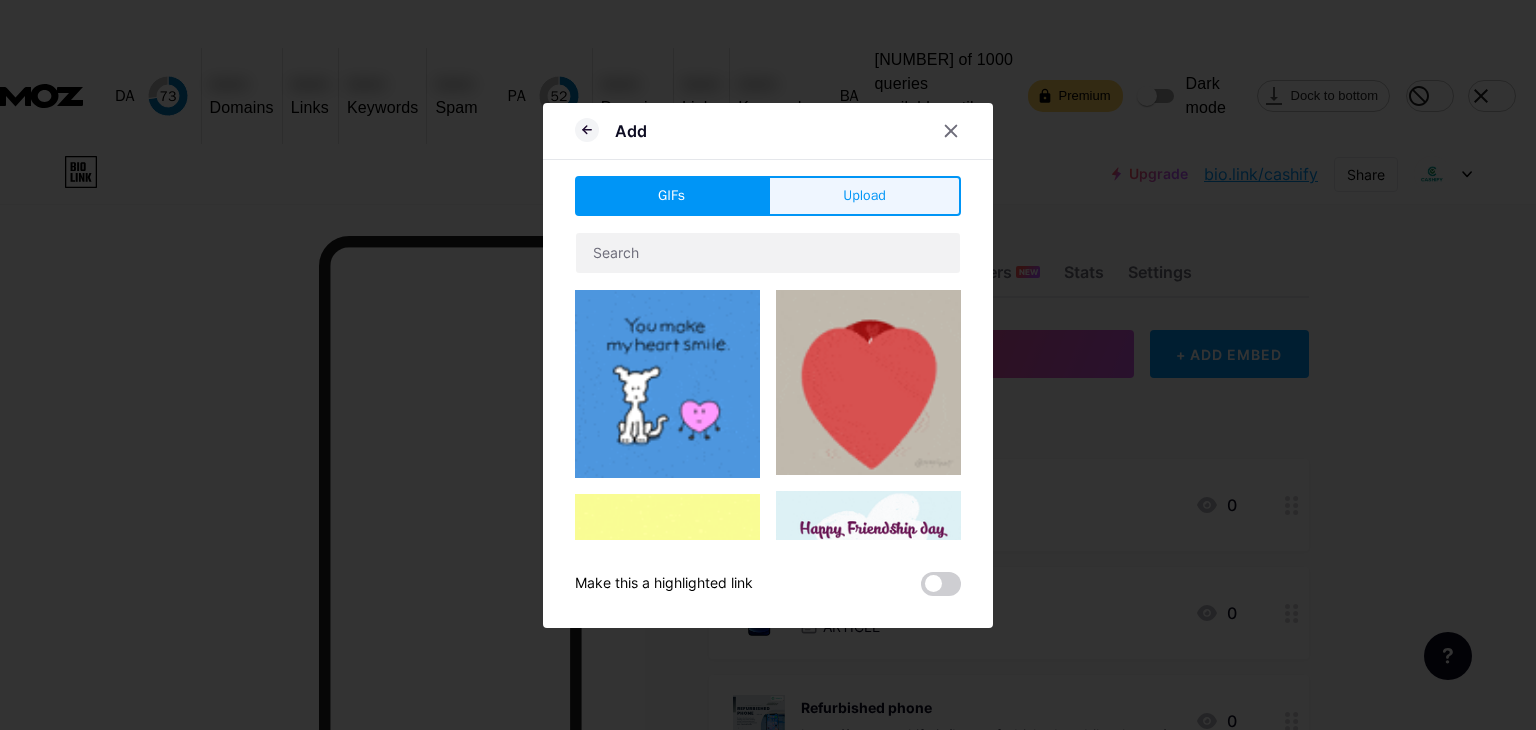 click on "Upload" at bounding box center [864, 195] 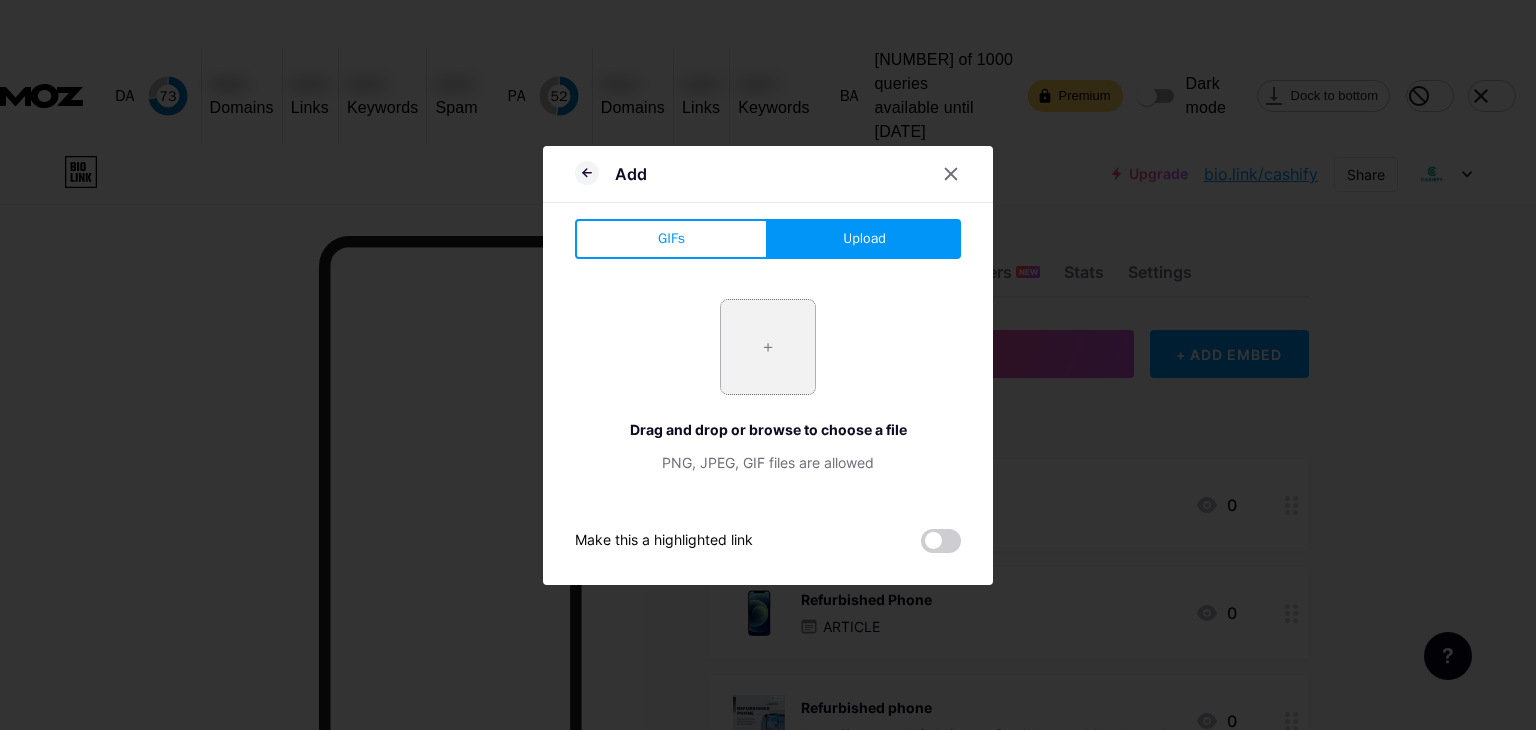 click at bounding box center (768, 347) 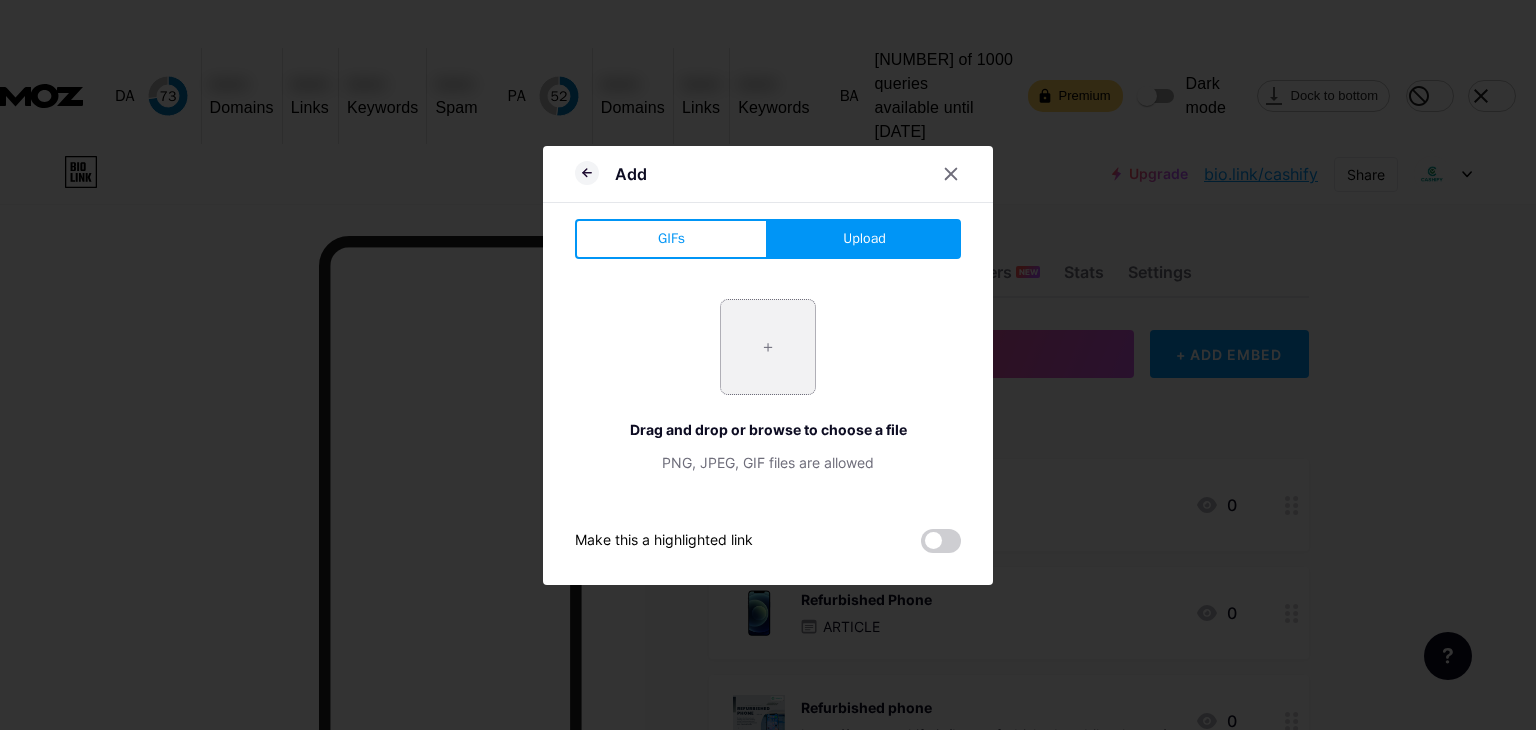 type on "C:\fakepath\sell your old phone online.png" 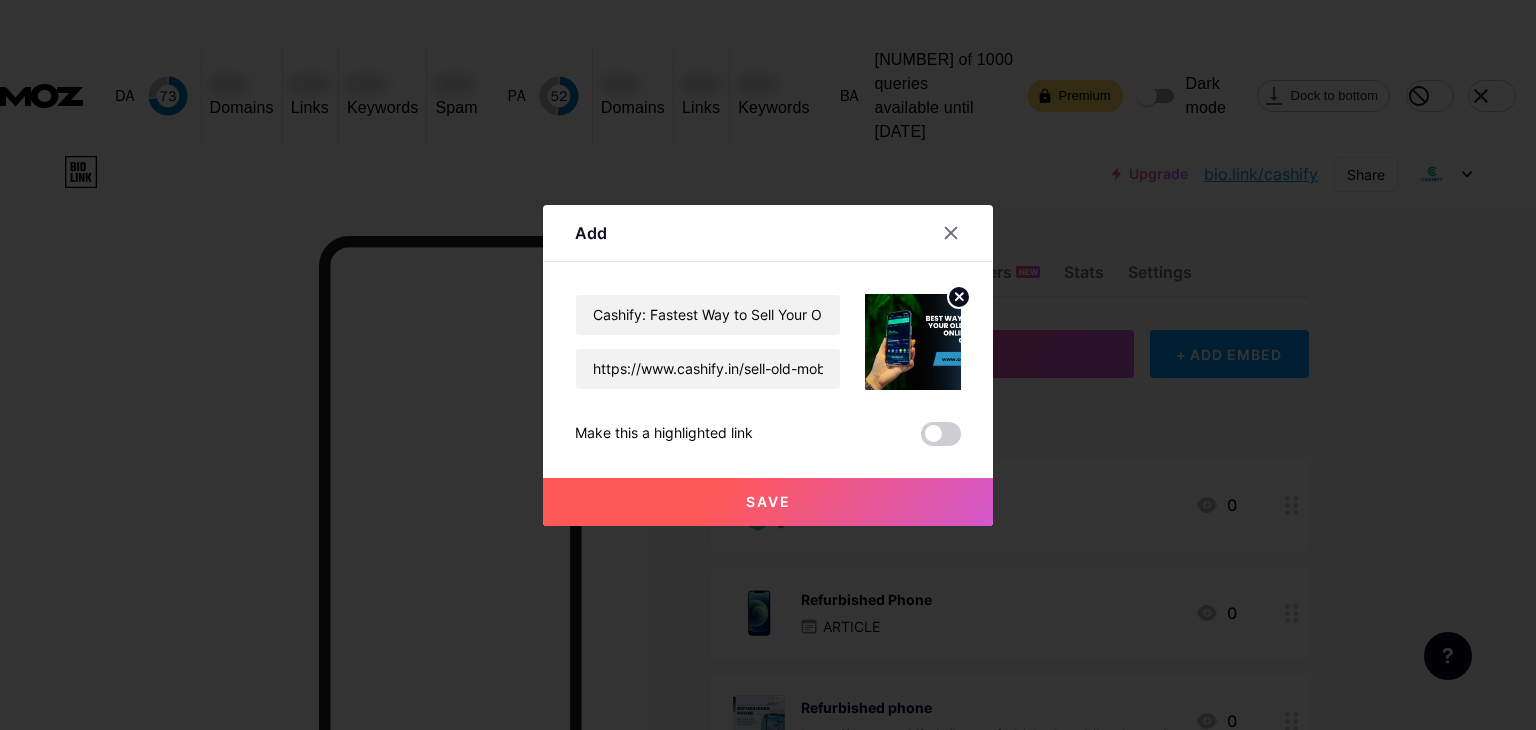 click at bounding box center (941, 434) 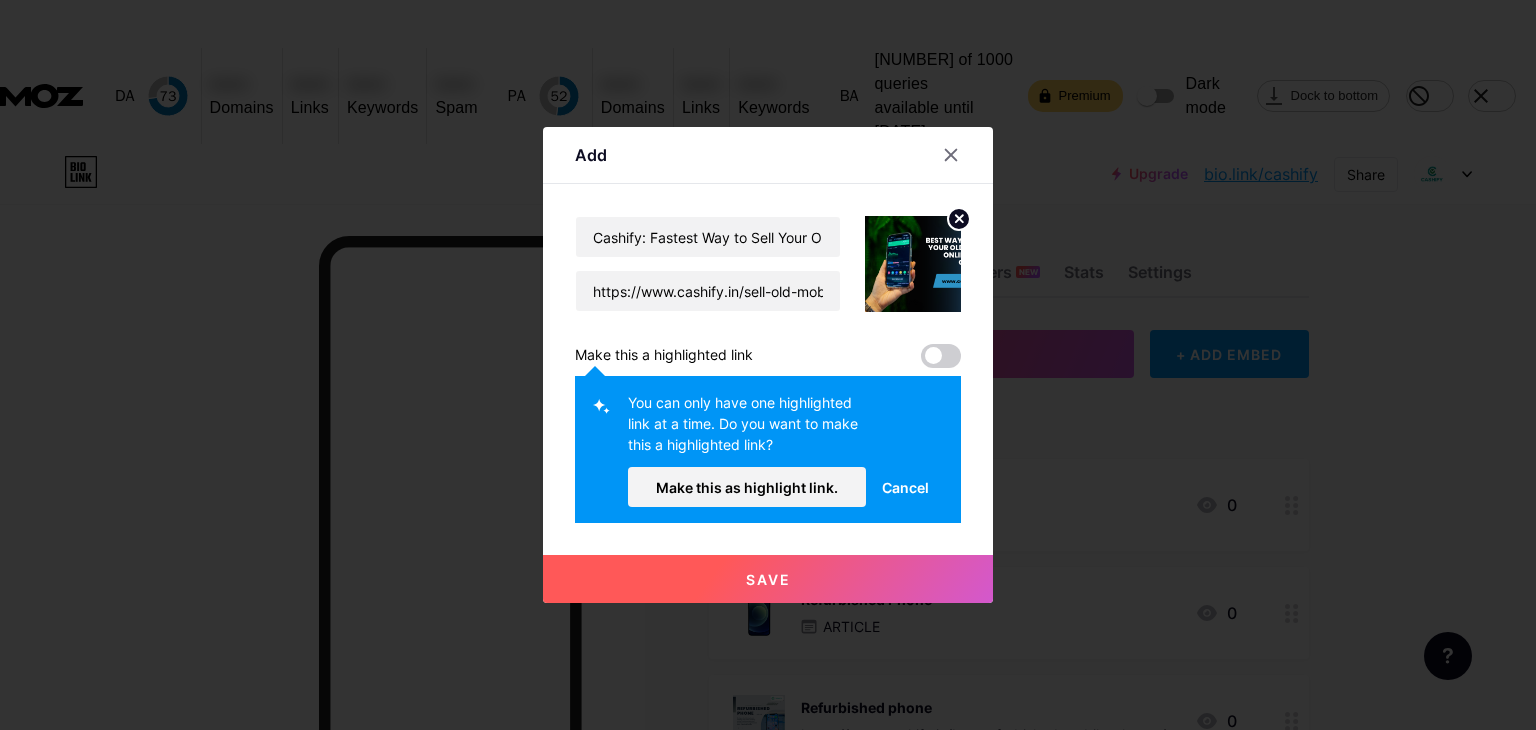 click on "Cancel" at bounding box center [905, 487] 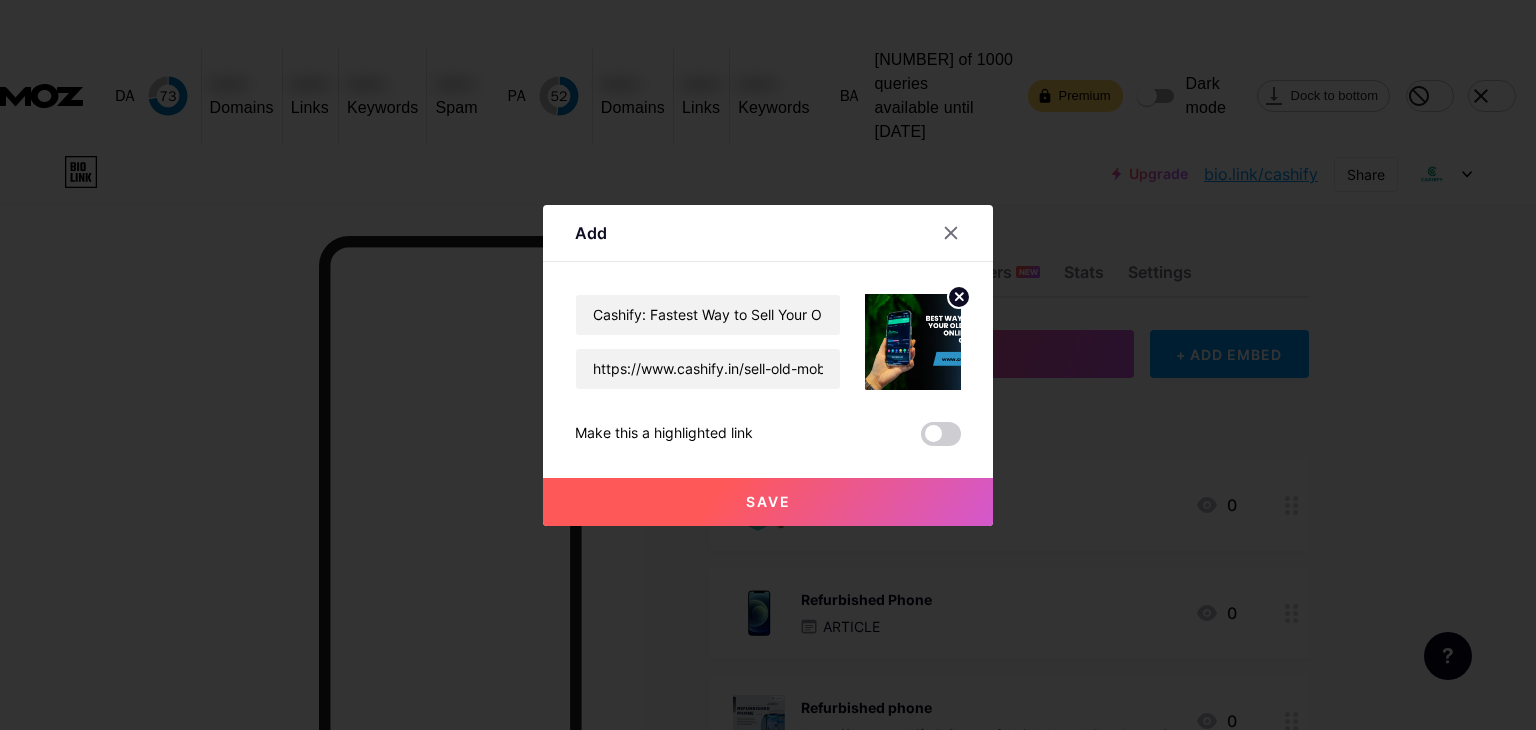 click on "Save" at bounding box center (768, 501) 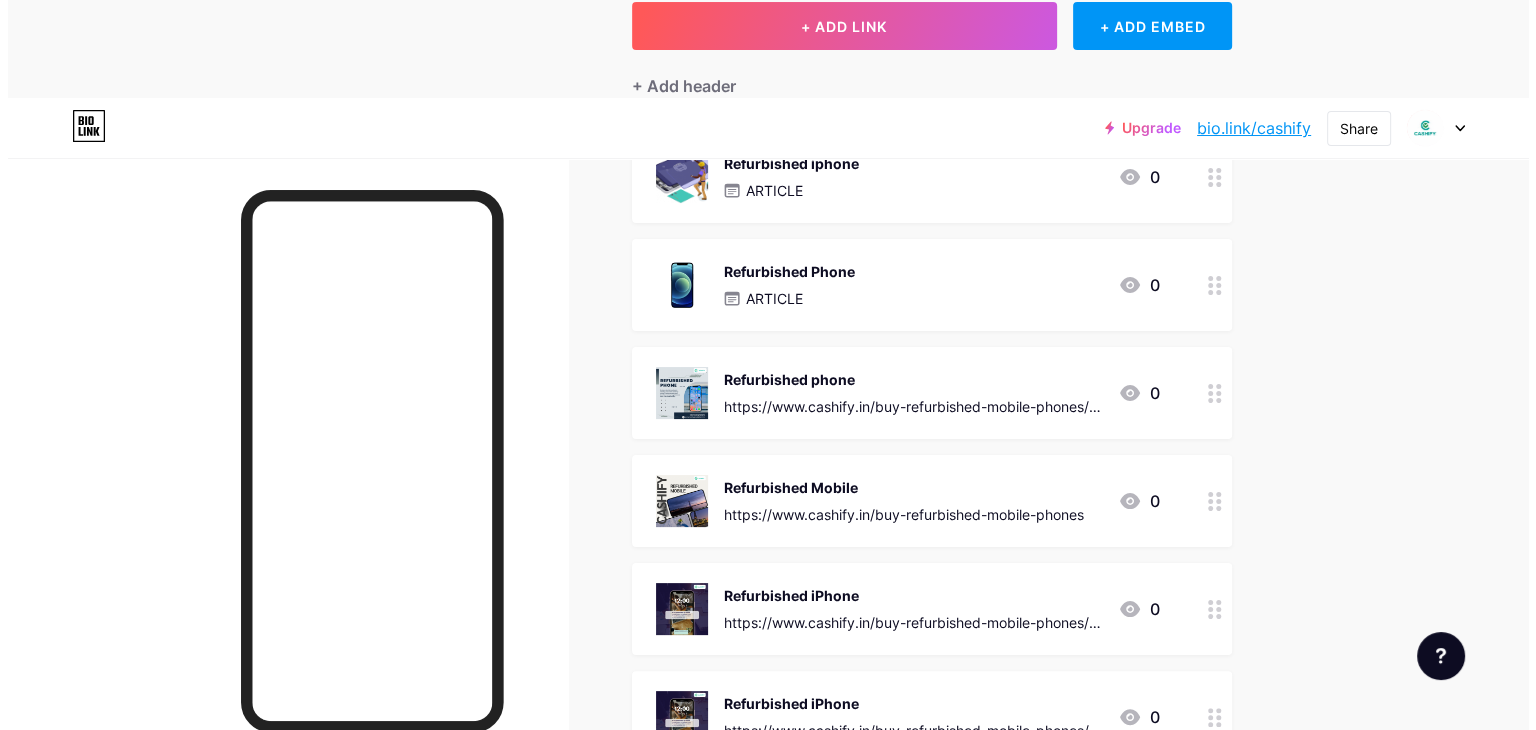 scroll, scrollTop: 0, scrollLeft: 0, axis: both 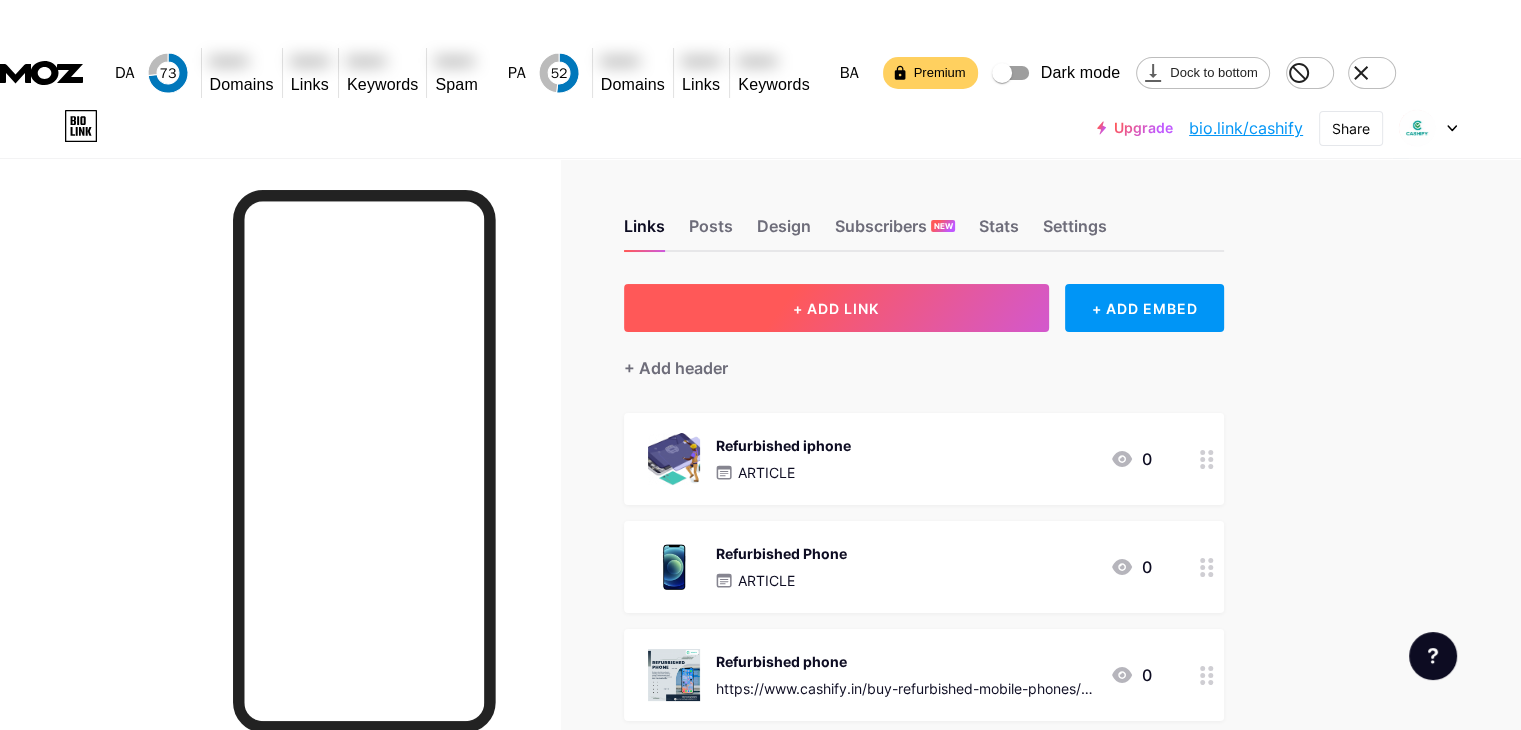 click on "+ ADD LINK" at bounding box center (836, 308) 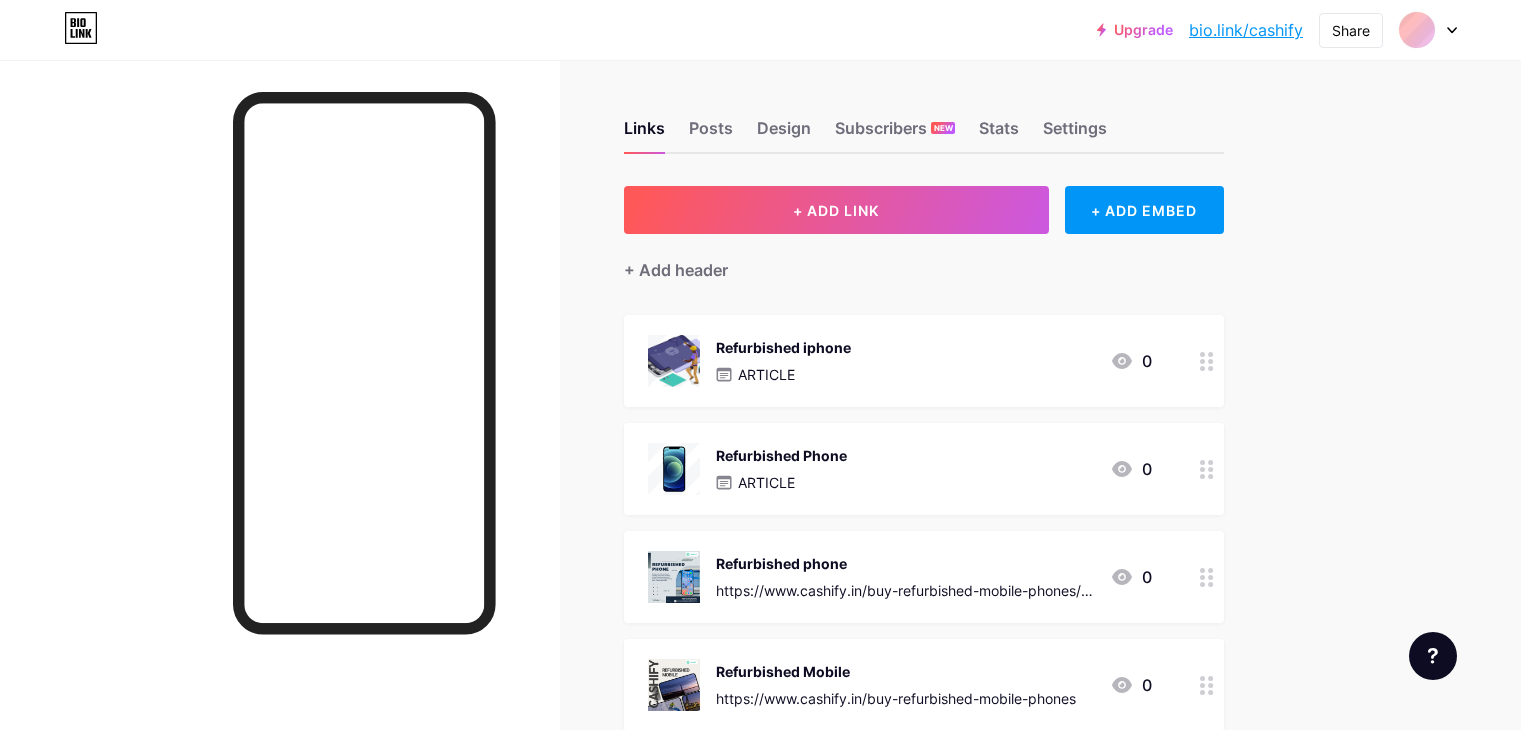 scroll, scrollTop: 0, scrollLeft: 0, axis: both 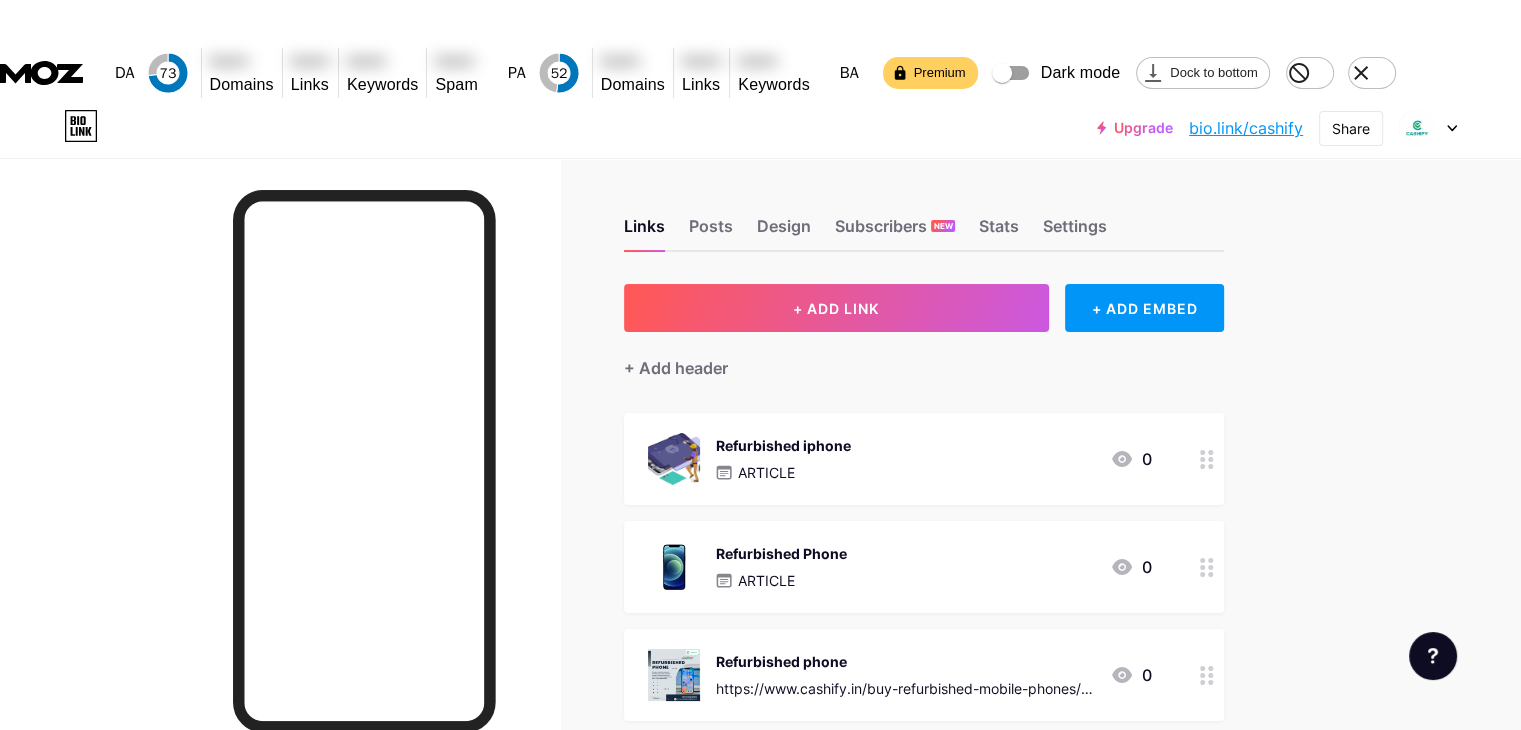 click on "bio.link/cashify" at bounding box center (1246, 128) 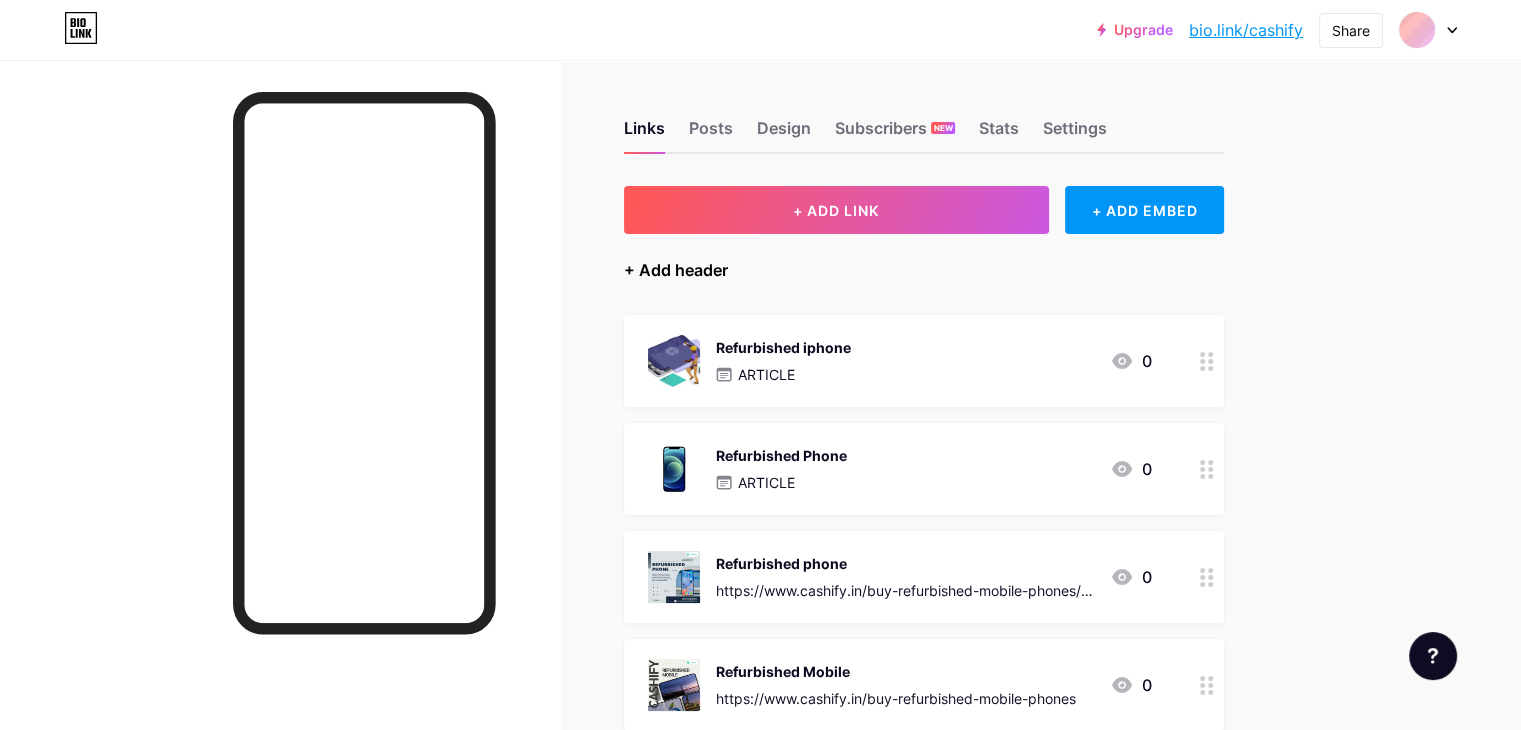 click on "+ Add header" at bounding box center [676, 270] 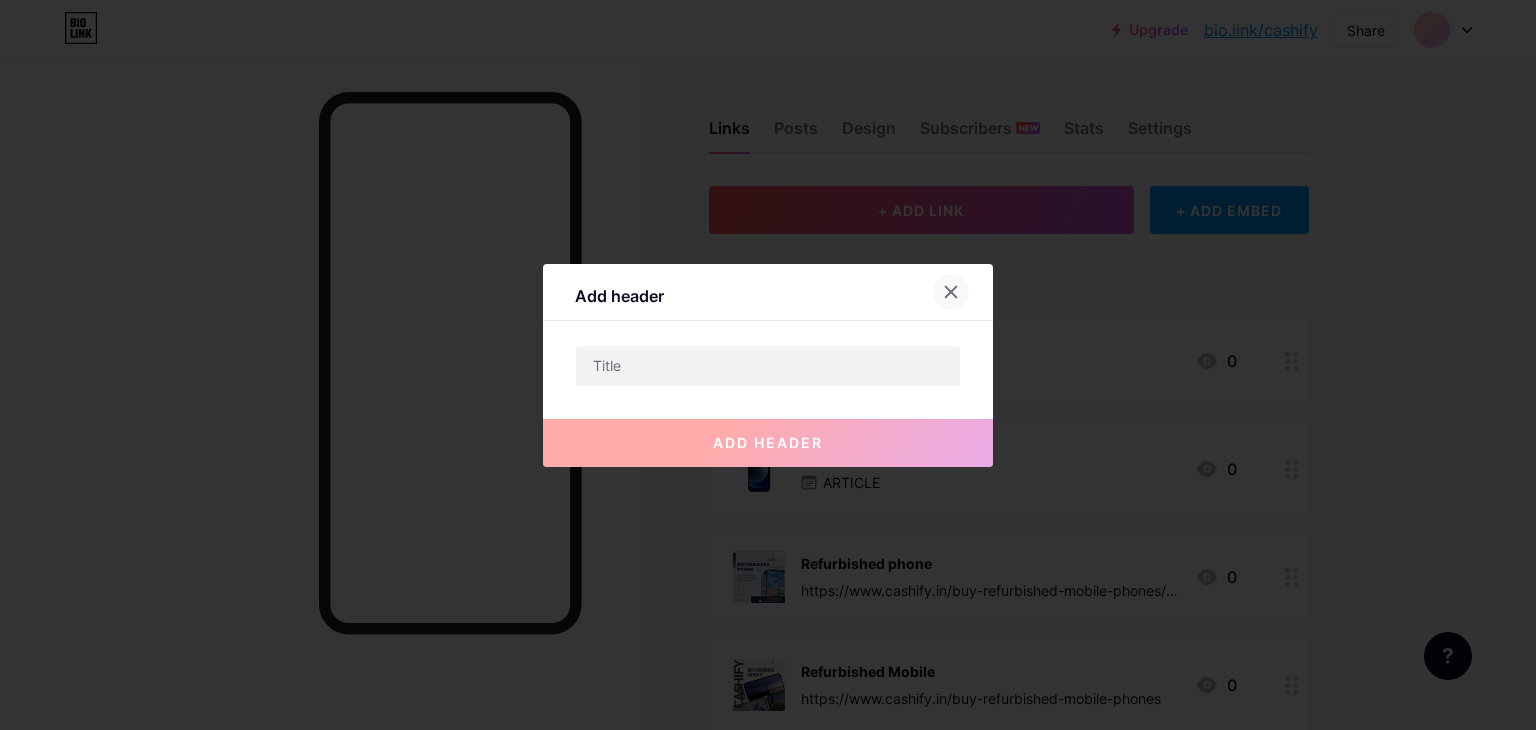click 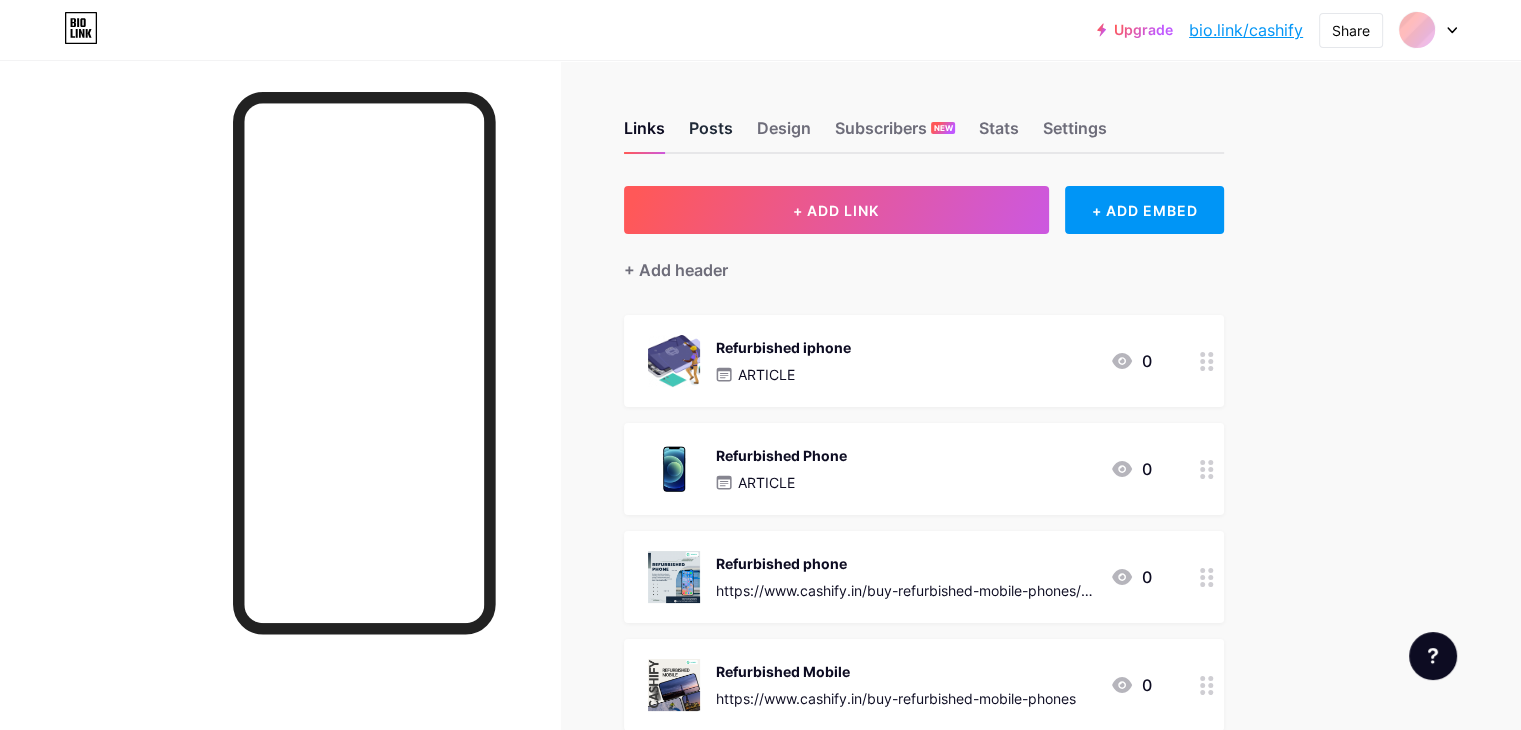click on "Posts" at bounding box center (711, 134) 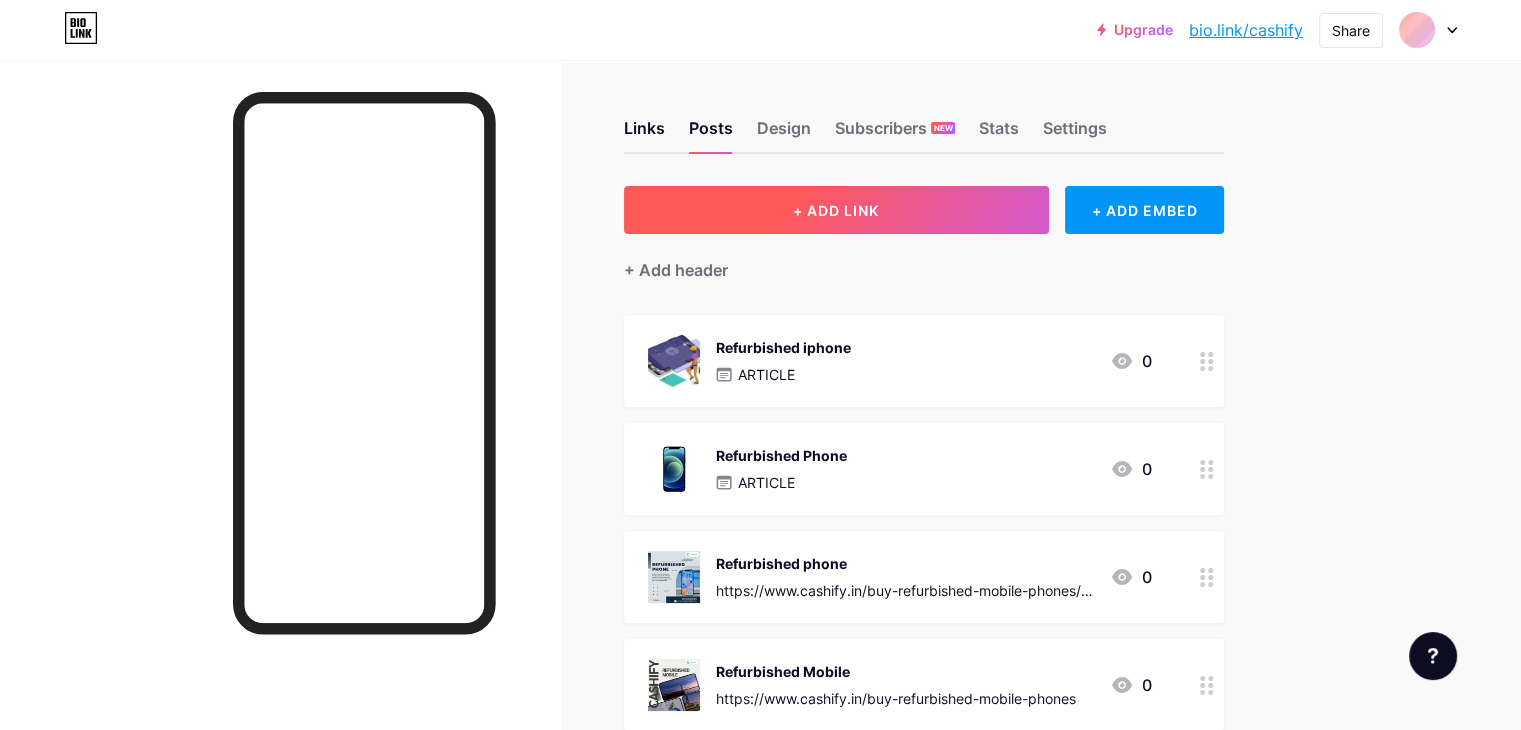 click on "+ ADD LINK" at bounding box center [836, 210] 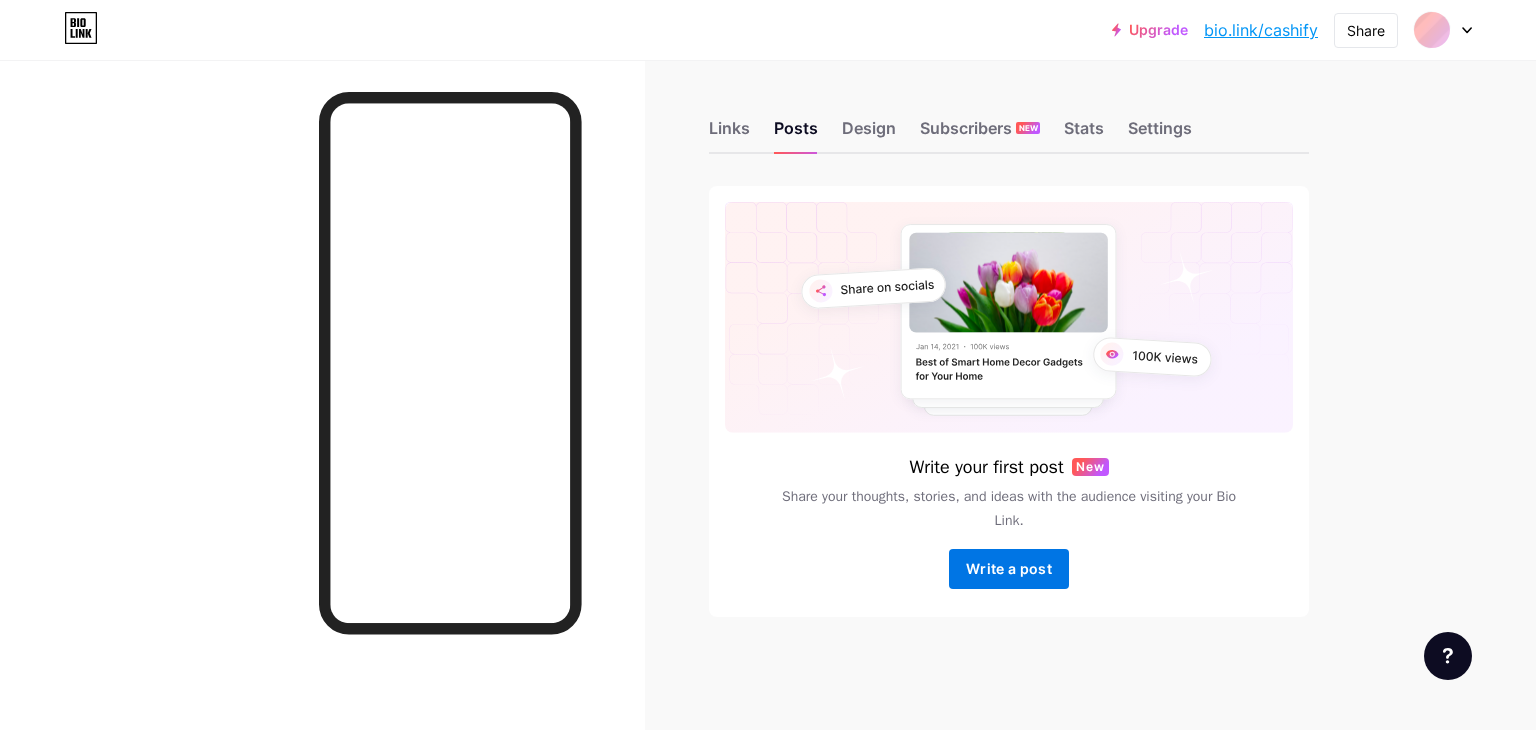 click on "Write a post" at bounding box center [1009, 569] 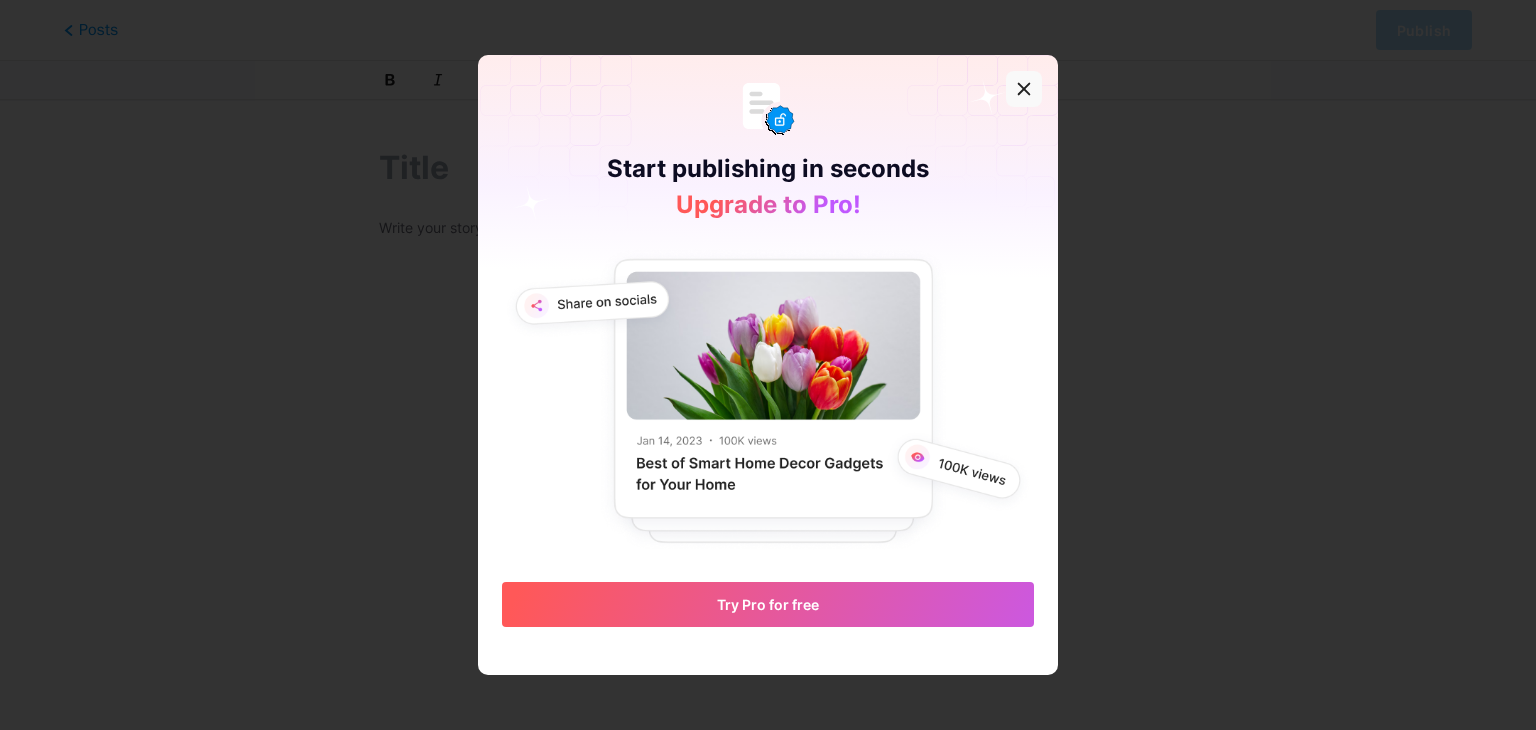 click 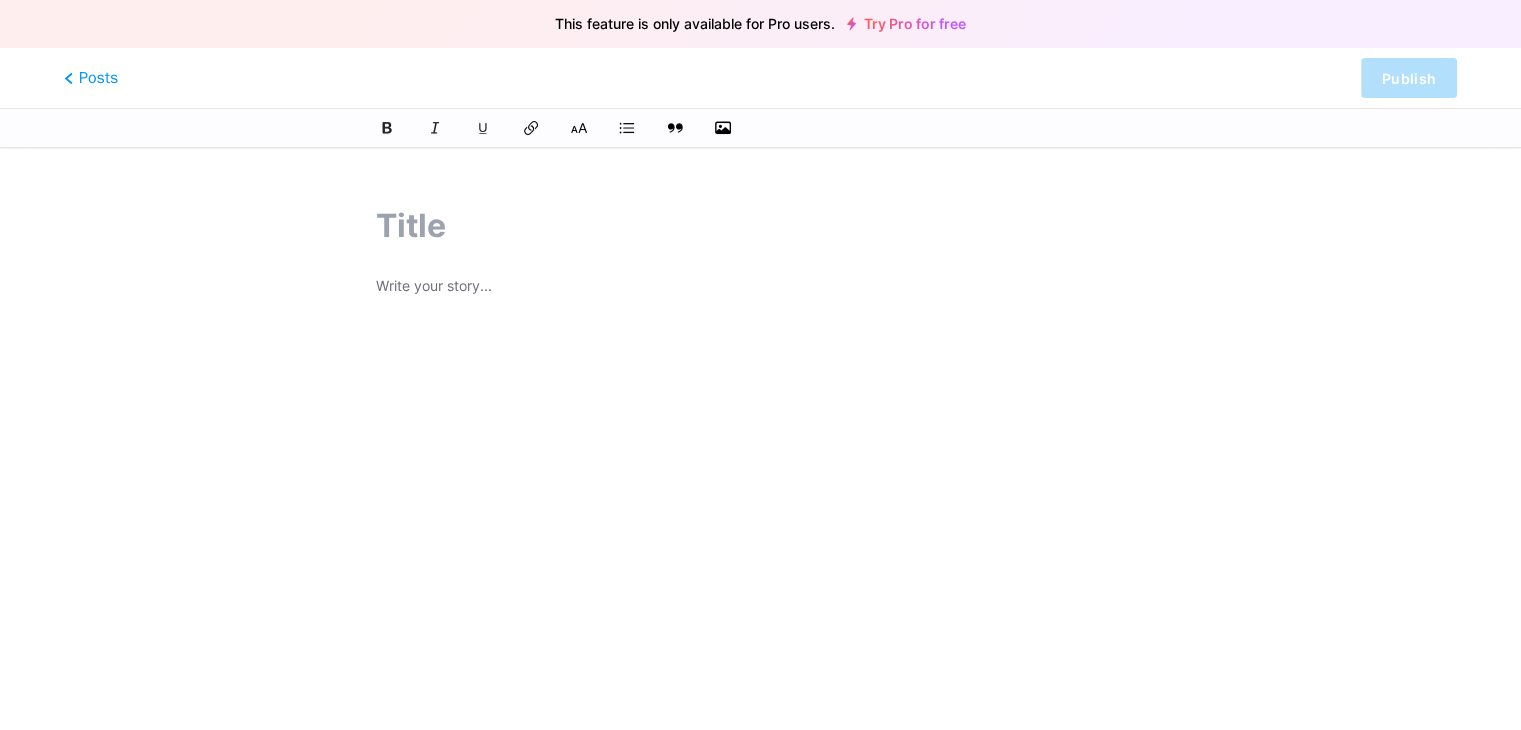 click at bounding box center (760, 492) 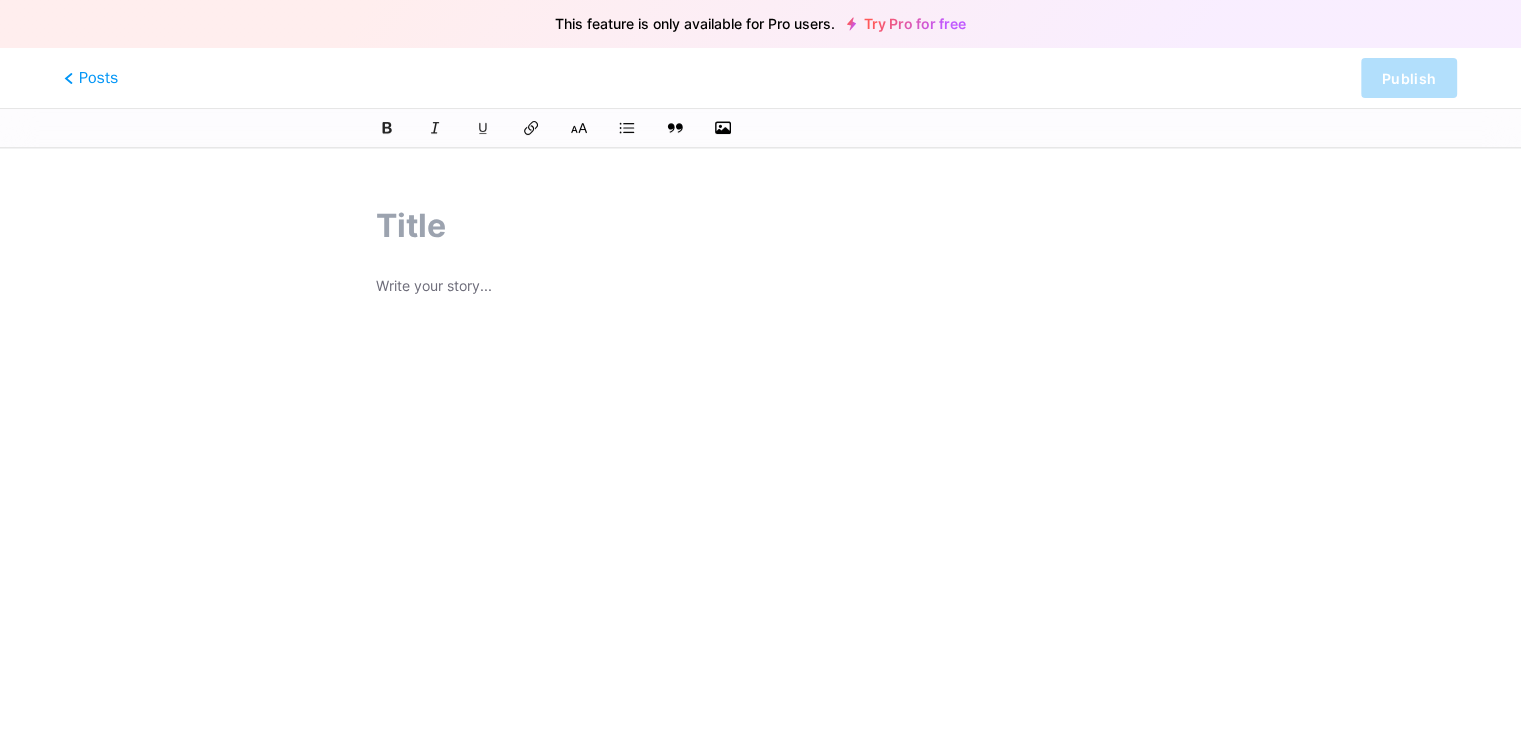 paste on "Cashify: Fastest Way to Sell Your Old Mobile Online" 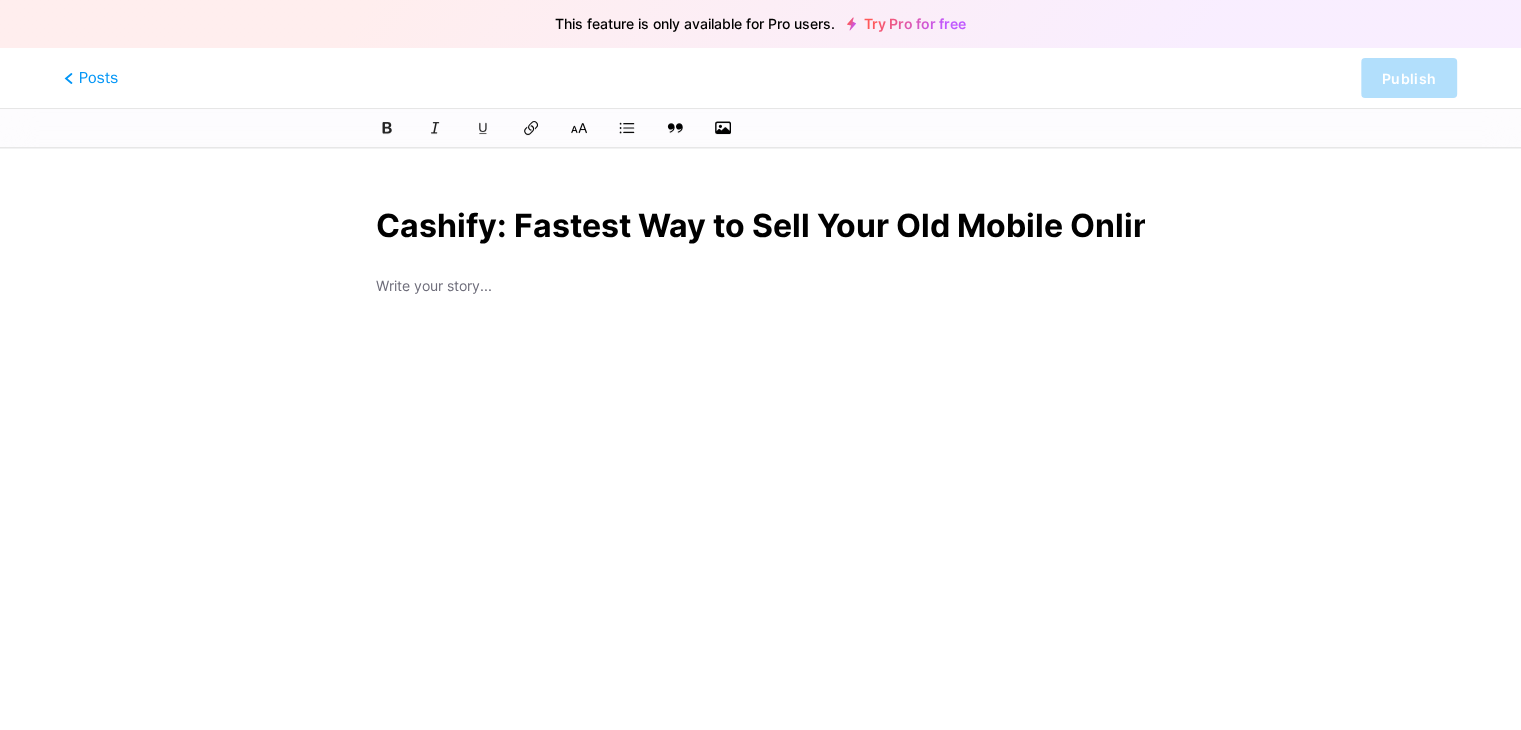 scroll, scrollTop: 0, scrollLeft: 28, axis: horizontal 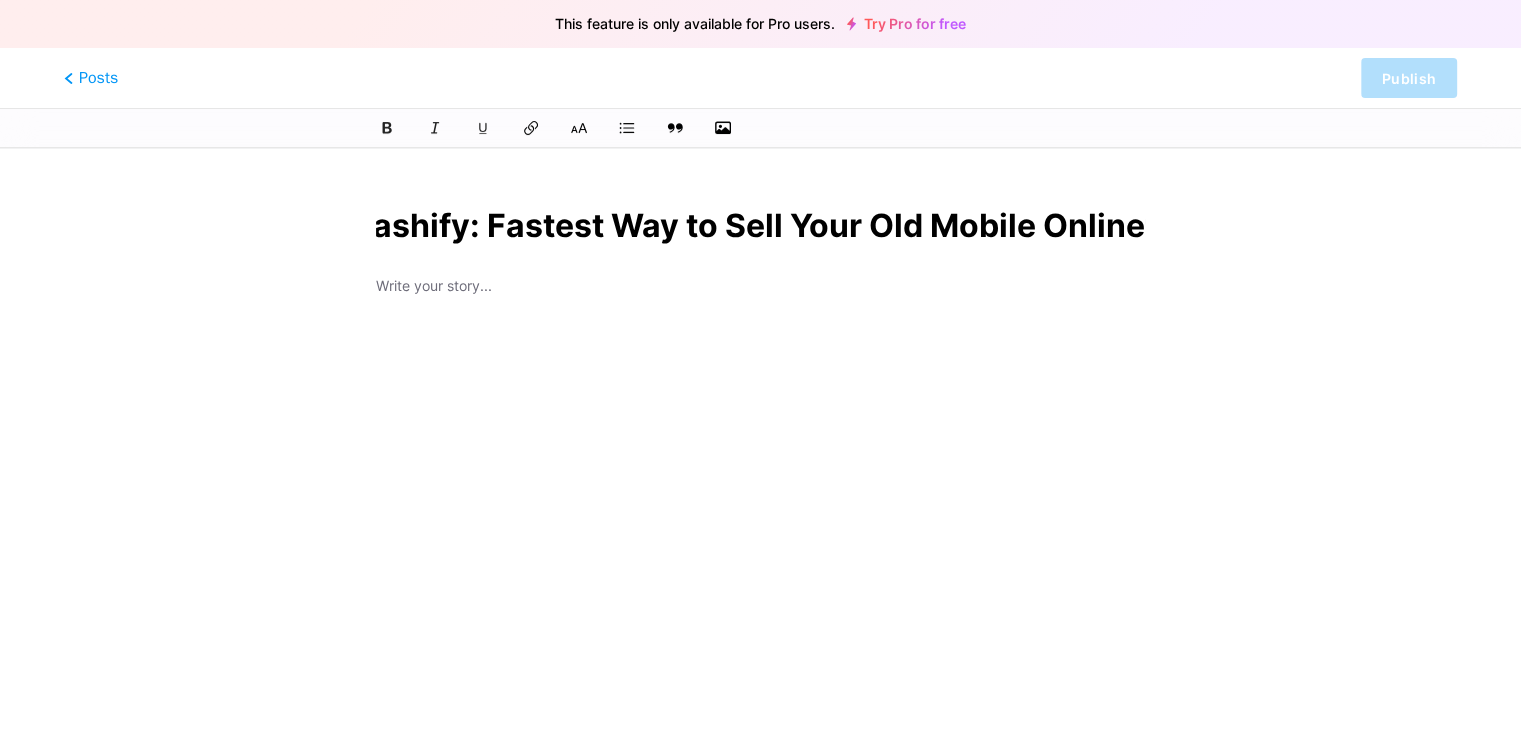 type on "Cashify: Fastest Way to Sell Your Old Mobile Online" 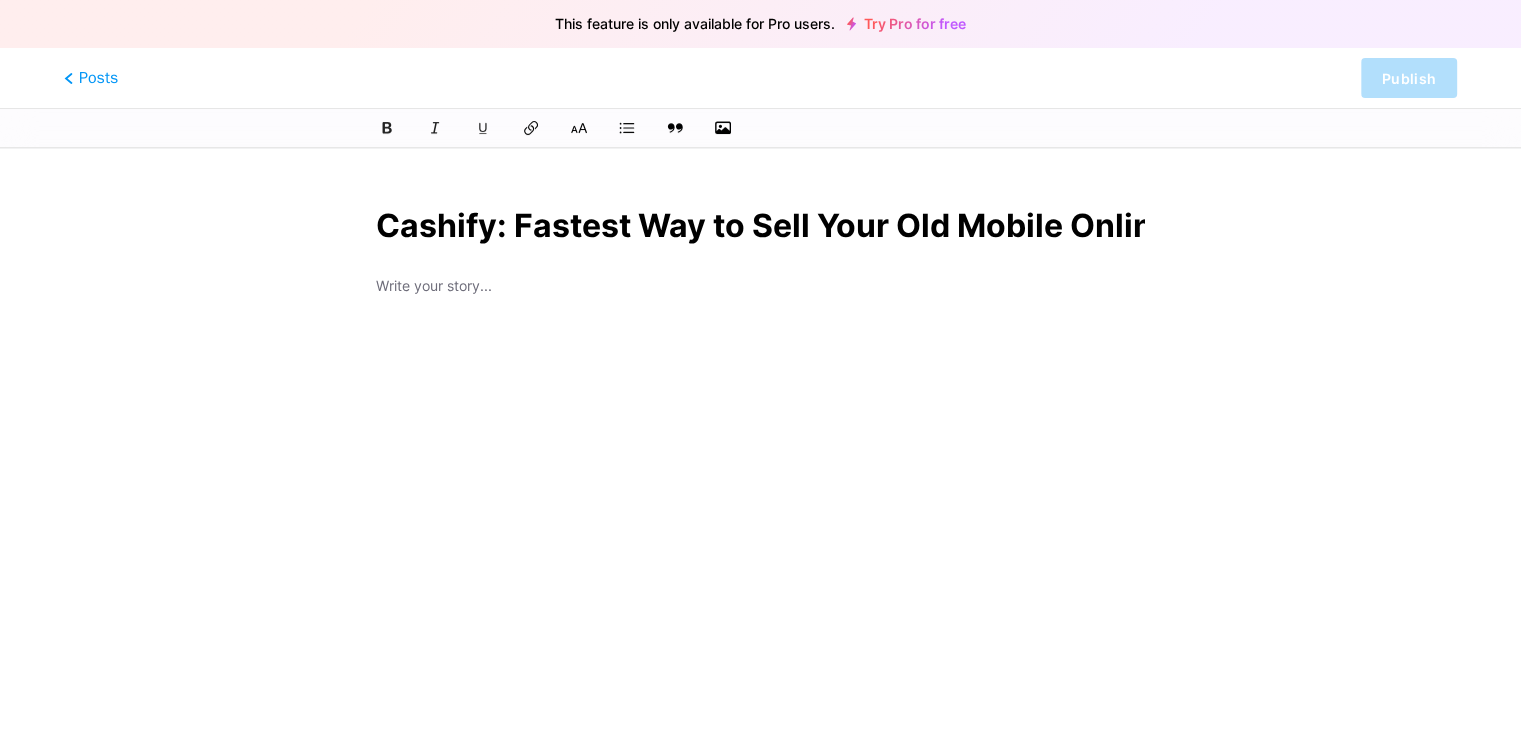 click at bounding box center [760, 288] 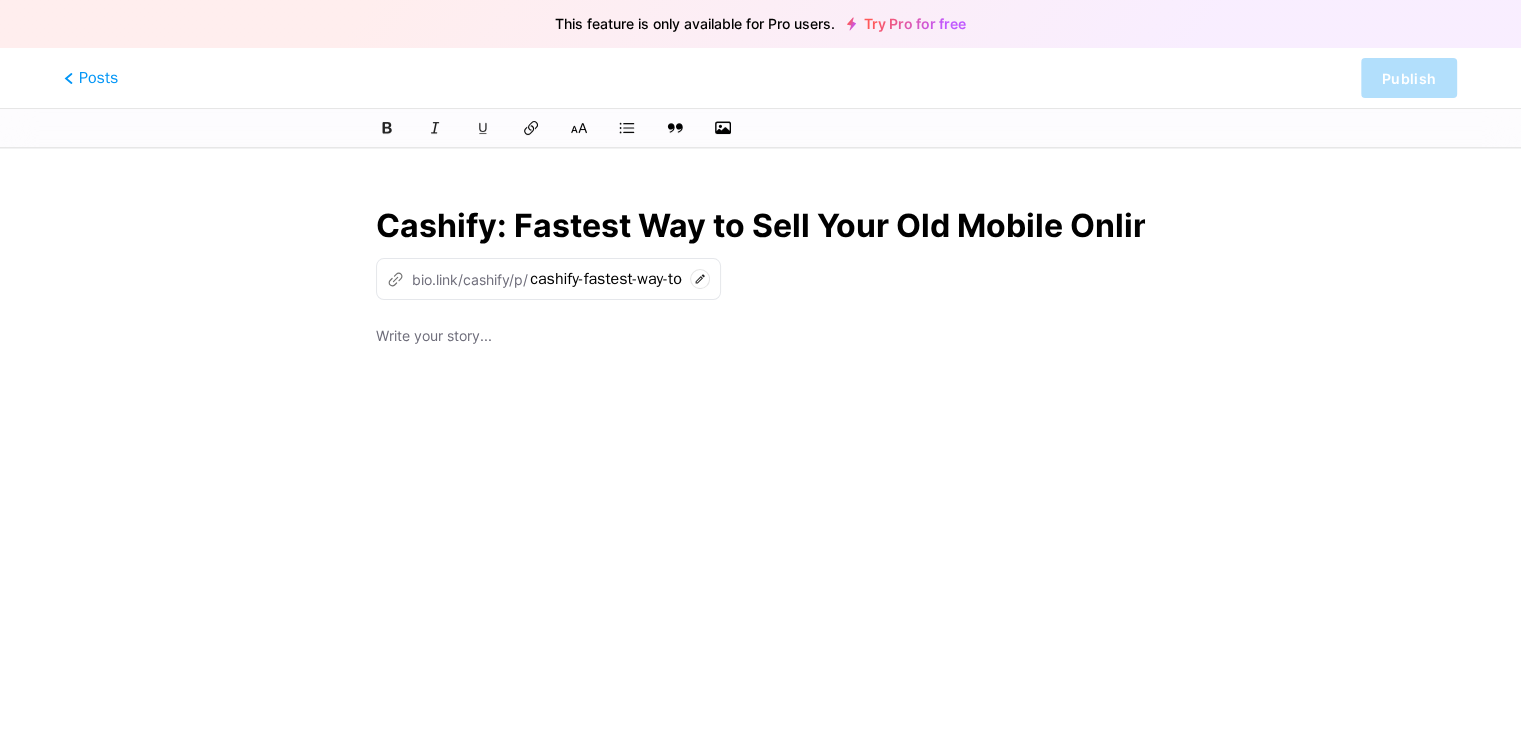 click at bounding box center (760, 338) 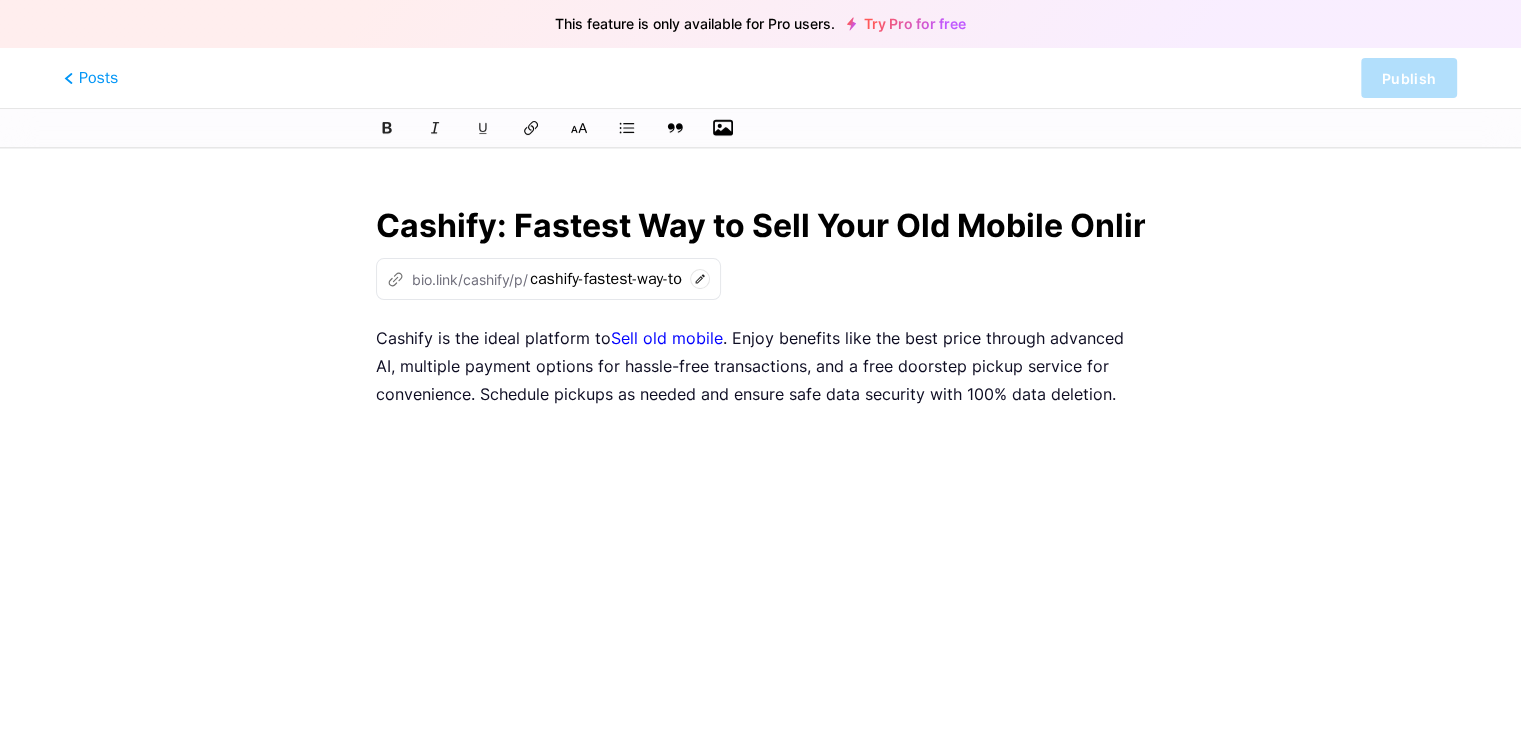 click 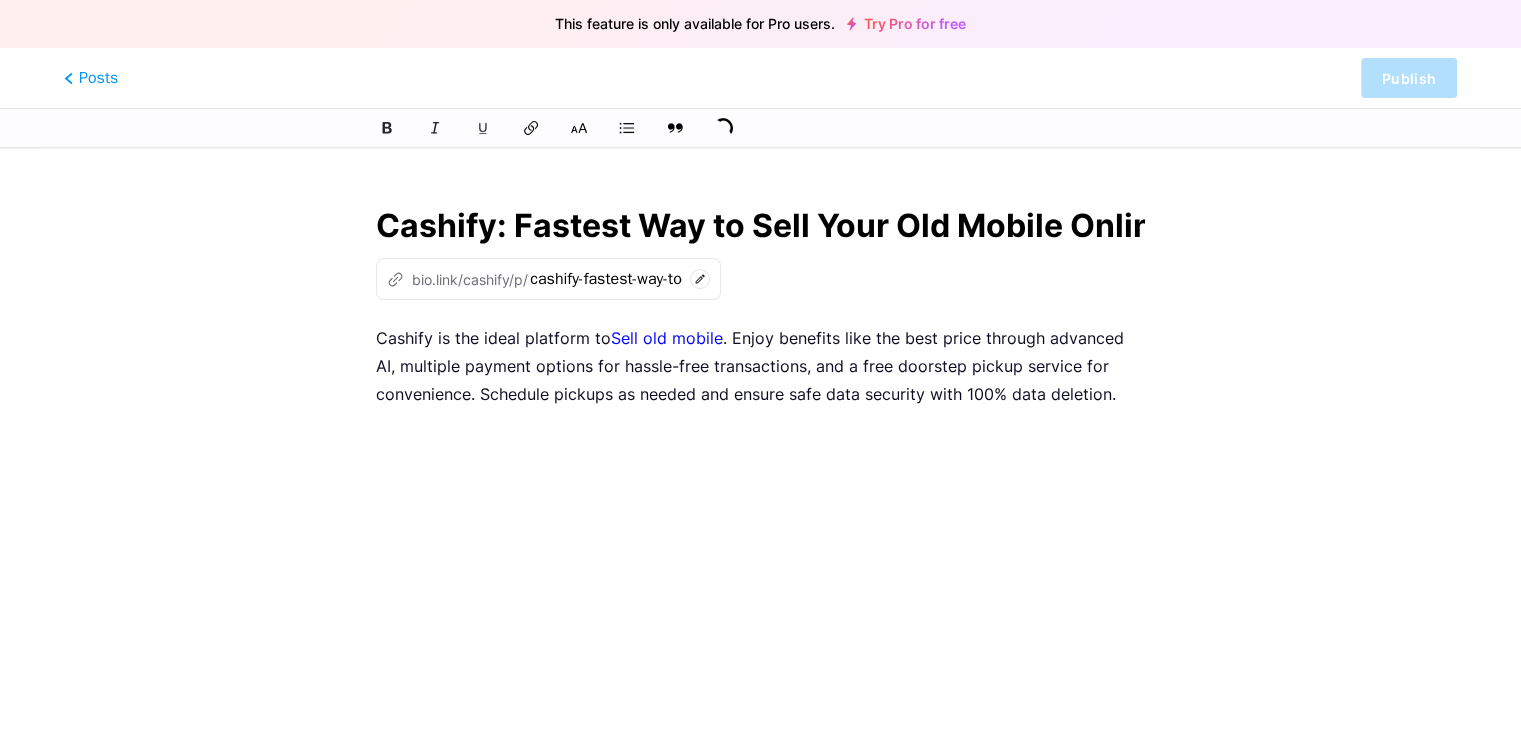 click on "Cashify: Fastest Way to Sell Your Old Mobile Online" at bounding box center [760, 226] 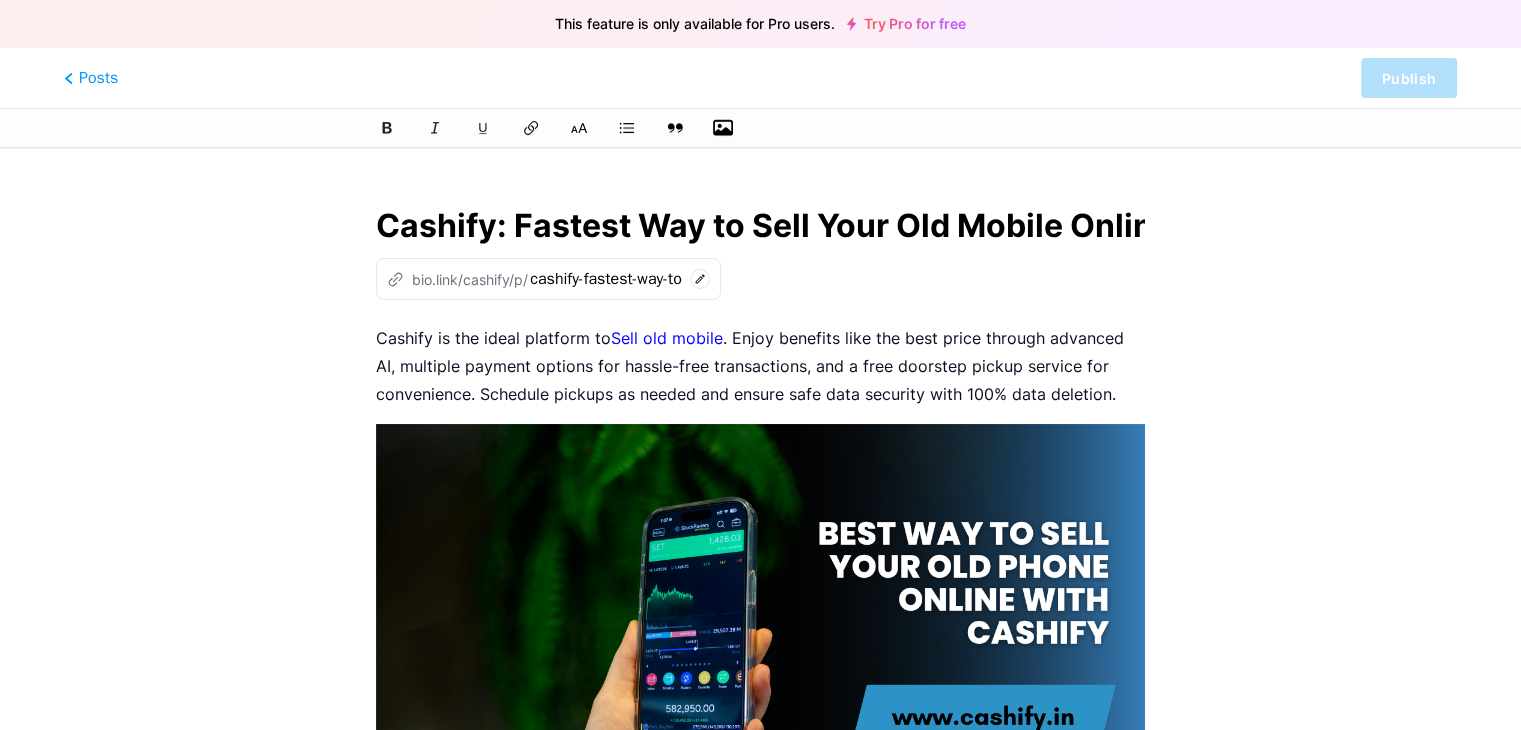 scroll, scrollTop: 155, scrollLeft: 0, axis: vertical 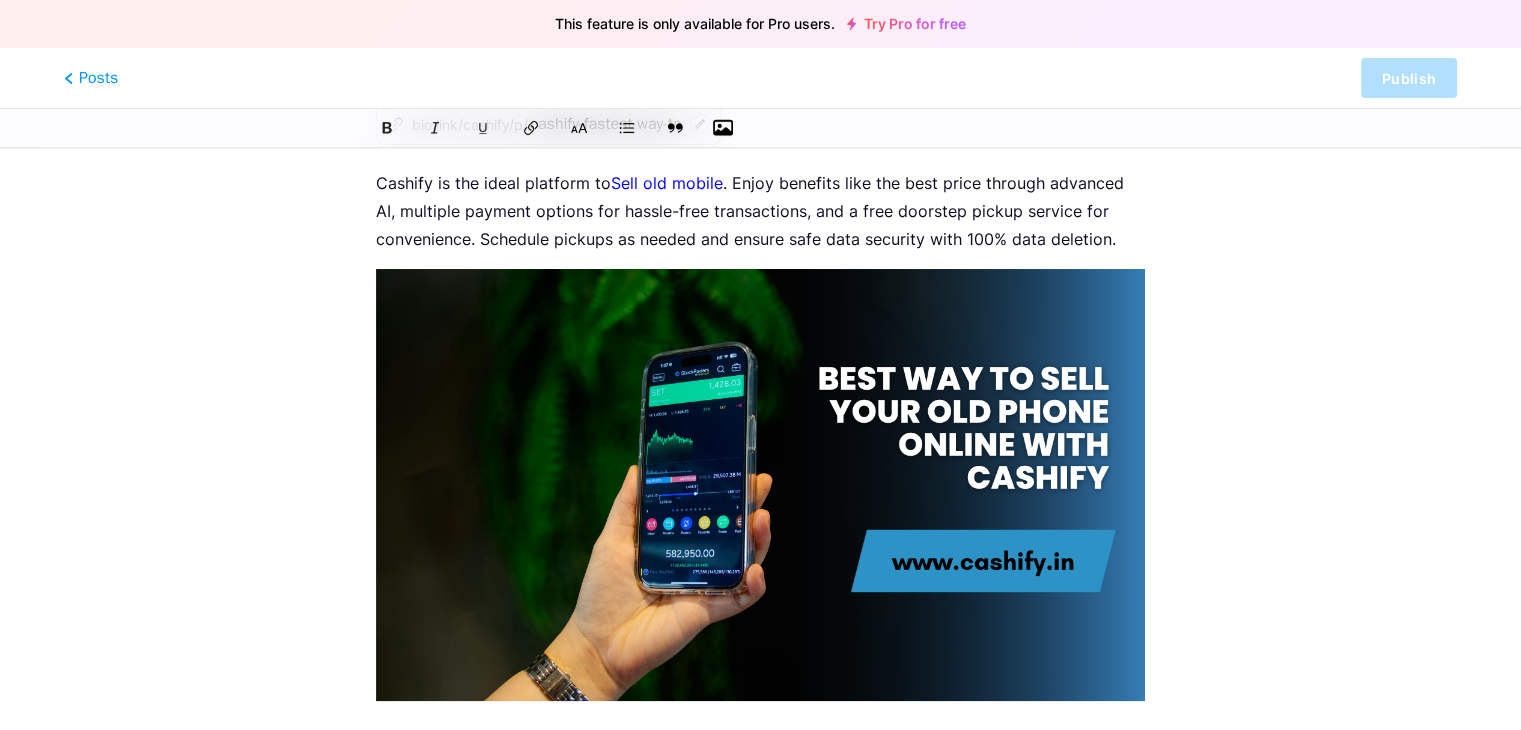 click at bounding box center (760, 485) 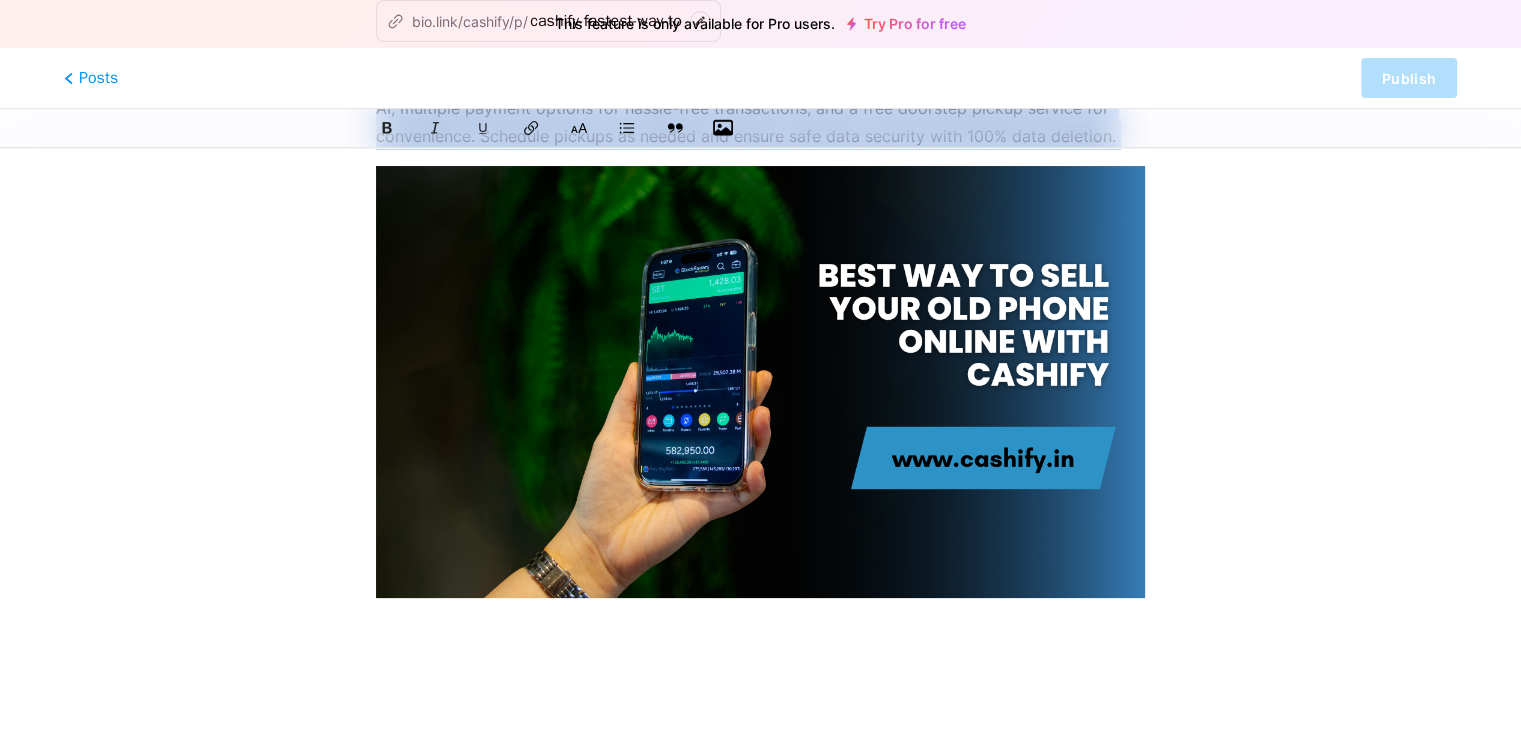 scroll, scrollTop: 158, scrollLeft: 0, axis: vertical 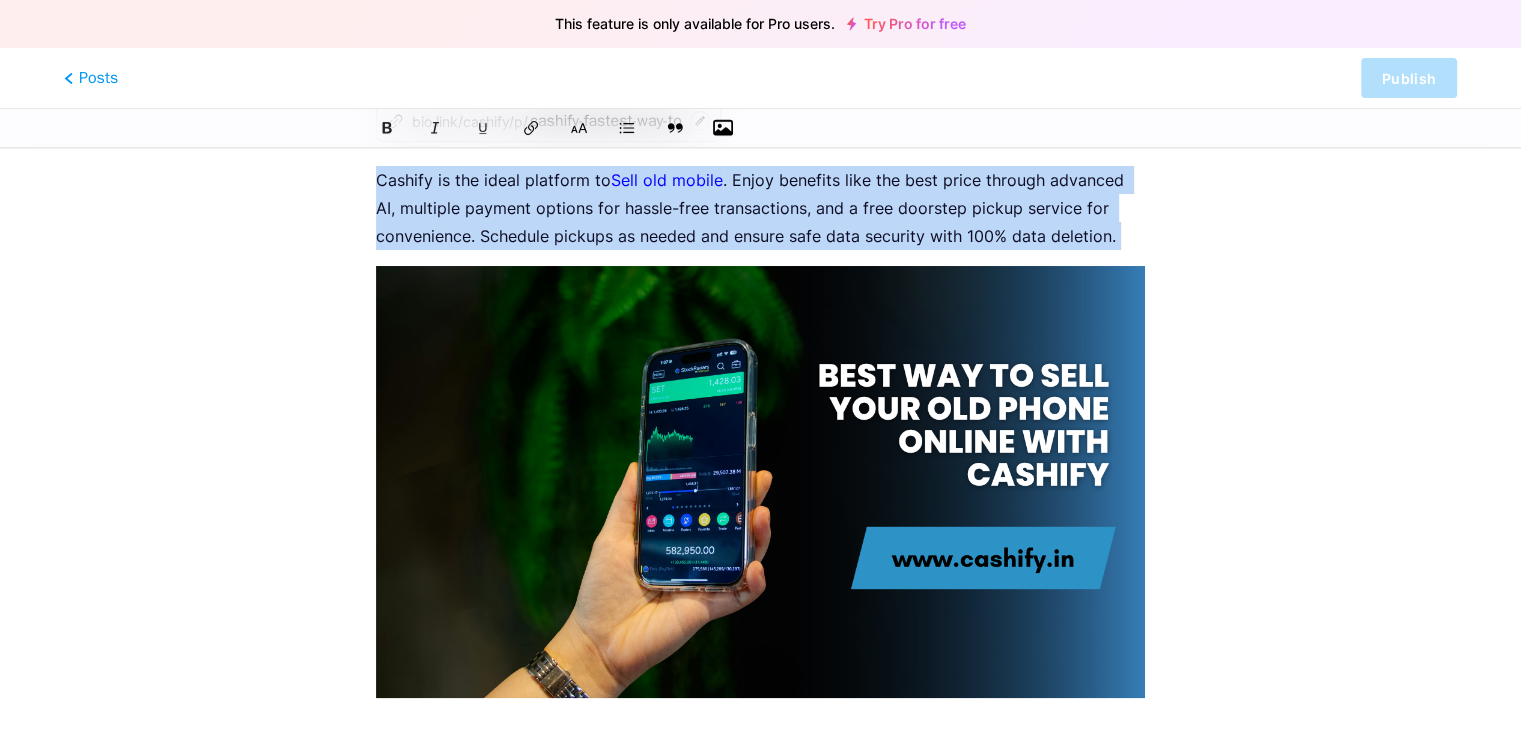 click at bounding box center (760, 482) 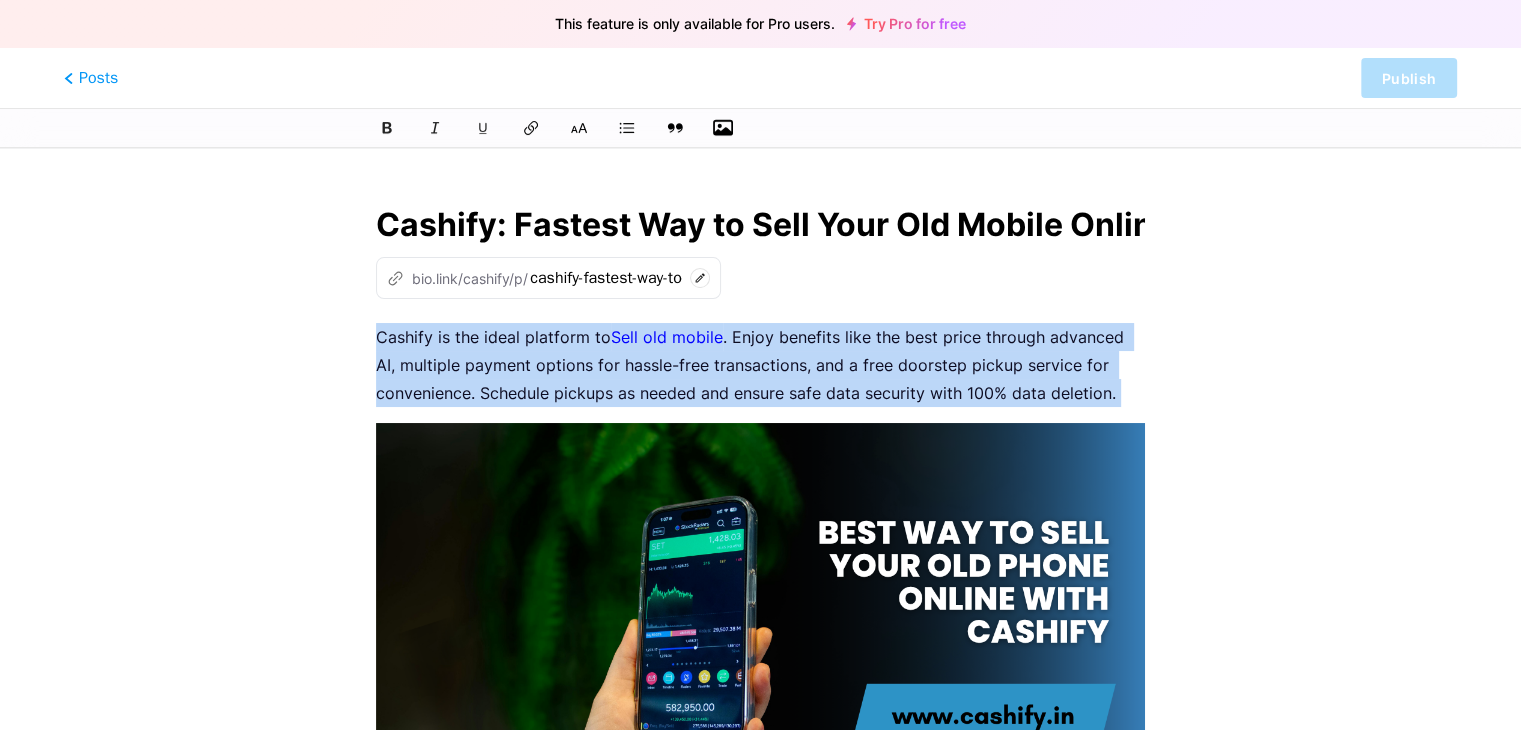 scroll, scrollTop: 0, scrollLeft: 0, axis: both 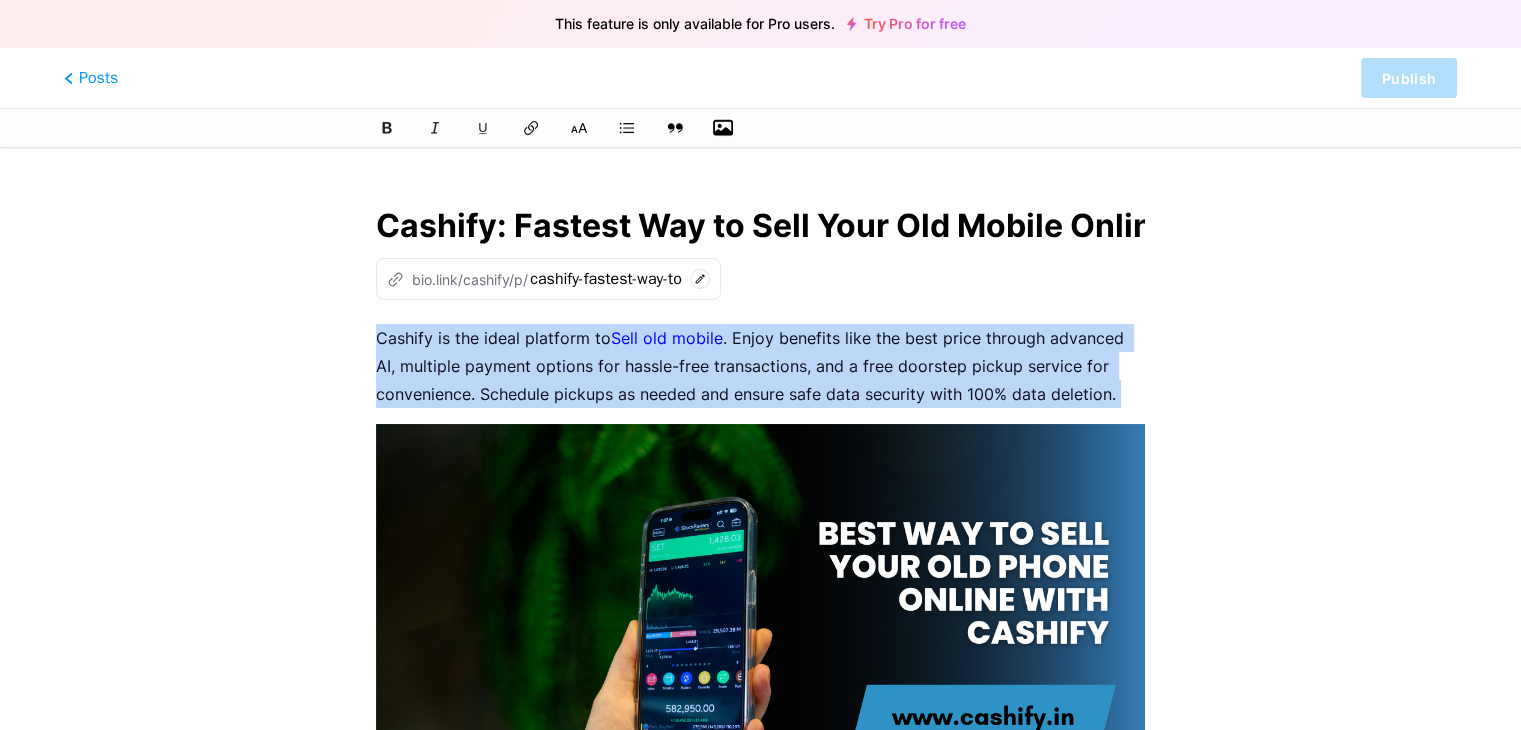 click at bounding box center [760, 640] 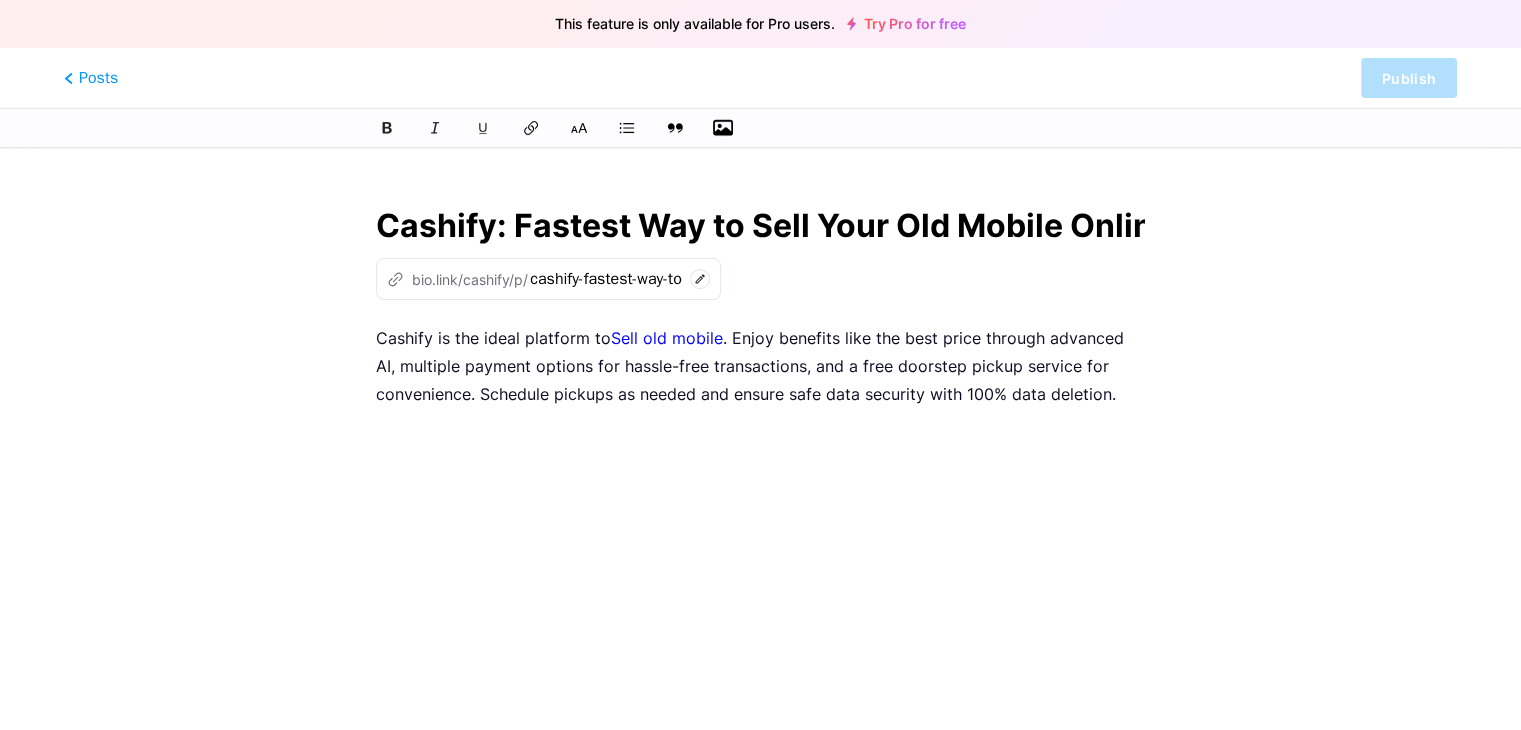 click 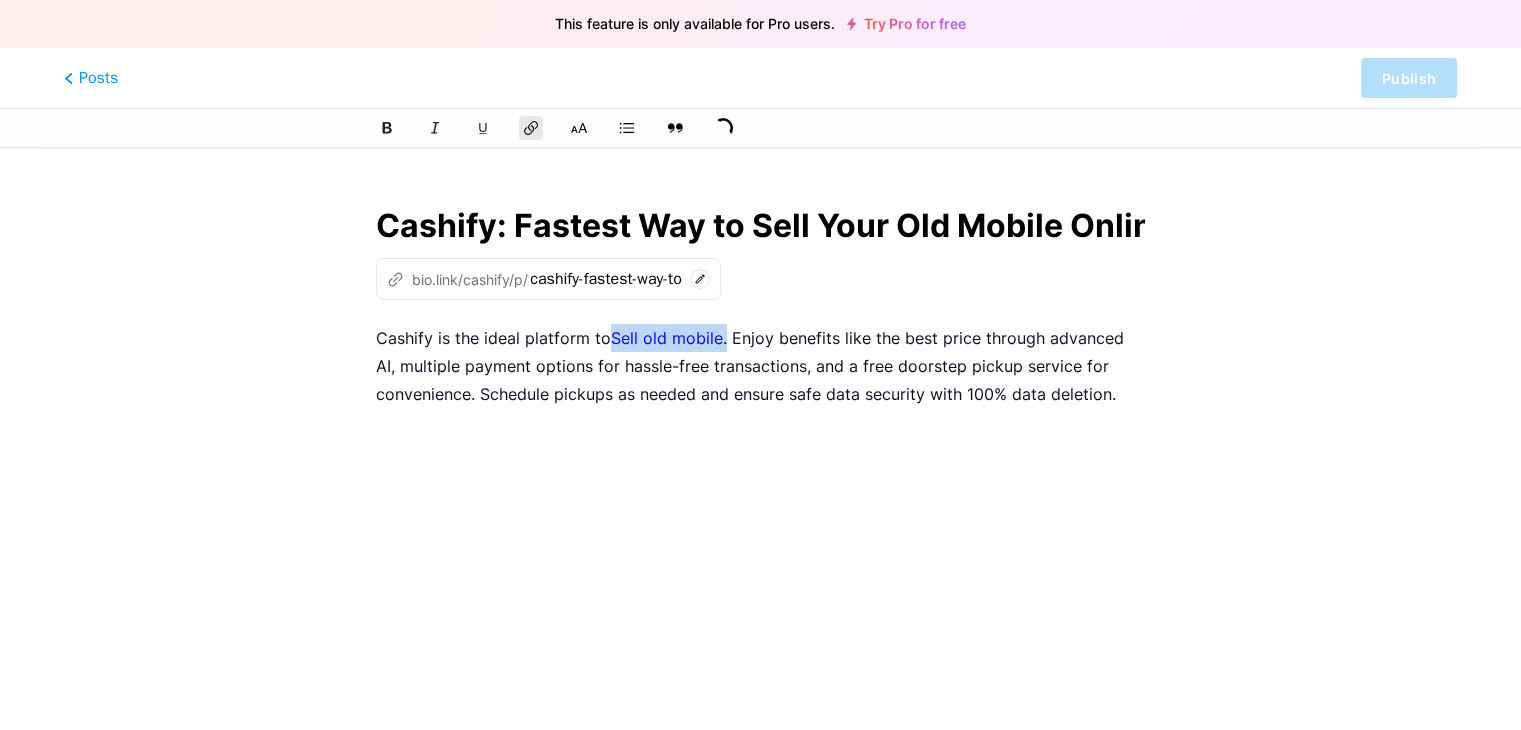 drag, startPoint x: 630, startPoint y: 337, endPoint x: 724, endPoint y: 345, distance: 94.33981 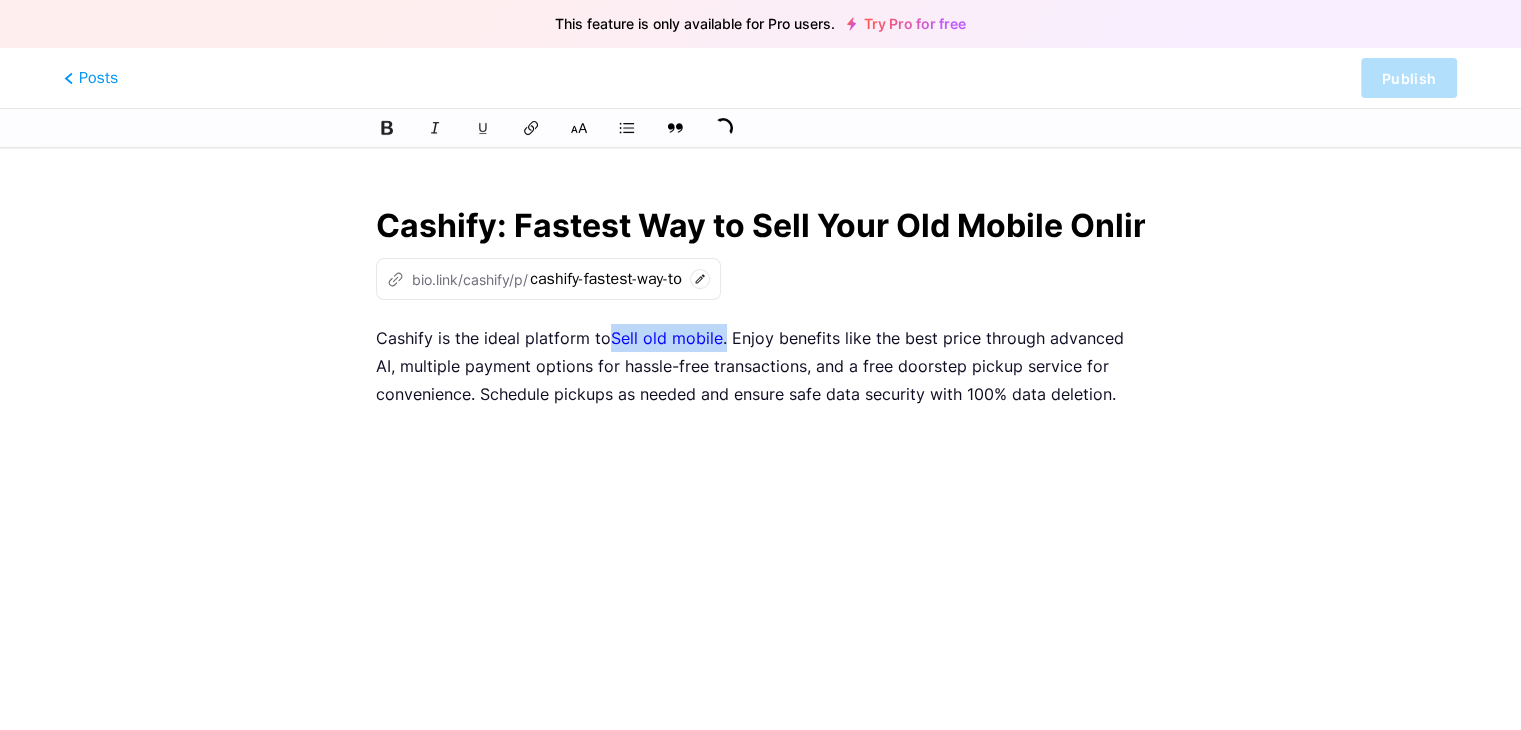 click 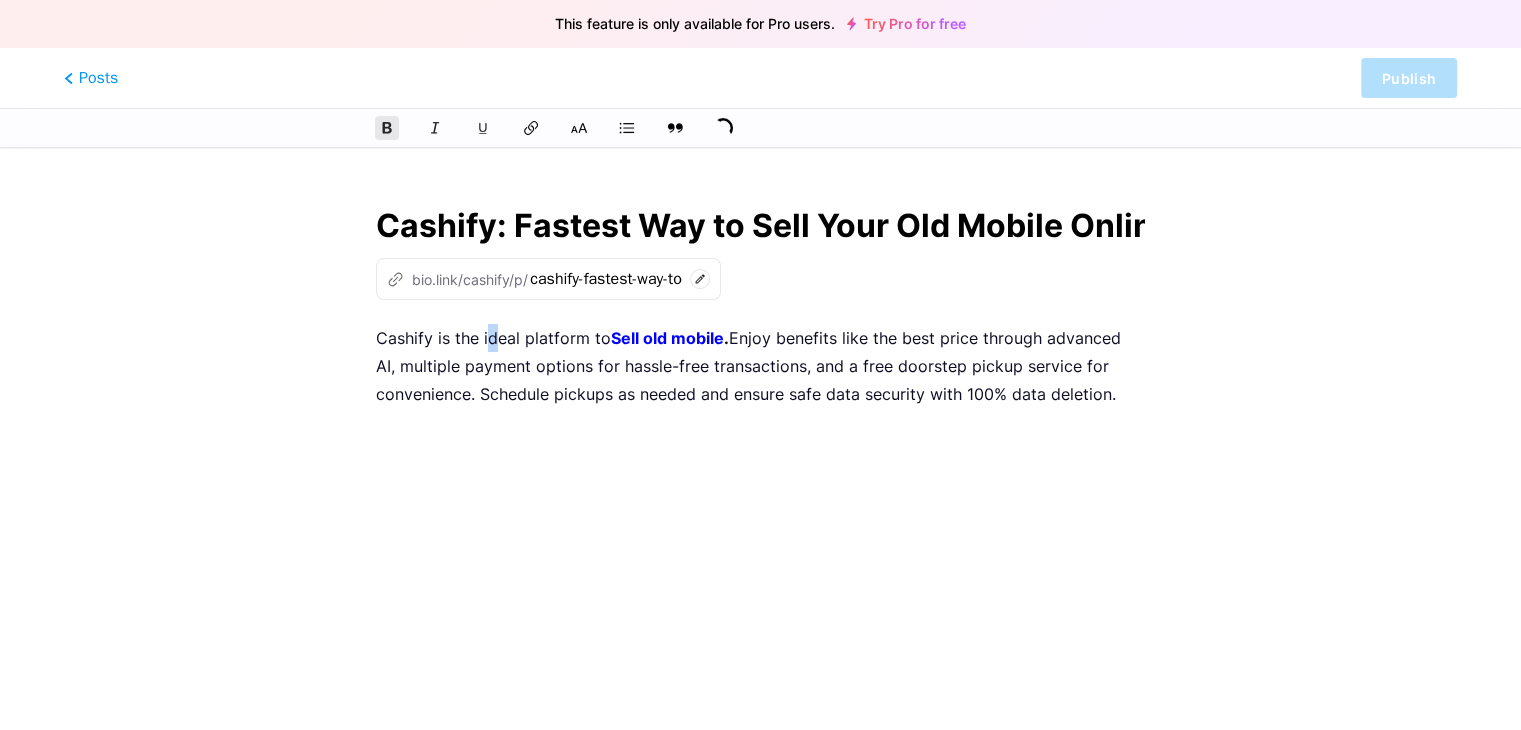 click on "Cashify is the ideal platform to Sell old mobile . Enjoy benefits like the best price through advanced AI, multiple payment options for hassle-free transactions, and a free doorstep pickup service for convenience. Schedule pickups as needed and ensure safe data security with 100% data deletion." at bounding box center (760, 366) 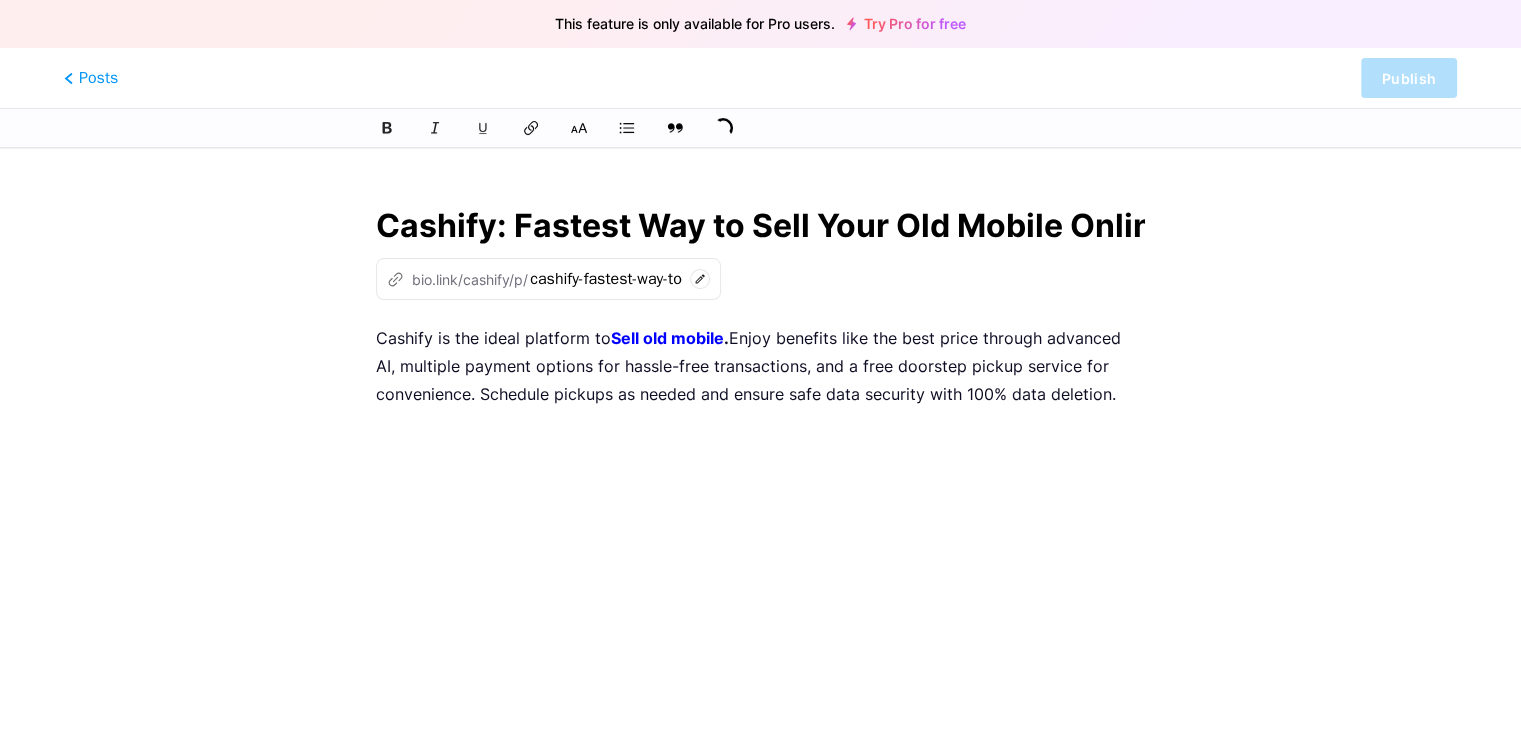 click on "Cashify is the ideal platform to Sell old mobile . Enjoy benefits like the best price through advanced AI, multiple payment options for hassle-free transactions, and a free doorstep pickup service for convenience. Schedule pickups as needed and ensure safe data security with 100% data deletion." at bounding box center [760, 366] 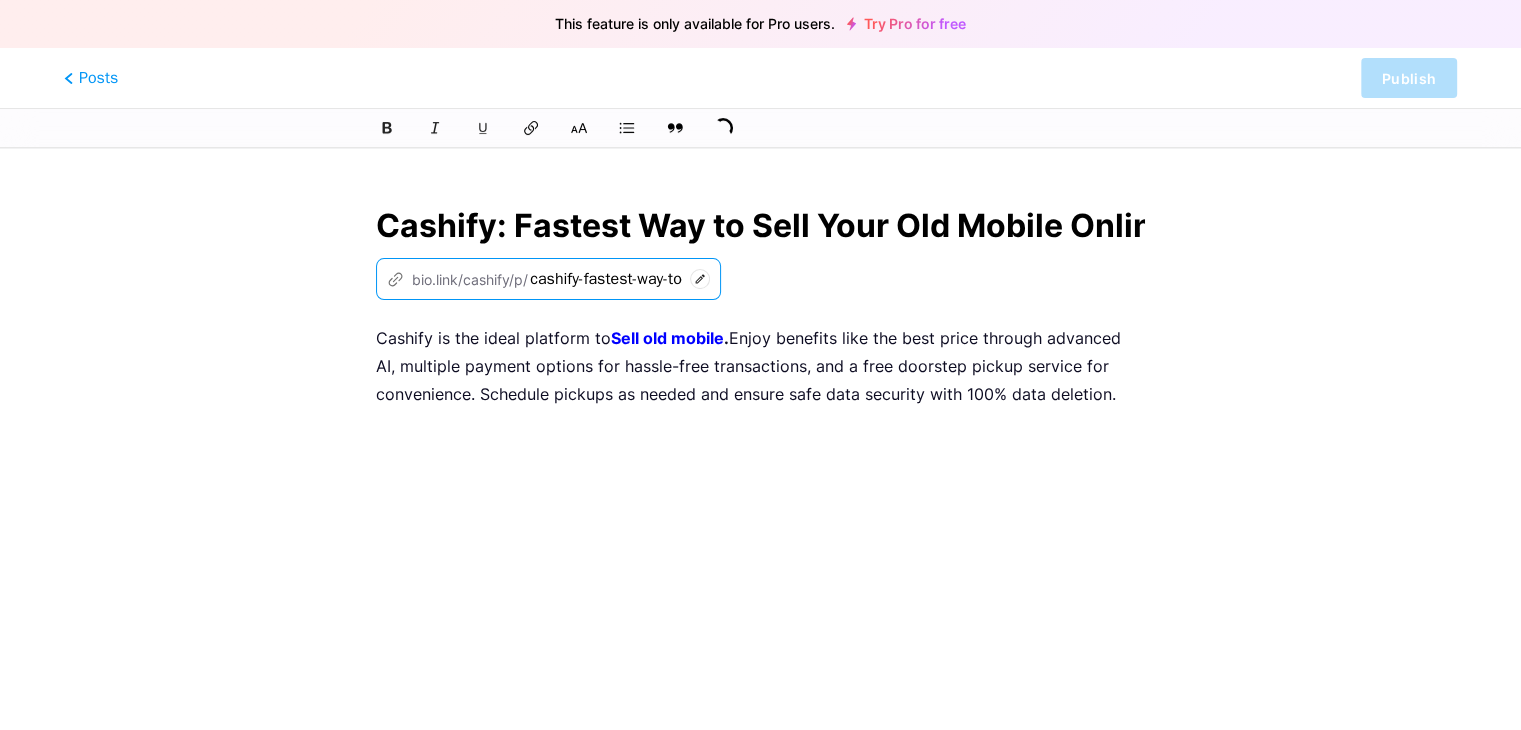 scroll, scrollTop: 0, scrollLeft: 176, axis: horizontal 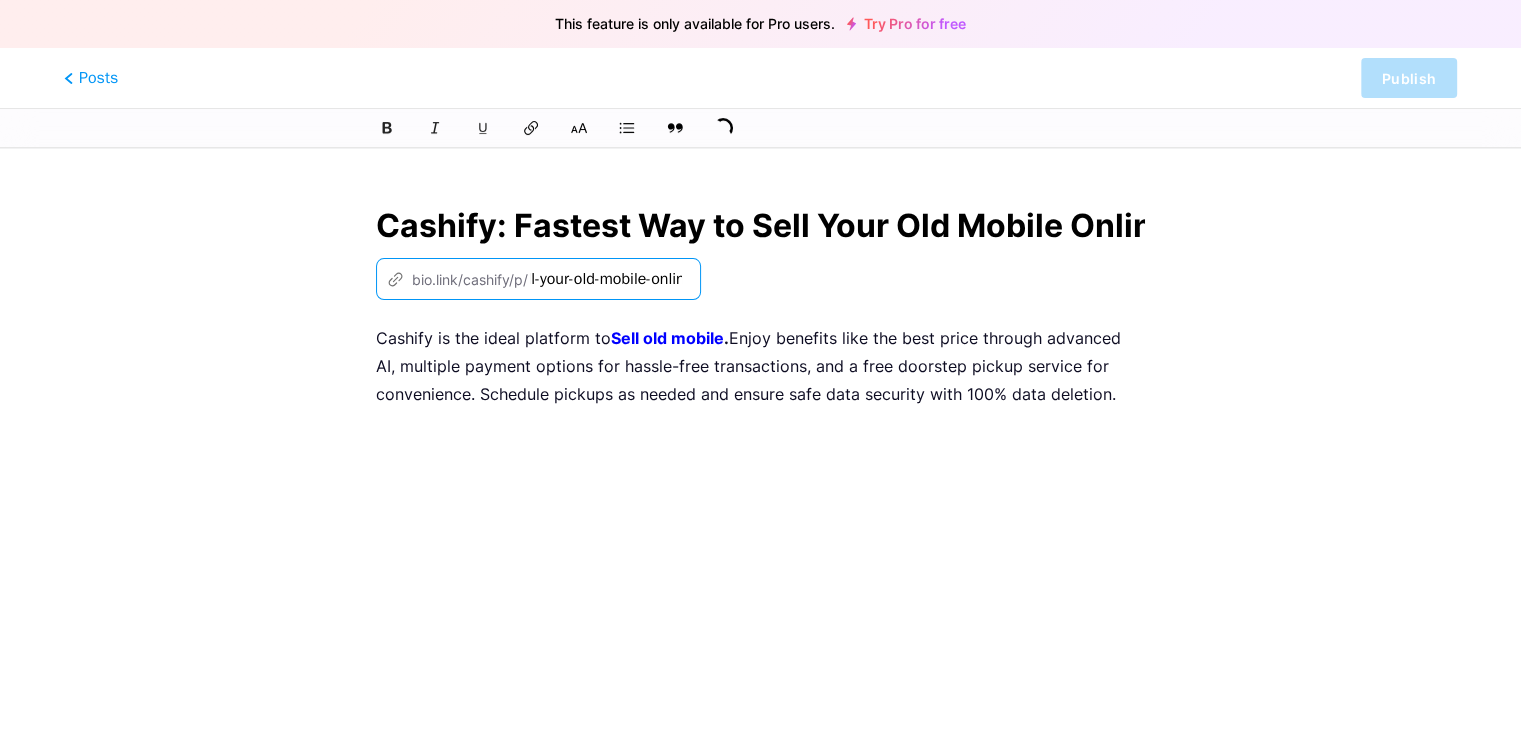 click on "cashify-fastest-way-to-sell-your-old-mobile-online" at bounding box center (606, 279) 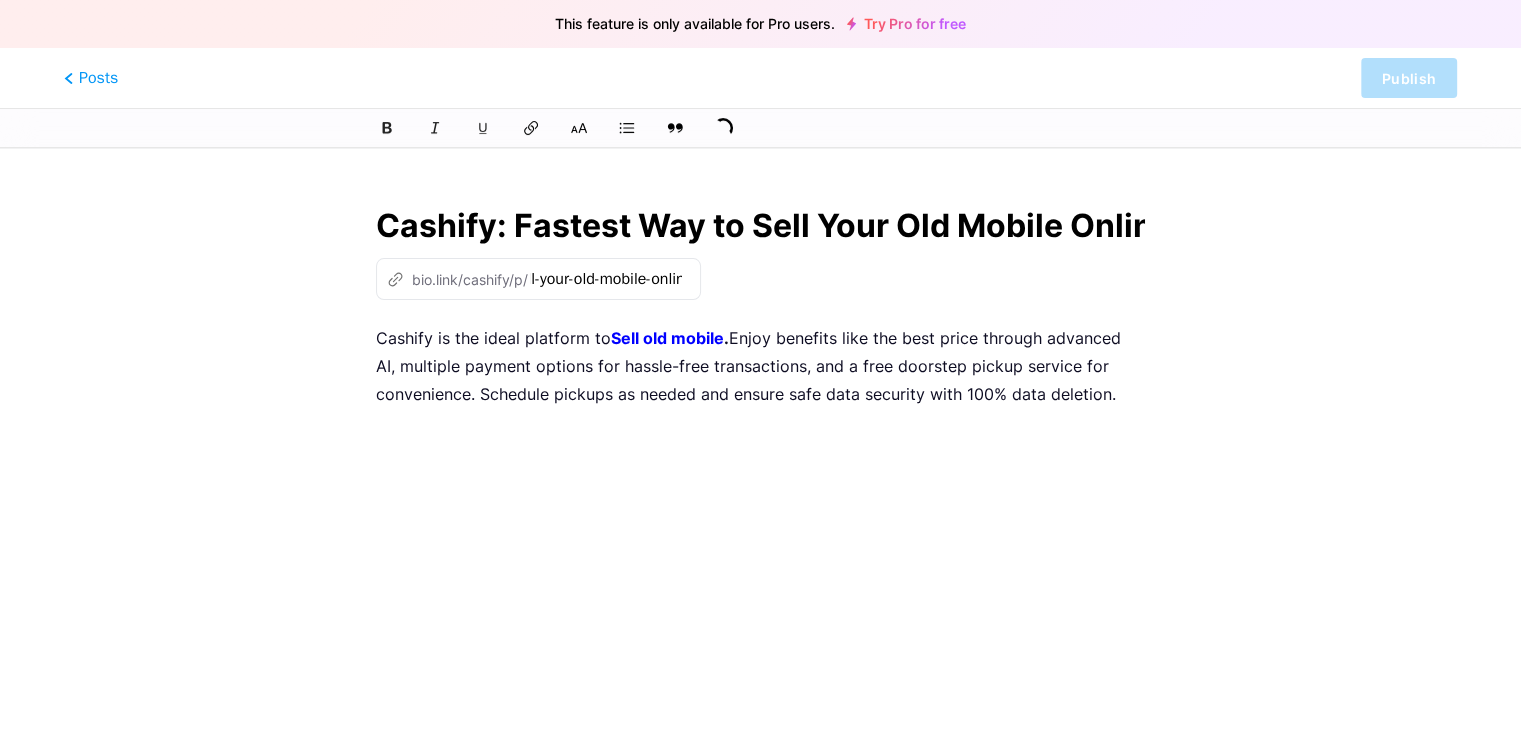 scroll, scrollTop: 0, scrollLeft: 0, axis: both 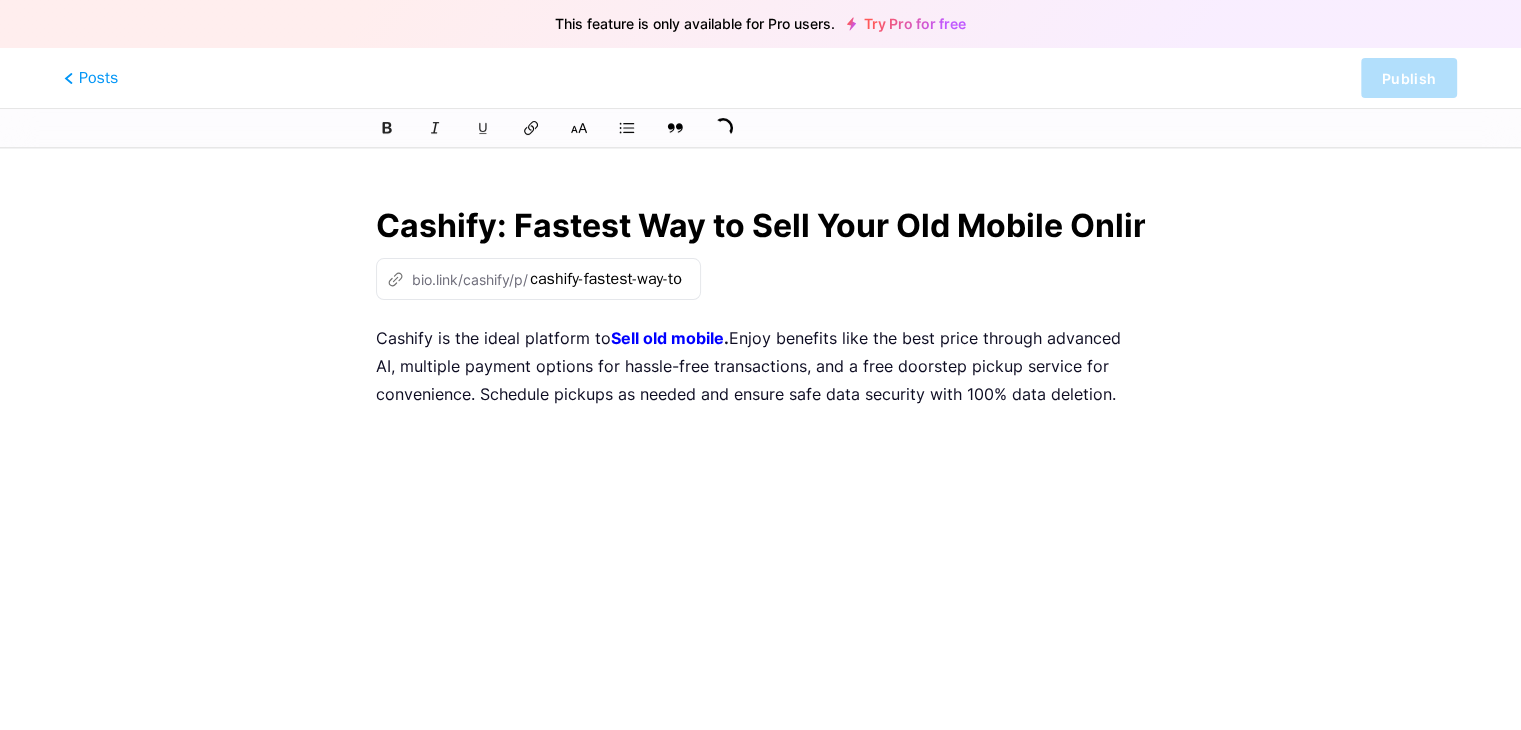click on "z bio.link/cashify/p/ cashify-fastest-way-to-sell-your-old-mobile-online" at bounding box center (538, 279) 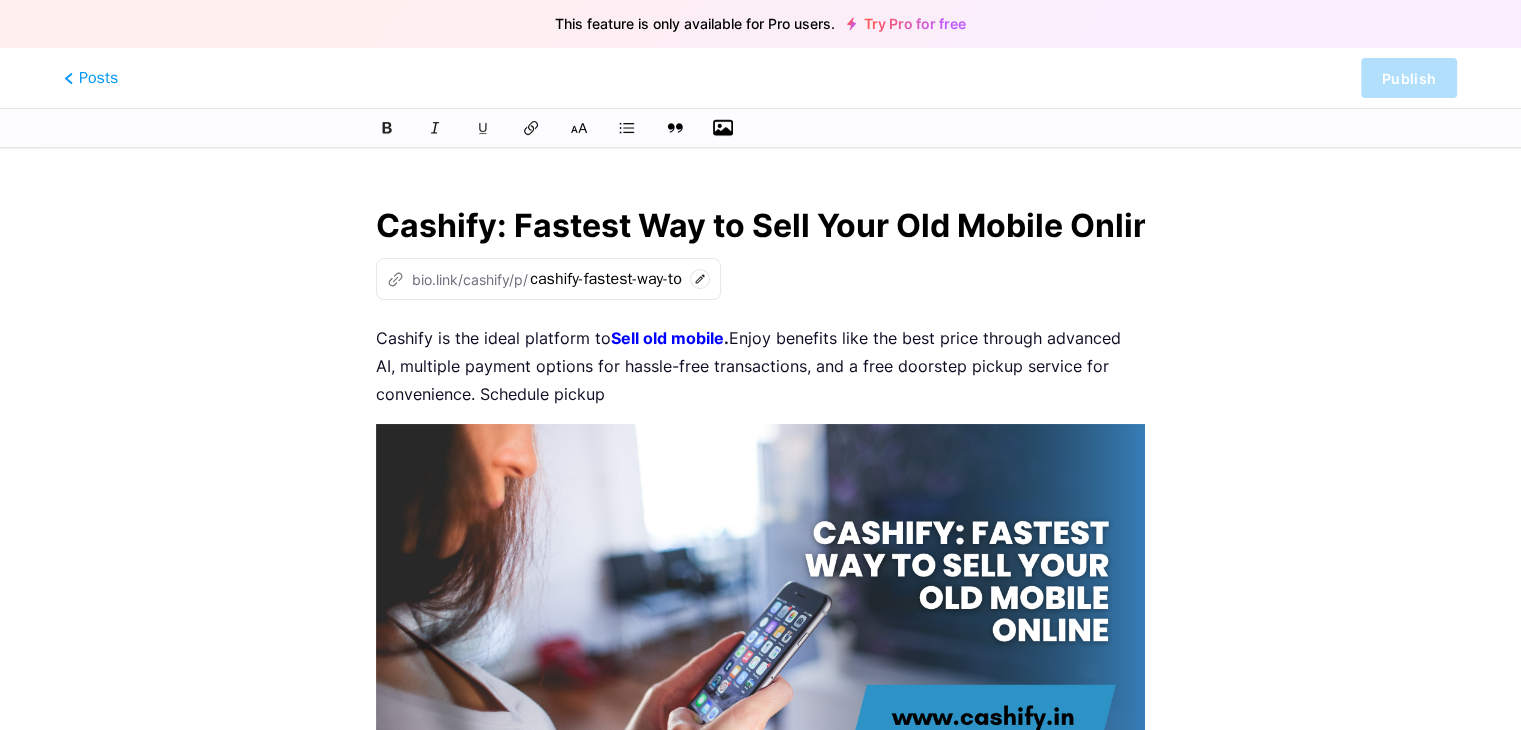 click 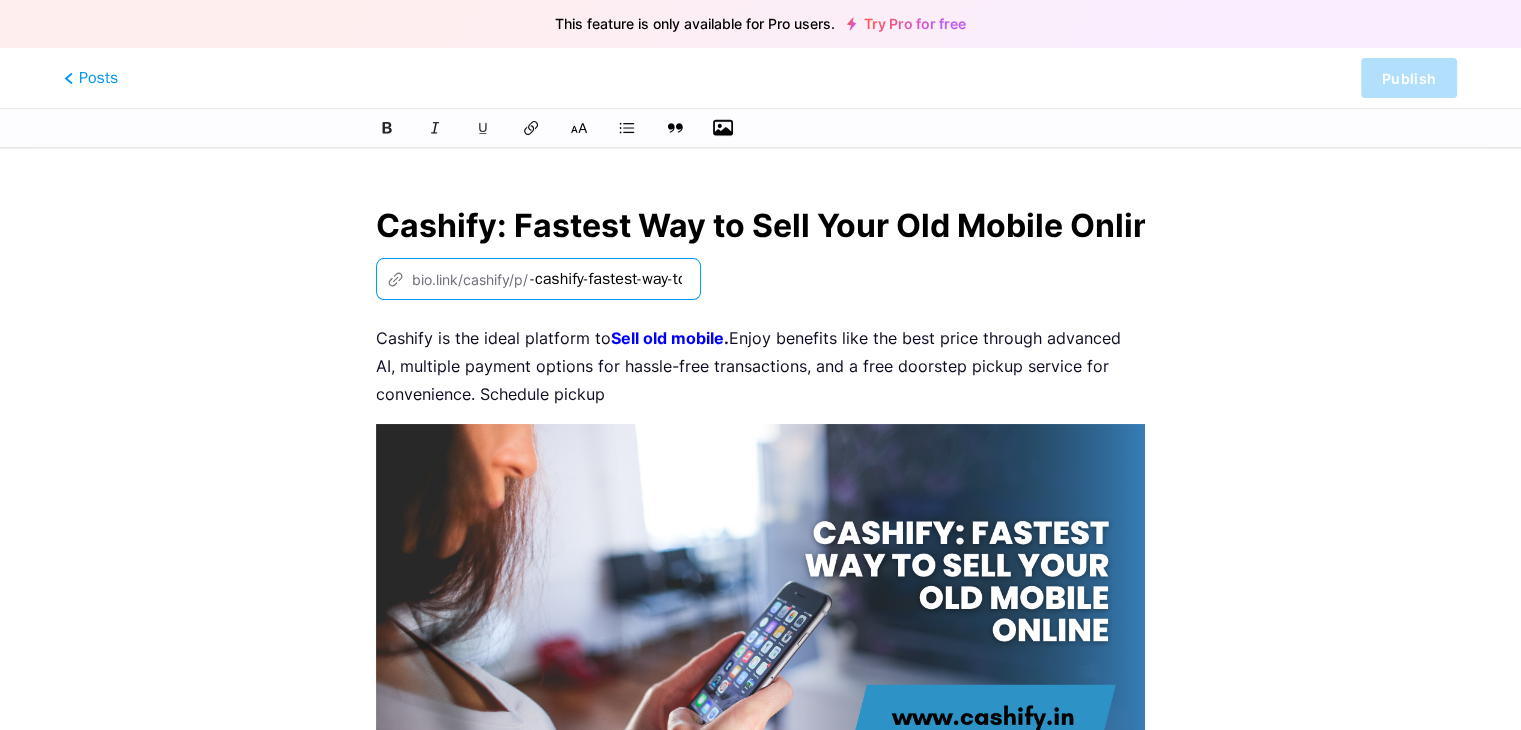 click on "-cashify-fastest-way-tosell-your-old-mobile-online" at bounding box center (606, 279) 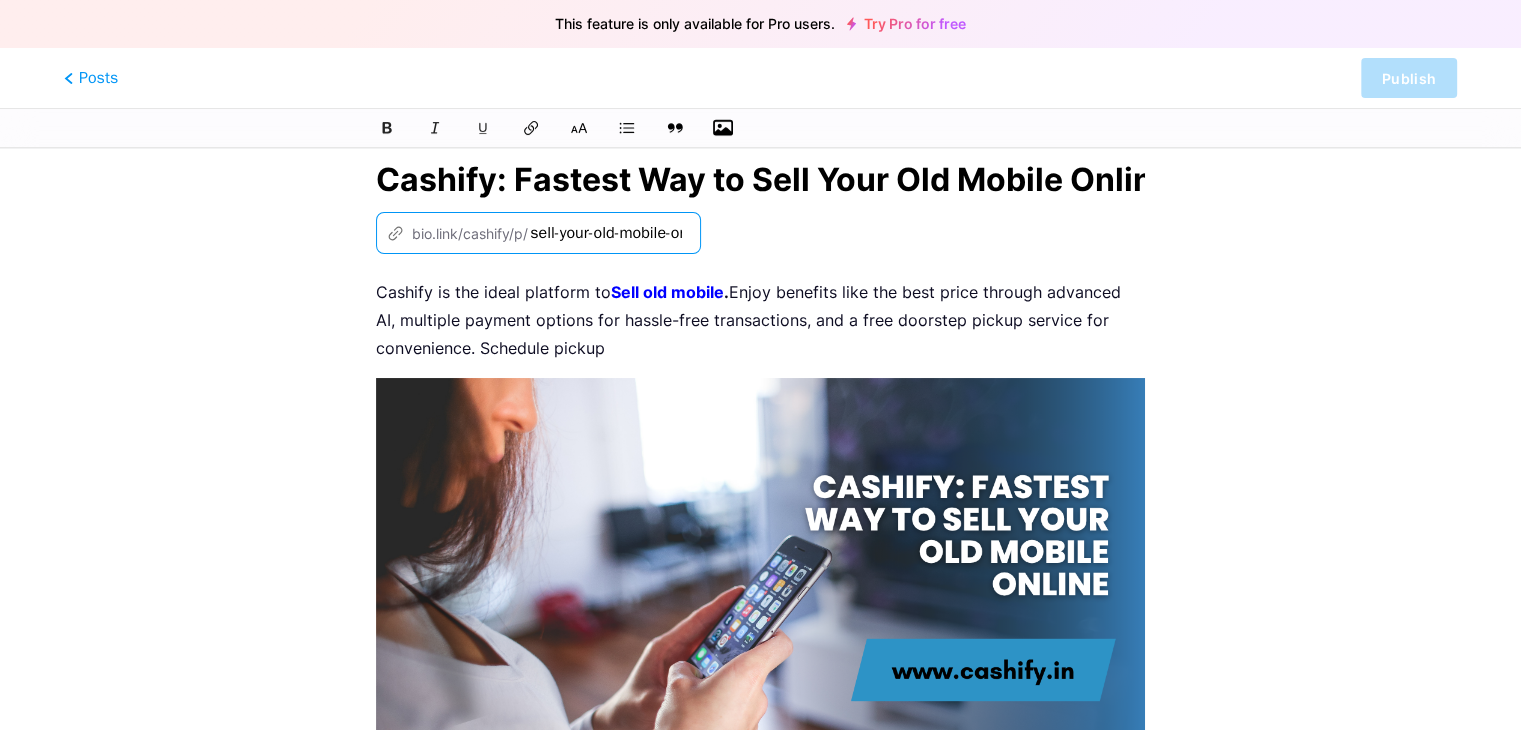 scroll, scrollTop: 346, scrollLeft: 0, axis: vertical 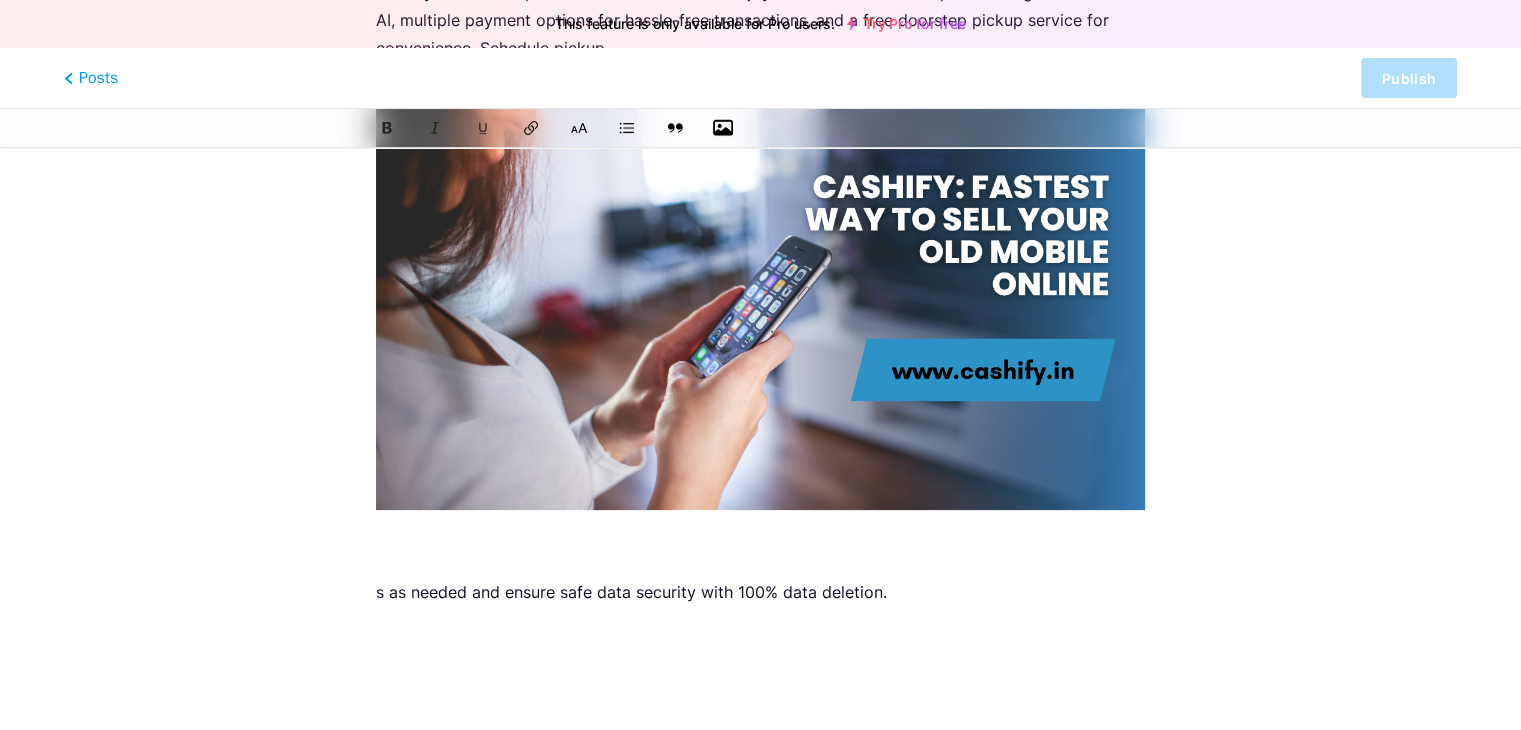 type on "sell-your-old-mobile-online" 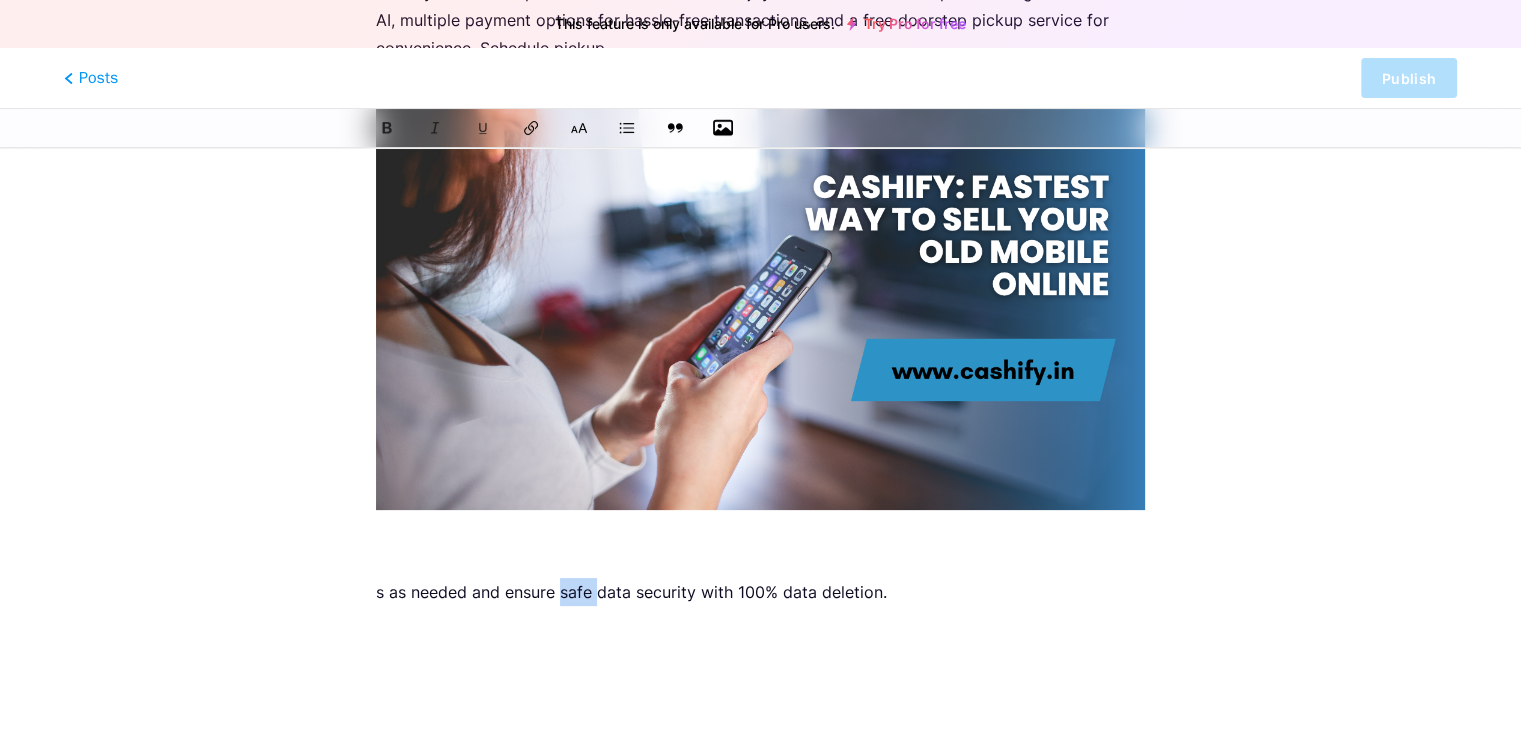 click on "s as needed and ensure safe data security with 100% data deletion." at bounding box center (760, 592) 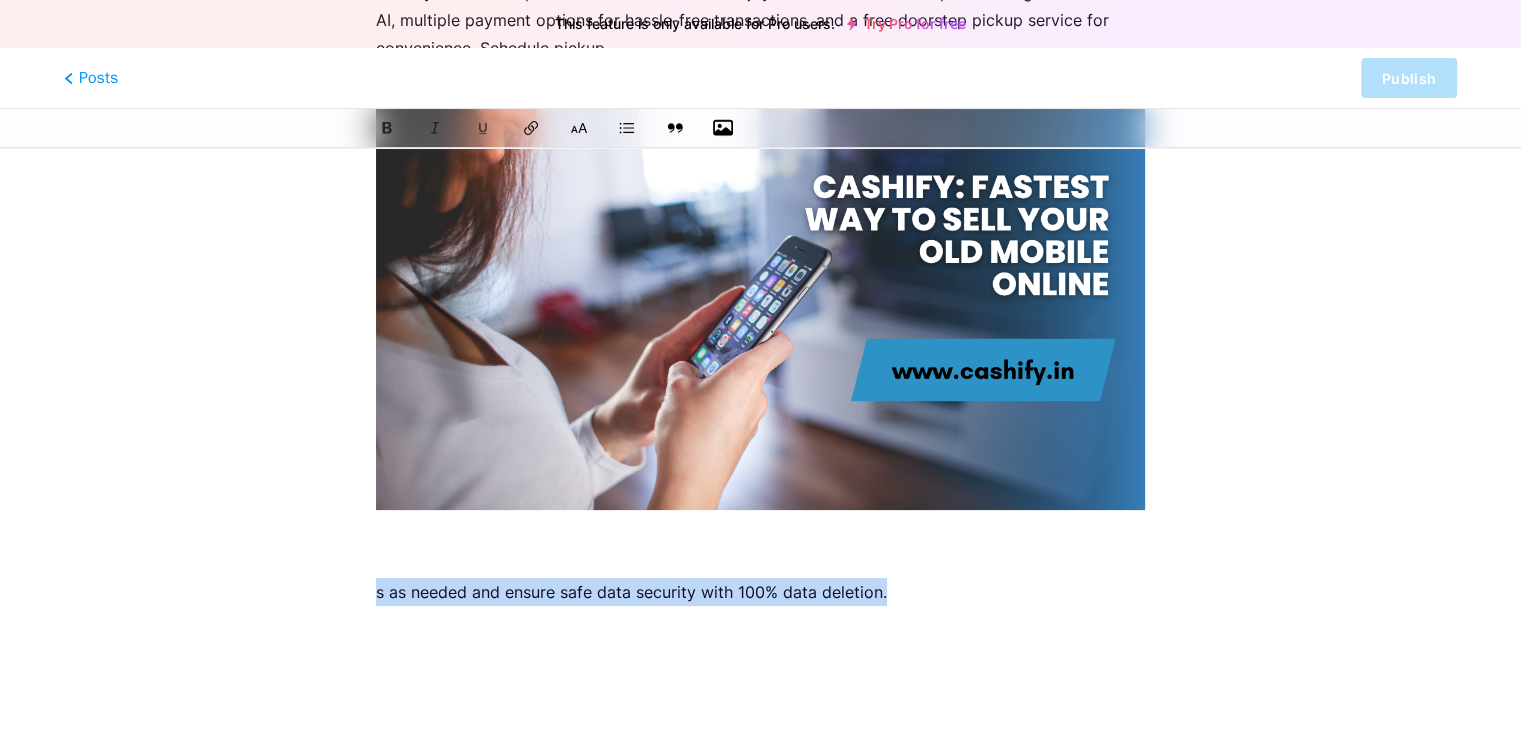 click on "s as needed and ensure safe data security with 100% data deletion." at bounding box center (760, 592) 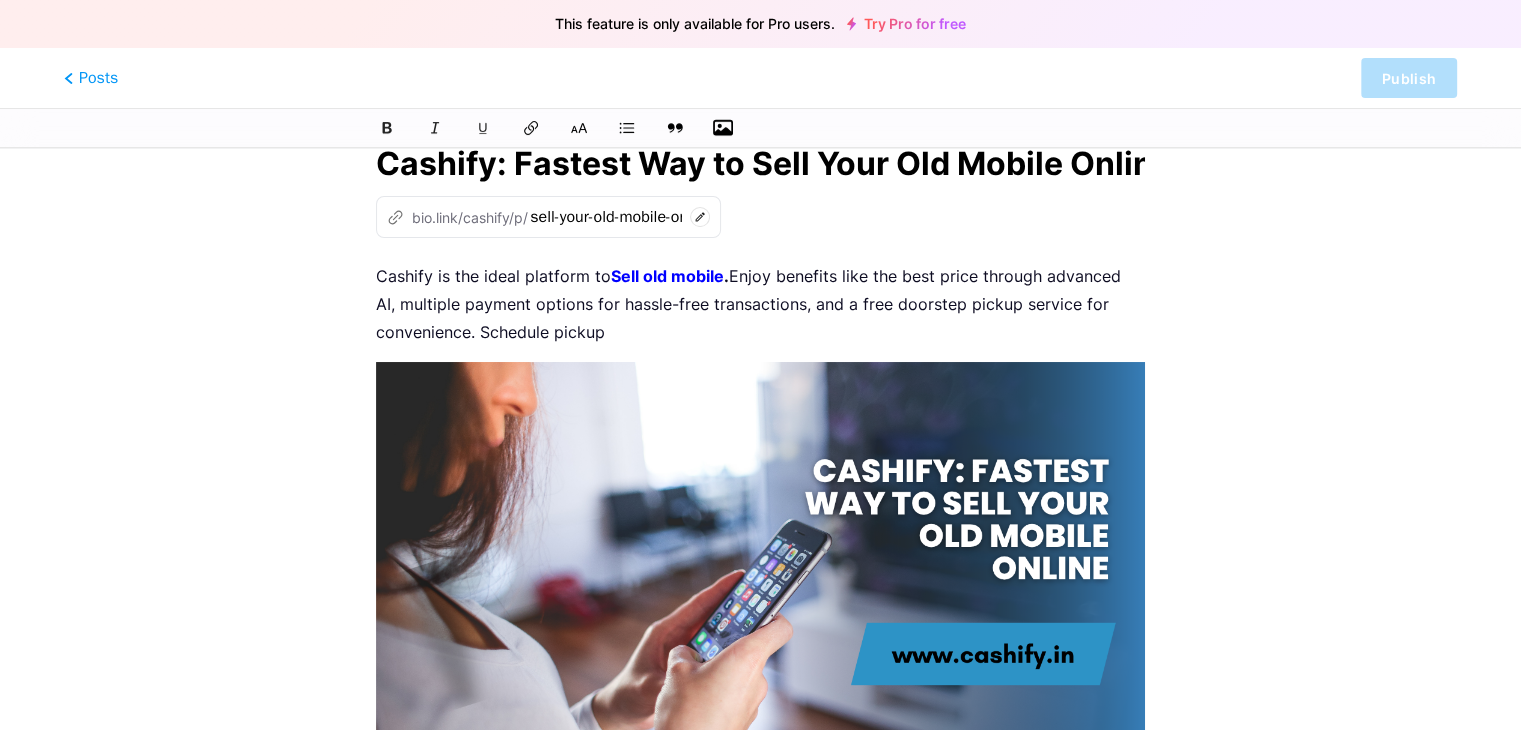 scroll, scrollTop: 0, scrollLeft: 0, axis: both 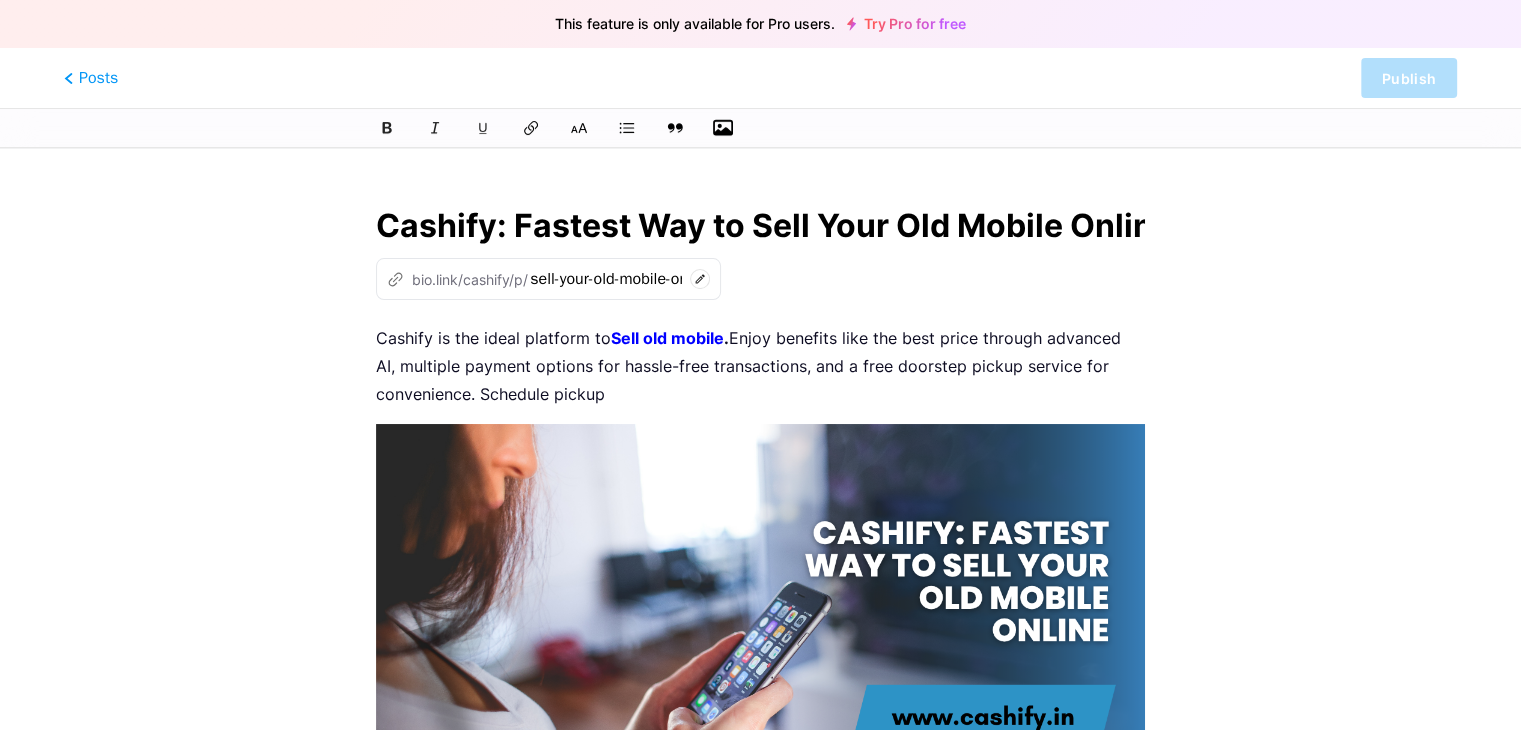 click on "Cashify is the ideal platform to Sell old mobile . Enjoy benefits like the best price through advanced AI, multiple payment options for hassle-free transactions, and a free doorstep pickup service for convenience. Schedule pickup" at bounding box center [760, 366] 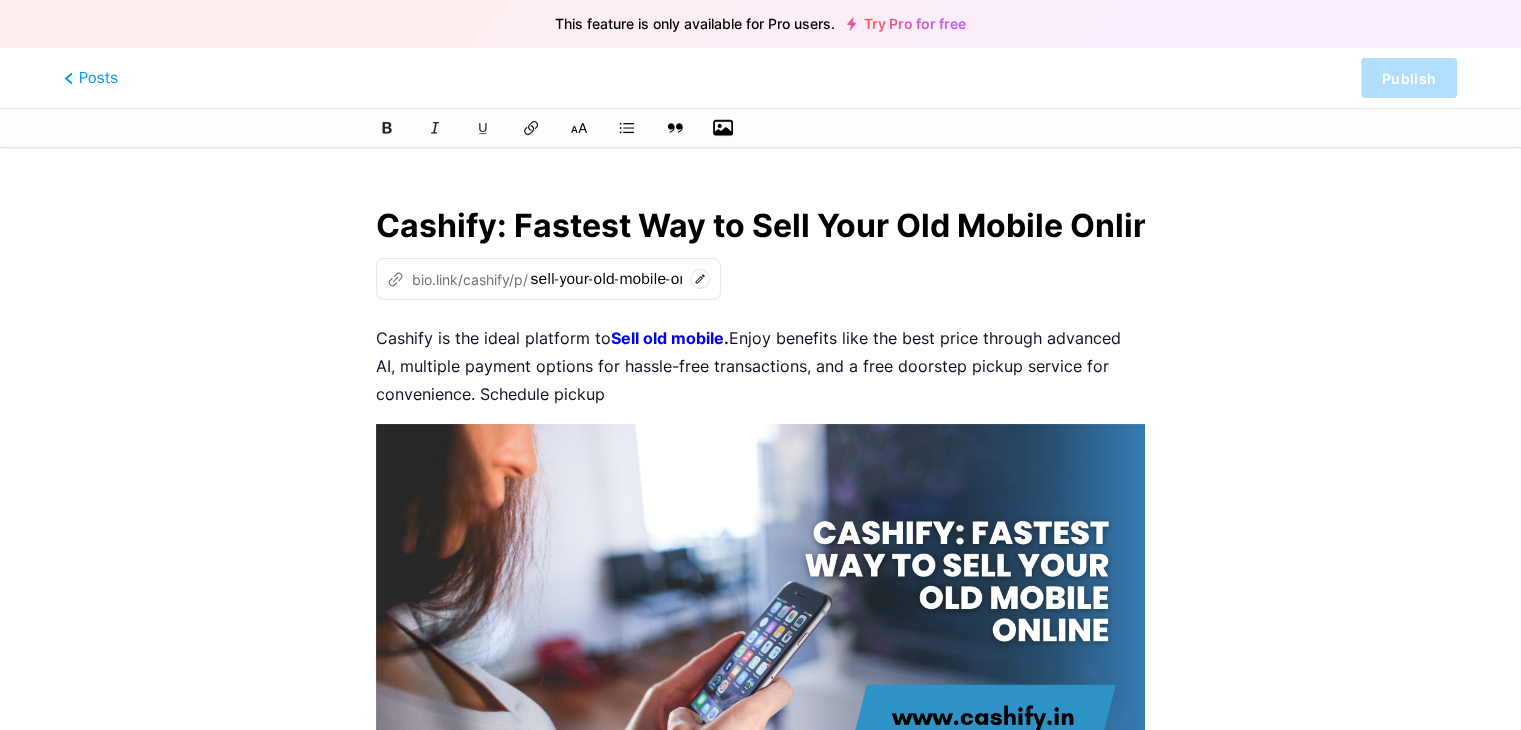 type 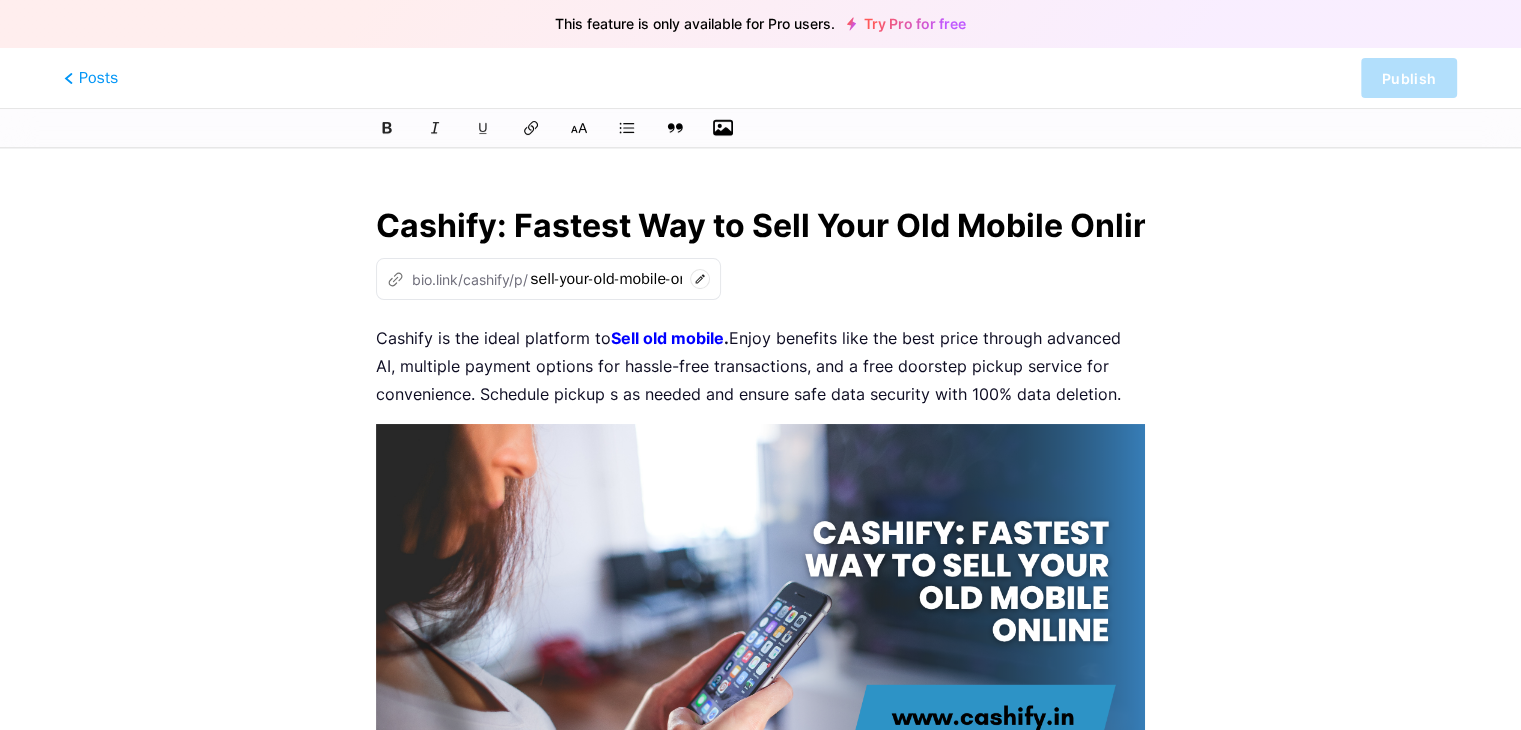 click on "Cashify is the ideal platform to Sell old mobile . Enjoy benefits like the best price through advanced AI, multiple payment options for hassle-free transactions, and a free doorstep pickup service for convenience. Schedule pickup s as needed and ensure safe data security with 100% data deletion." at bounding box center [760, 366] 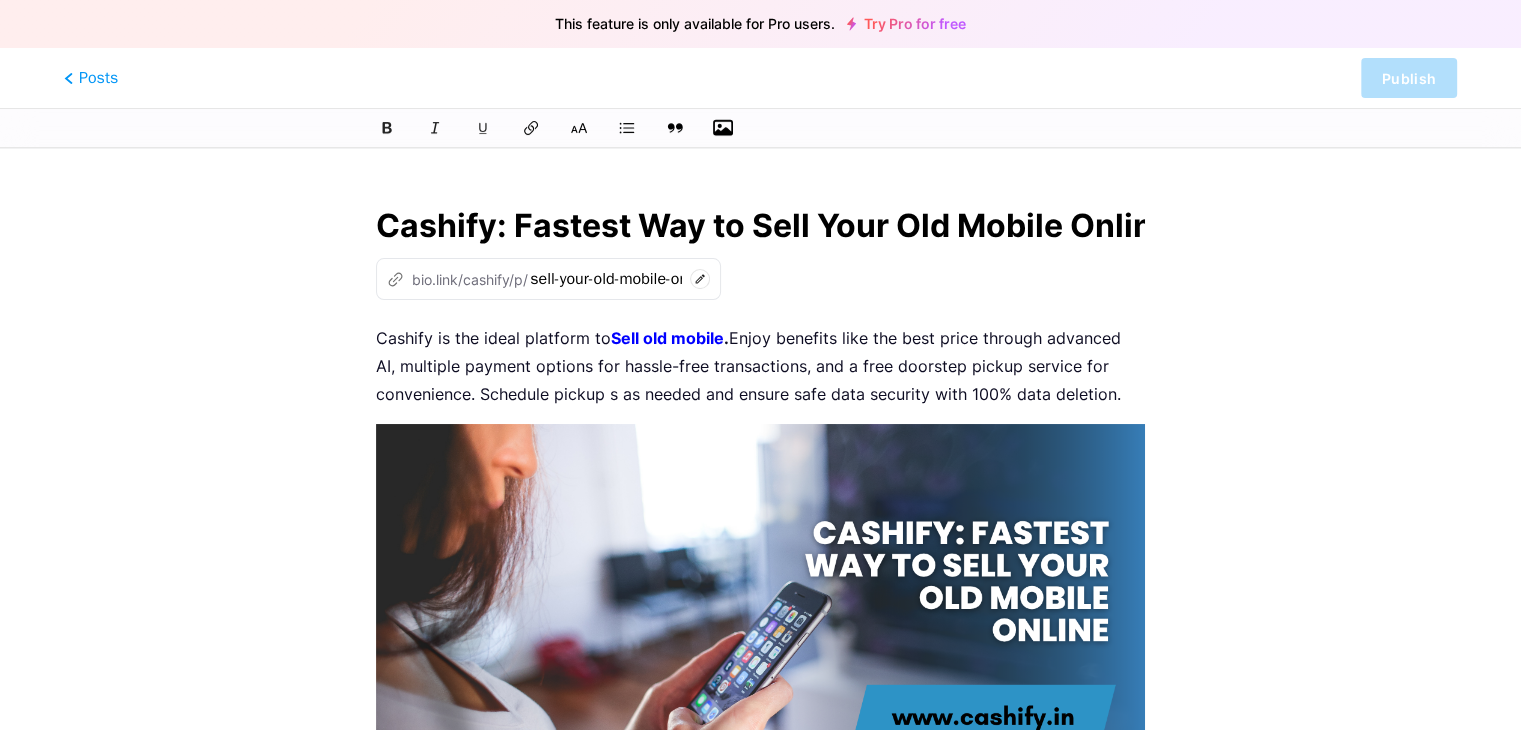 click on "Cashify is the ideal platform to Sell old mobile . Enjoy benefits like the best price through advanced AI, multiple payment options for hassle-free transactions, and a free doorstep pickup service for convenience. Schedule pickup s as needed and ensure safe data security with 100% data deletion." at bounding box center (760, 366) 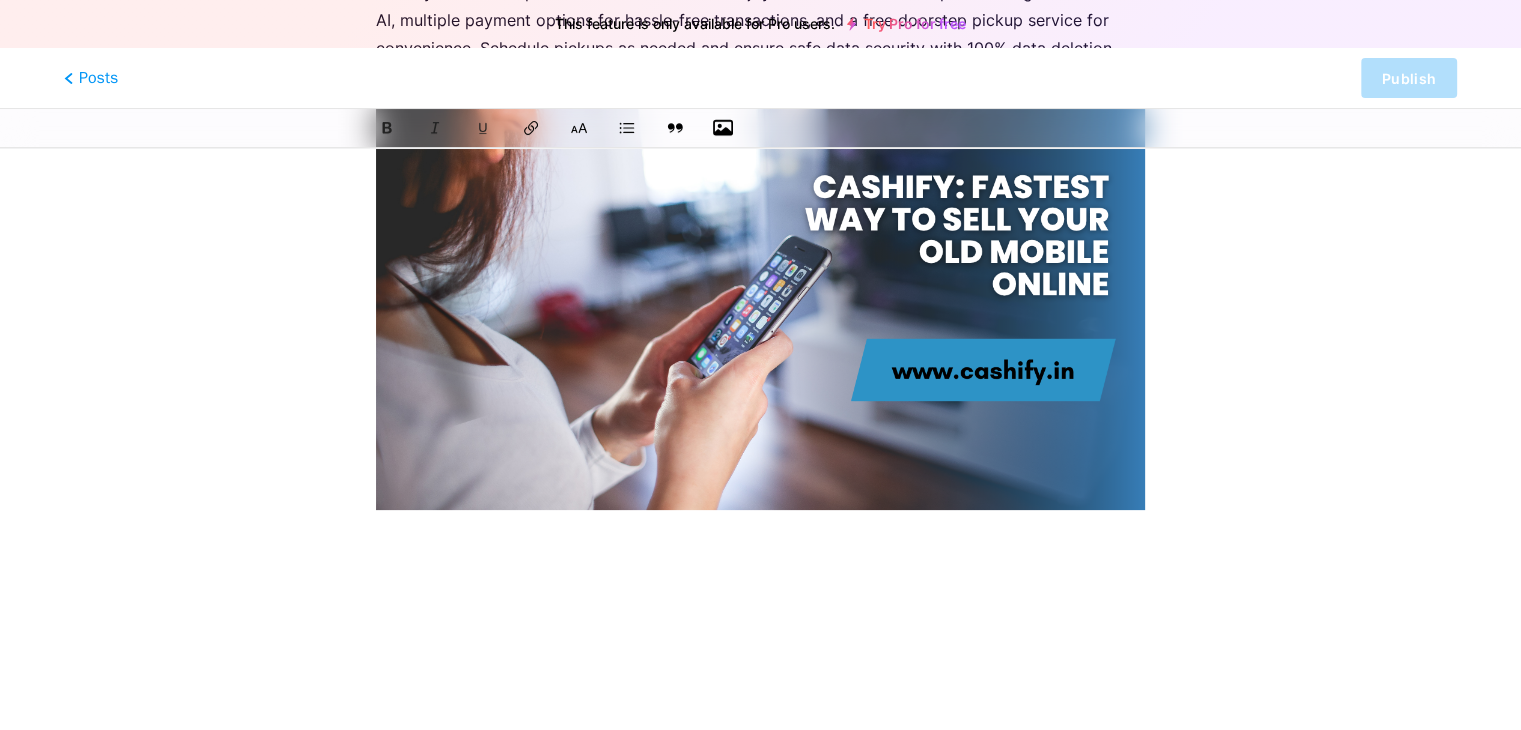 scroll, scrollTop: 0, scrollLeft: 0, axis: both 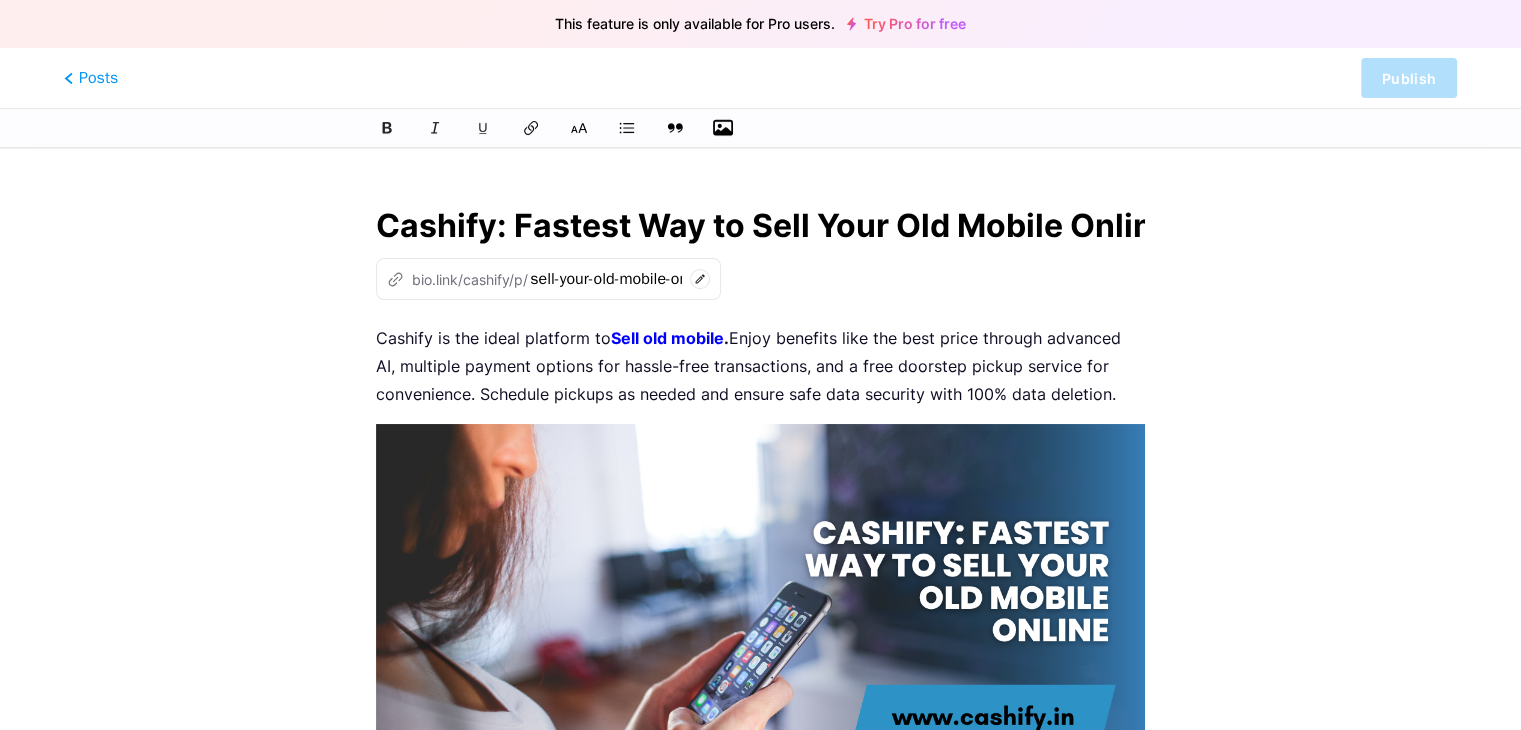 click on "Cashify is the ideal platform to Sell old mobile . Enjoy benefits like the best price through advanced AI, multiple payment options for hassle-free transactions, and a free doorstep pickup service for convenience. Schedule pickups as needed and ensure safe data security with 100% data deletion." at bounding box center [760, 366] 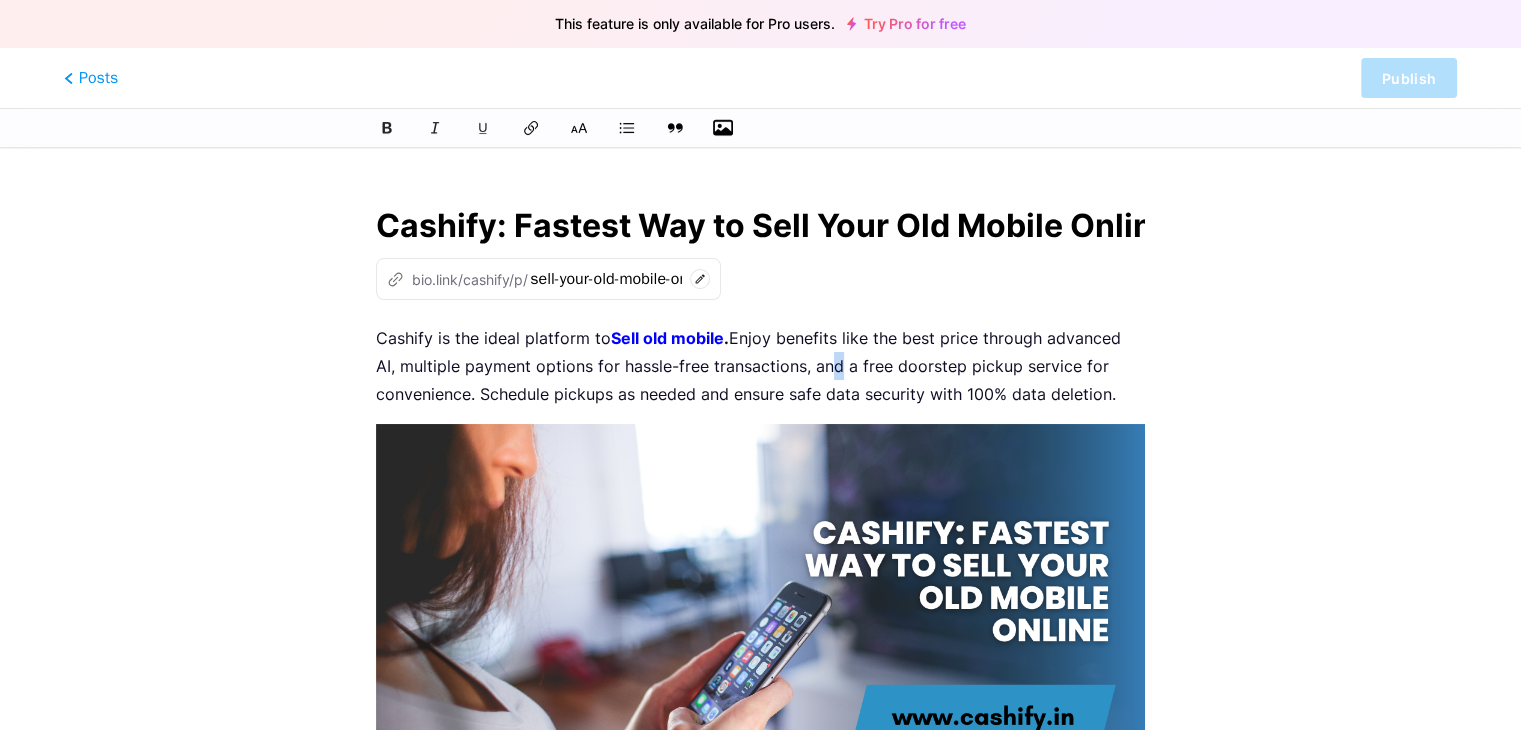 click on "Cashify is the ideal platform to Sell old mobile . Enjoy benefits like the best price through advanced AI, multiple payment options for hassle-free transactions, and a free doorstep pickup service for convenience. Schedule pickups as needed and ensure safe data security with 100% data deletion." at bounding box center (760, 366) 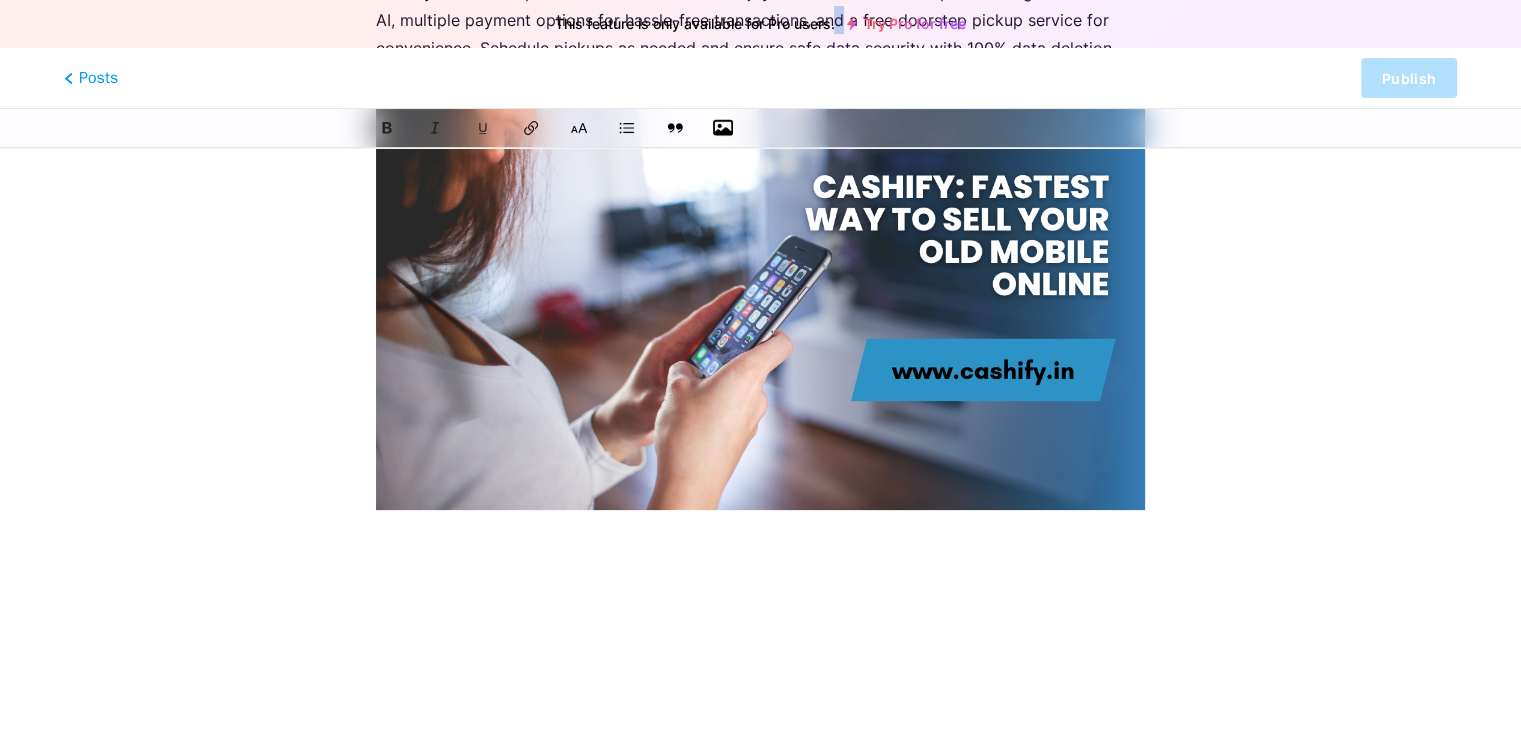 scroll, scrollTop: 0, scrollLeft: 0, axis: both 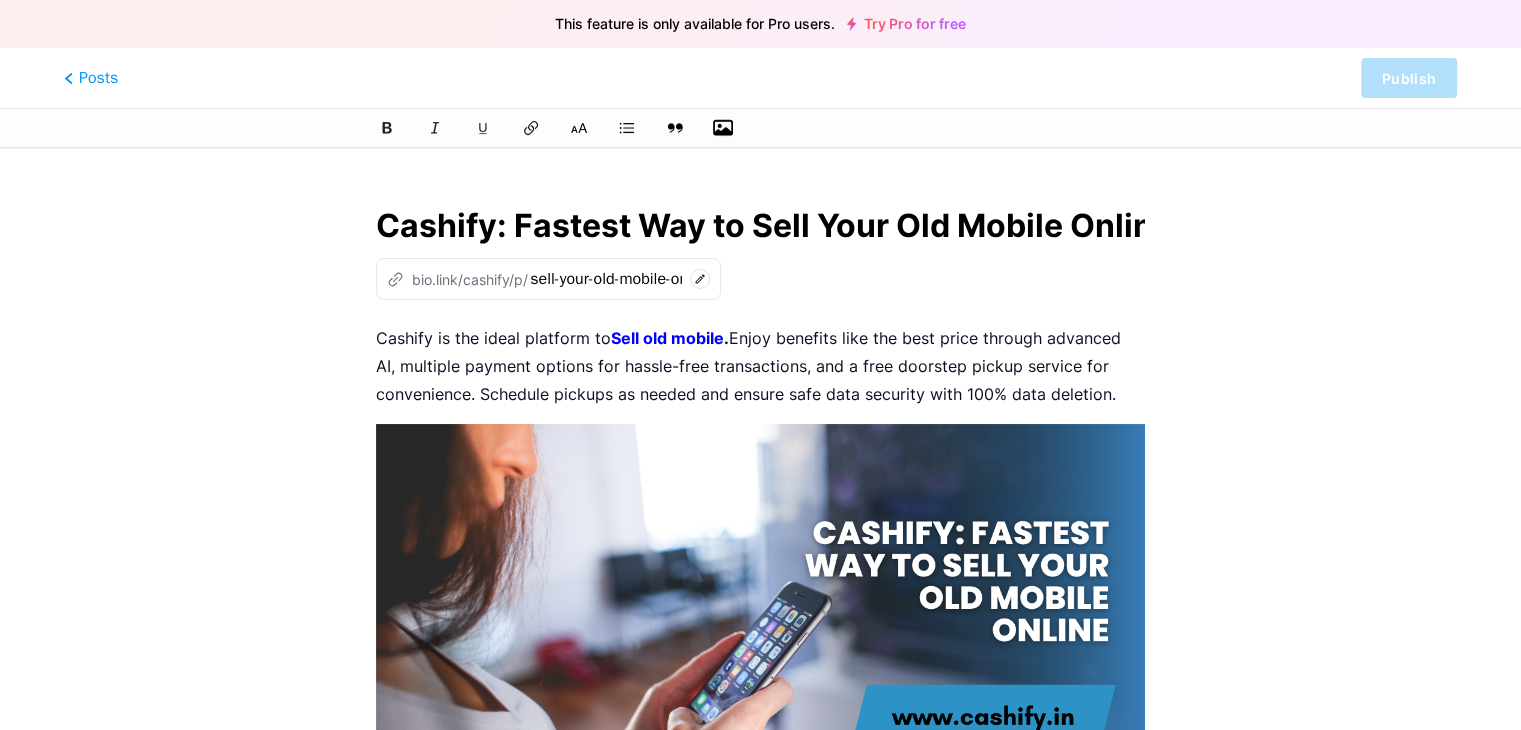 click on "This feature is only available for Pro
users.       Try Pro for free" at bounding box center (760, 24) 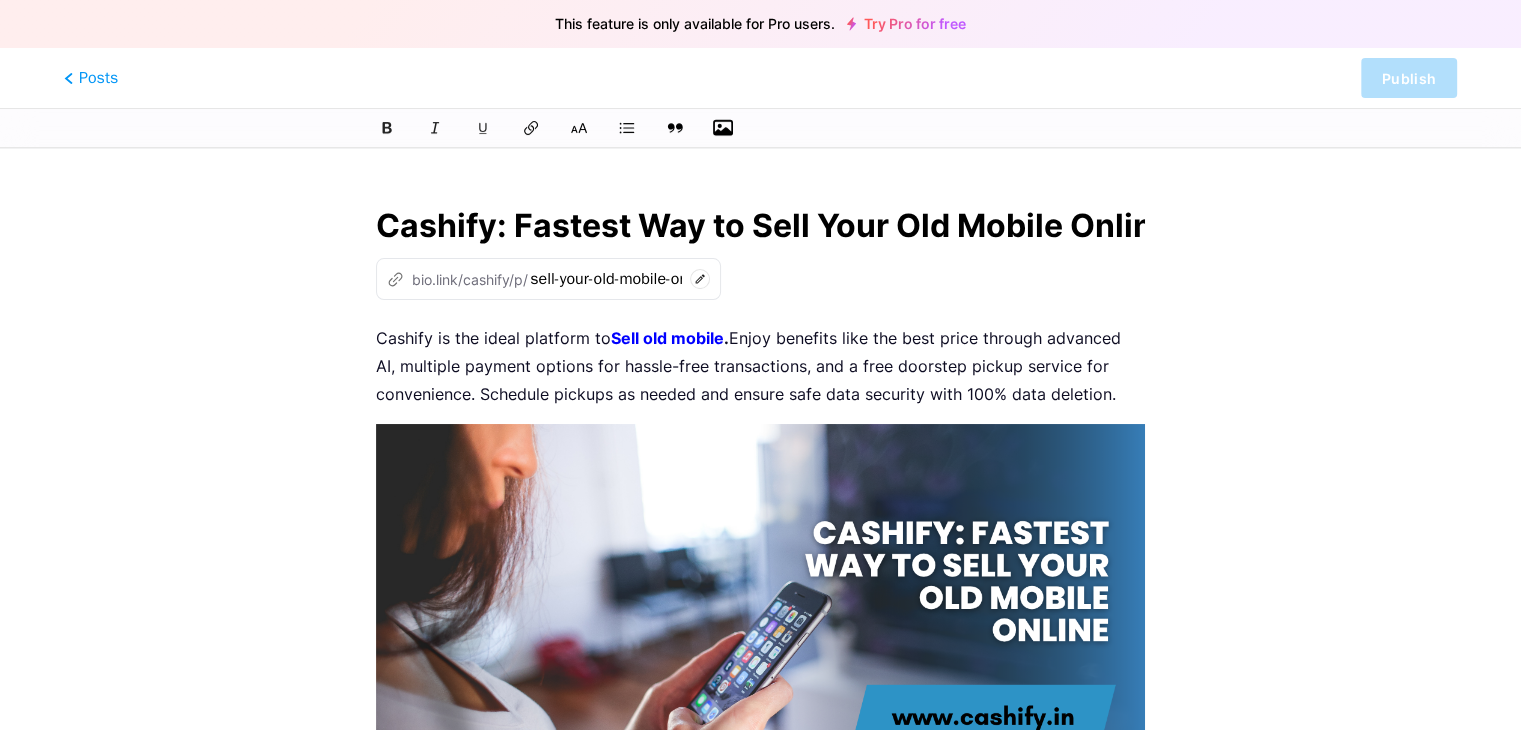 click on "Try Pro for free" at bounding box center [906, 24] 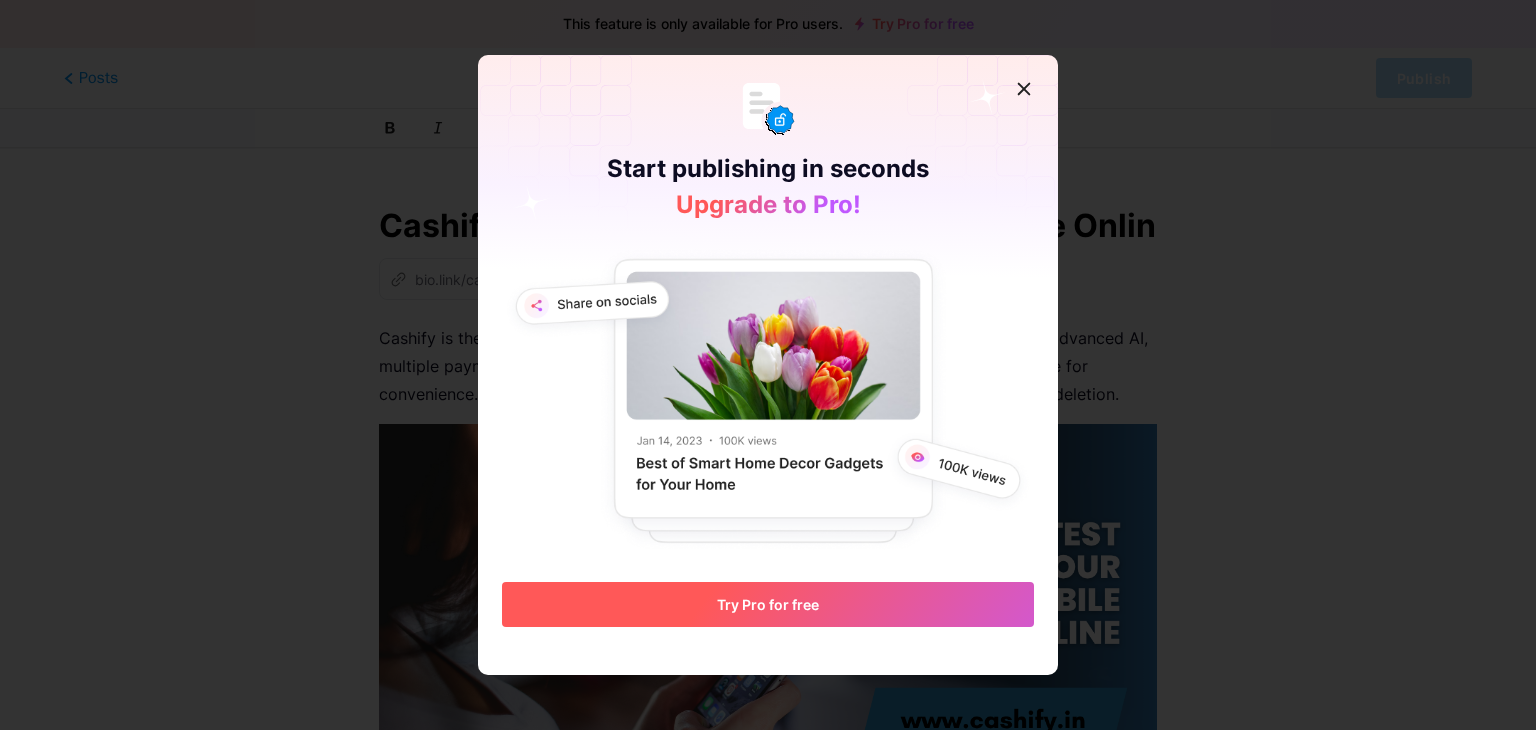 click on "Try Pro for free" at bounding box center (768, 604) 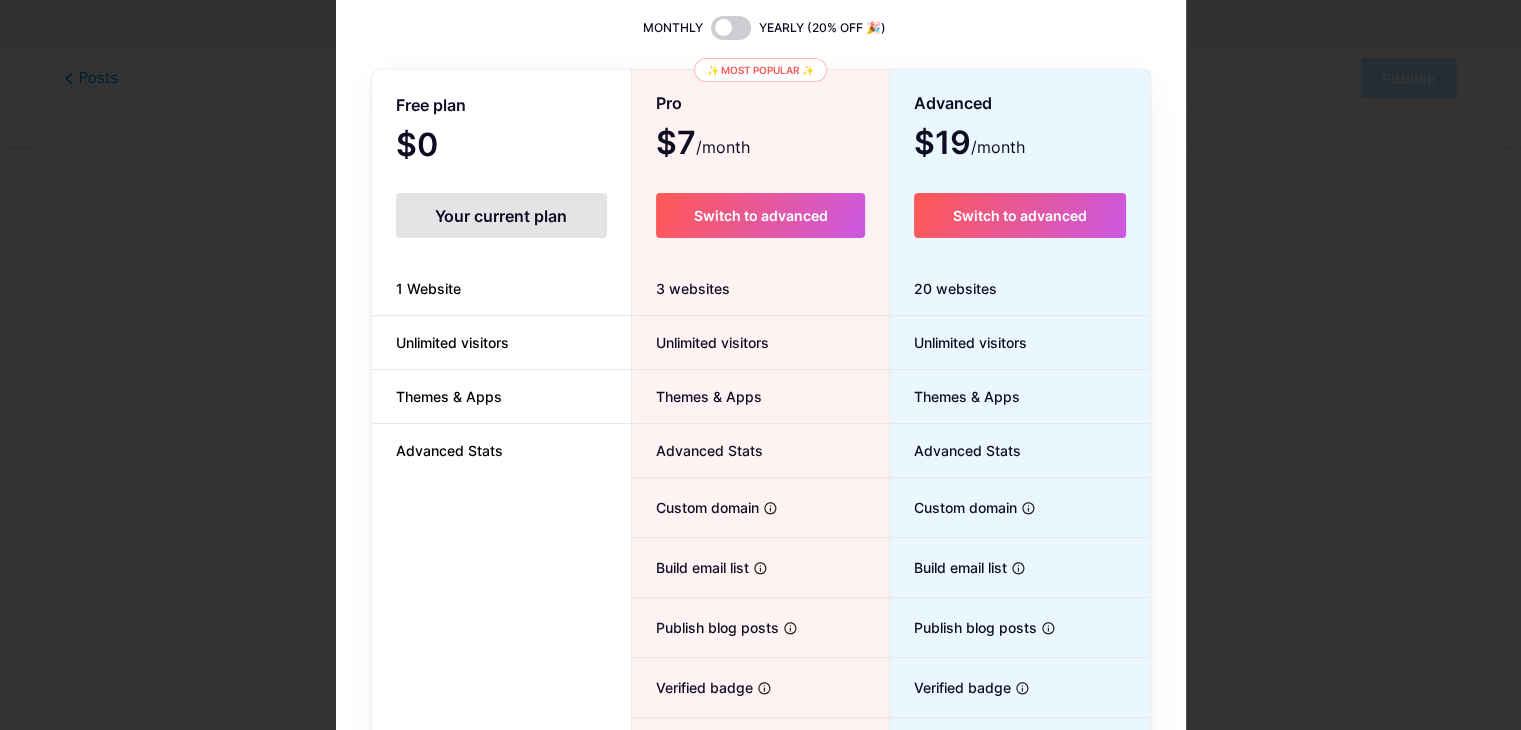 scroll, scrollTop: 198, scrollLeft: 0, axis: vertical 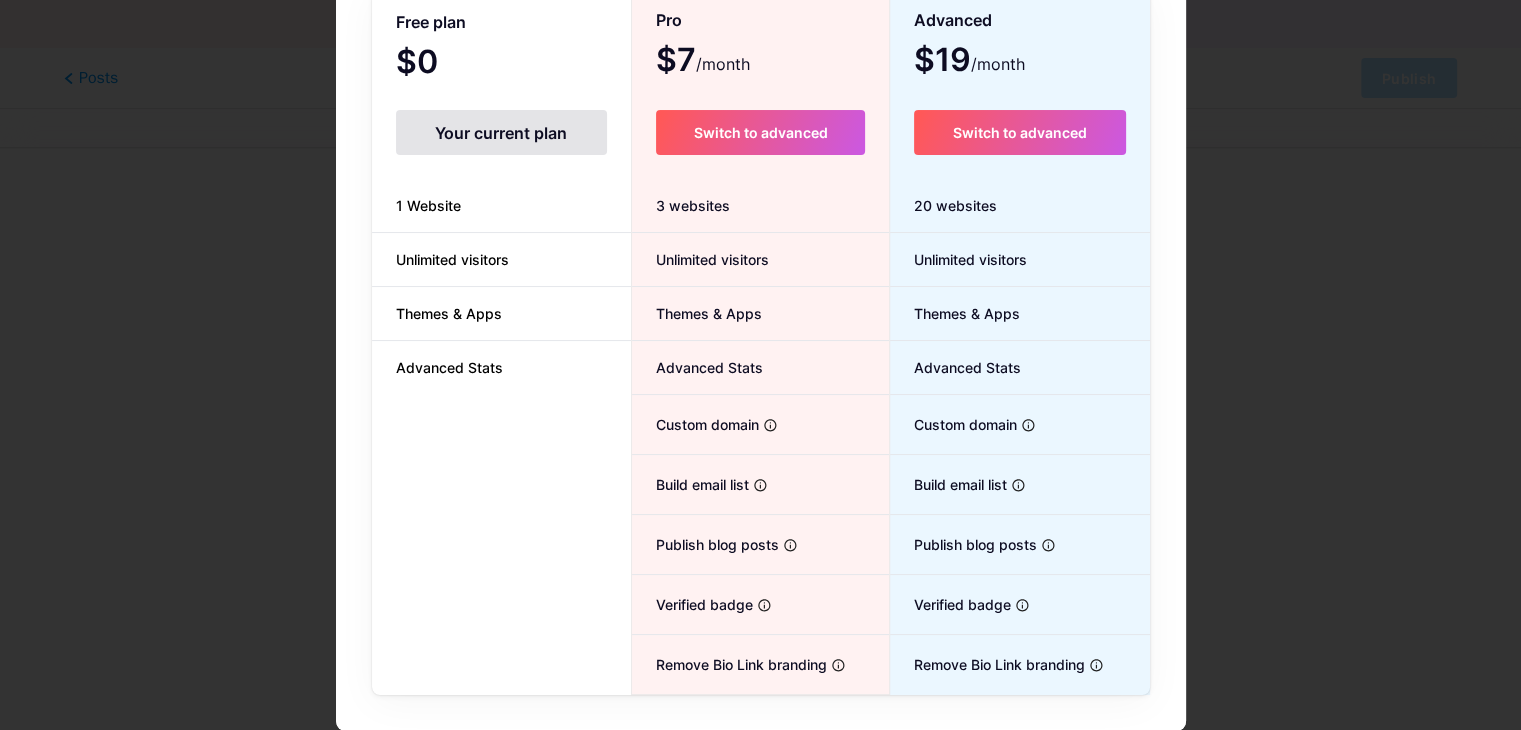 click on "Your current plan" at bounding box center (501, 132) 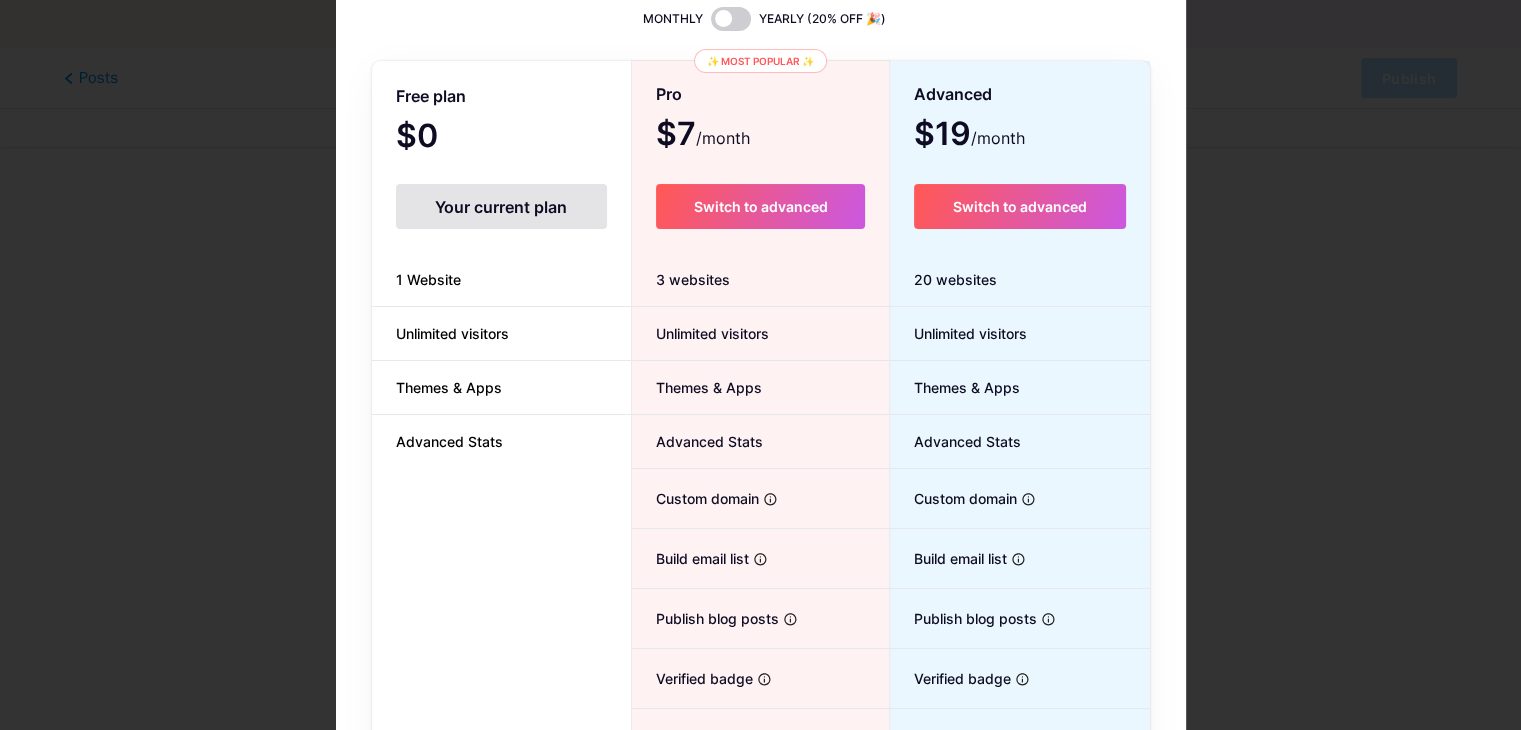 scroll, scrollTop: 0, scrollLeft: 0, axis: both 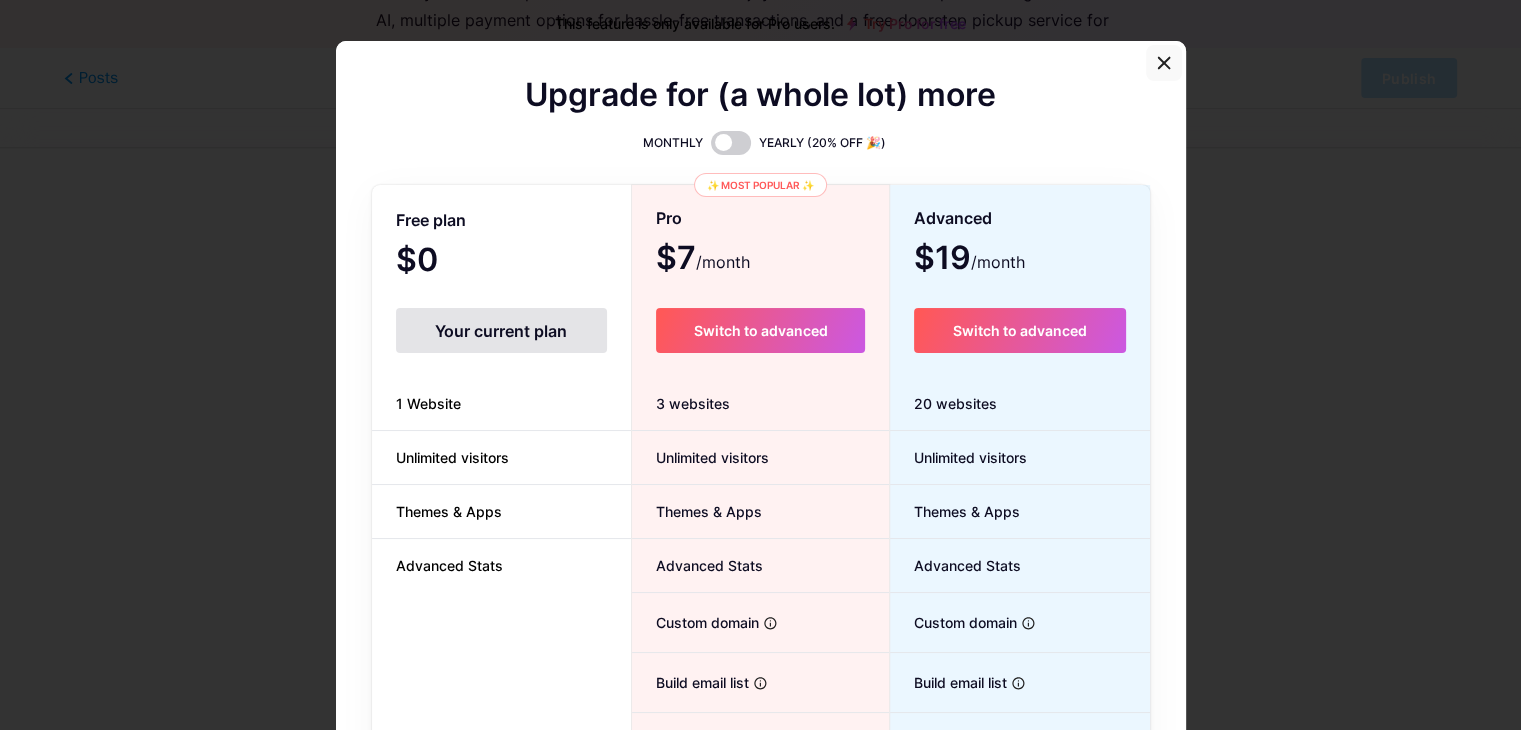 click at bounding box center (1164, 63) 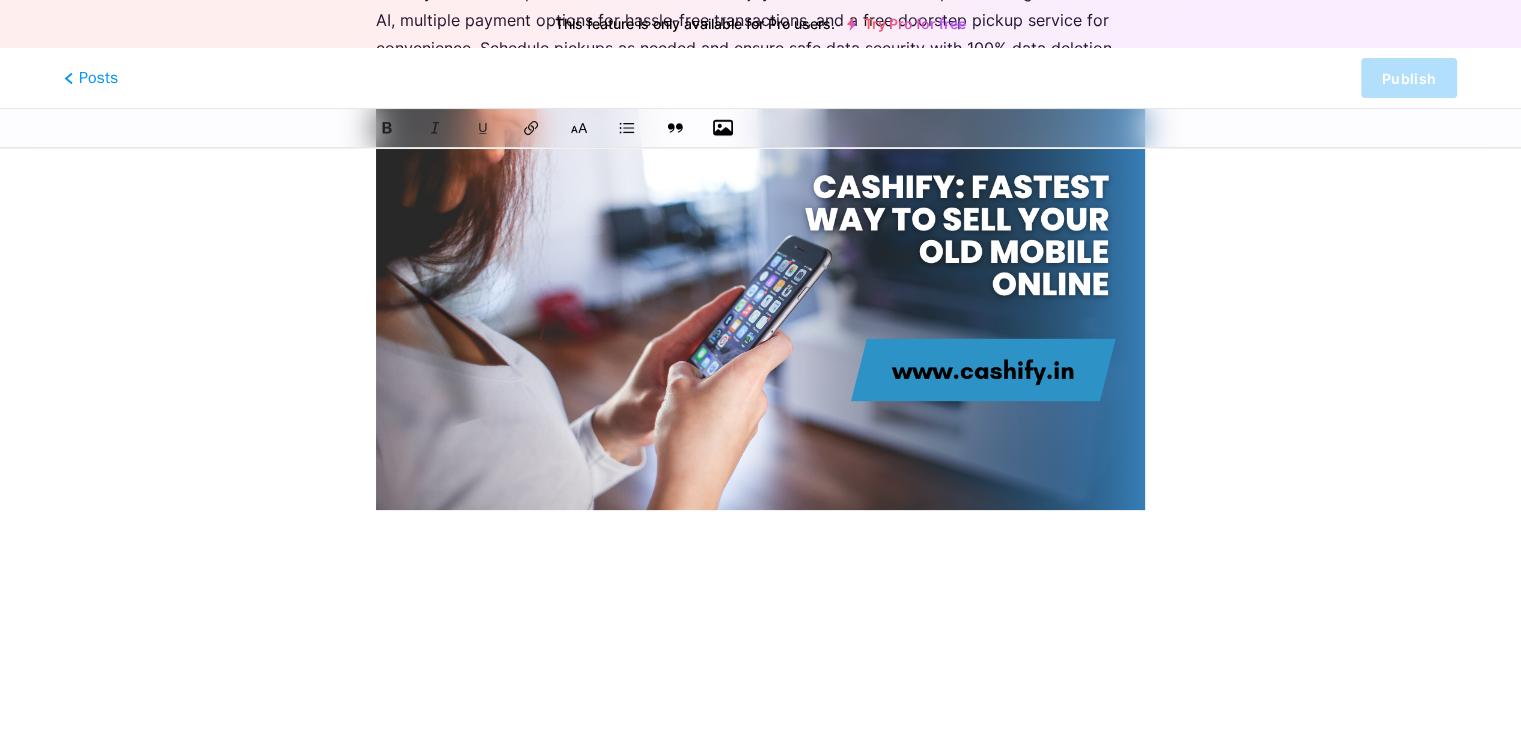 scroll, scrollTop: 0, scrollLeft: 0, axis: both 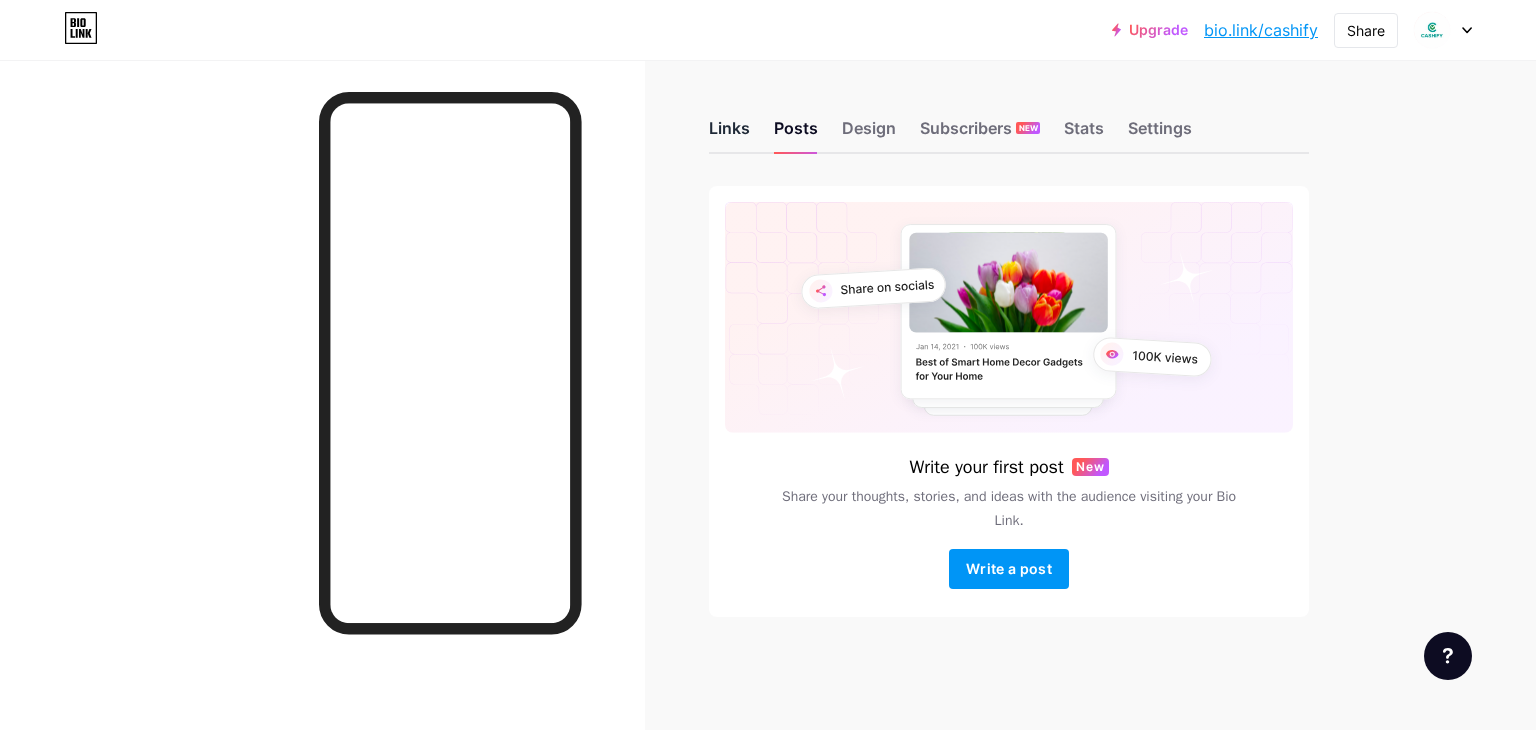 click on "Links" at bounding box center [729, 134] 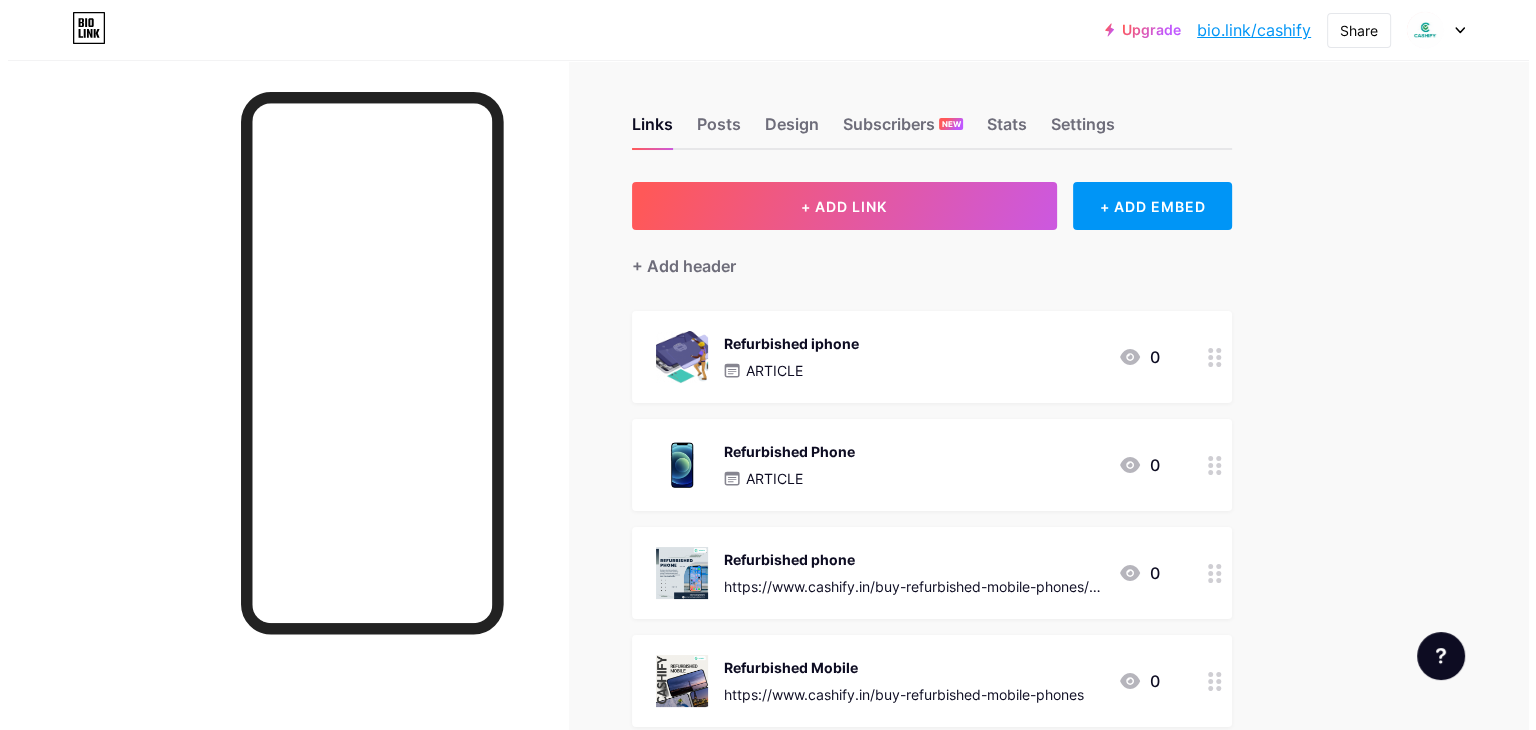 scroll, scrollTop: 0, scrollLeft: 0, axis: both 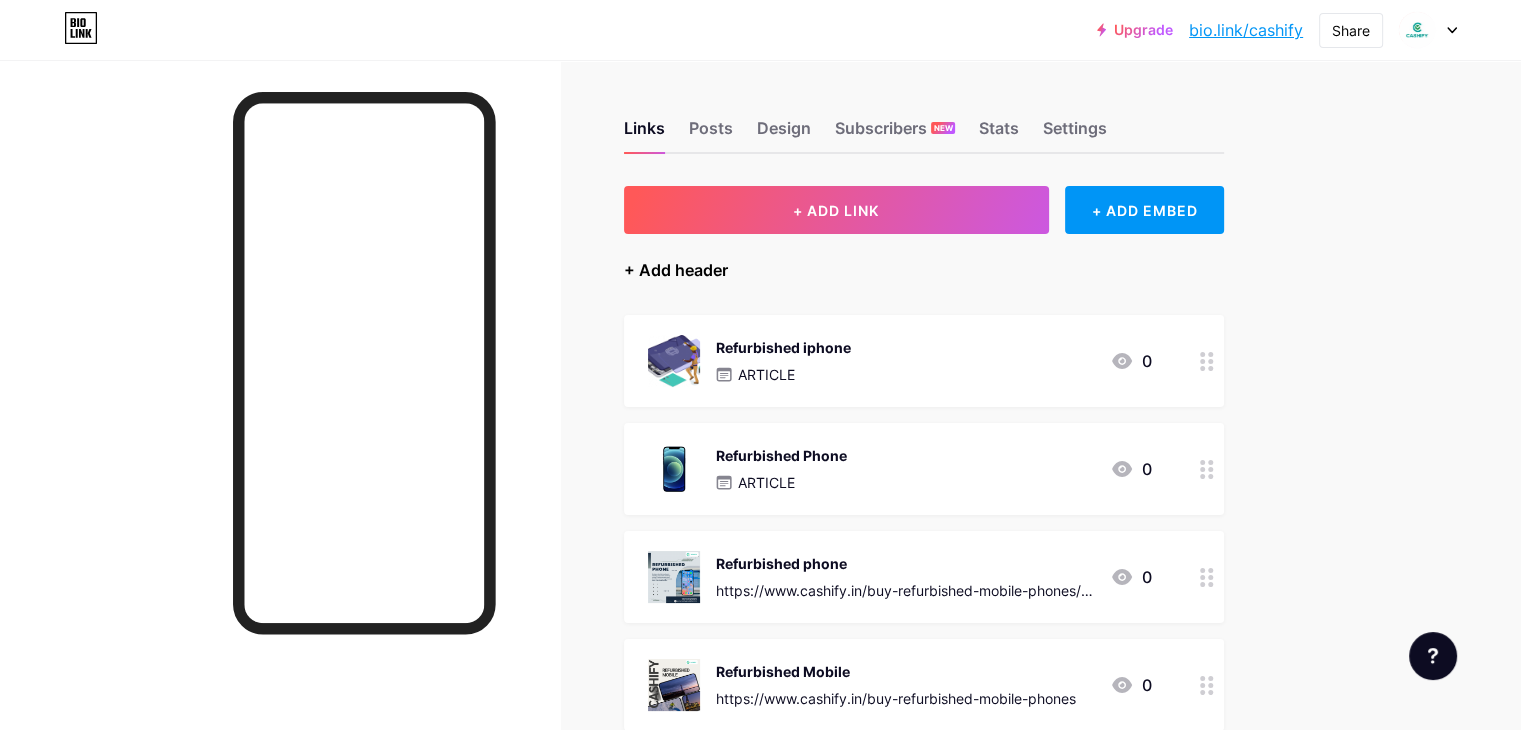 click on "+ Add header" at bounding box center [676, 270] 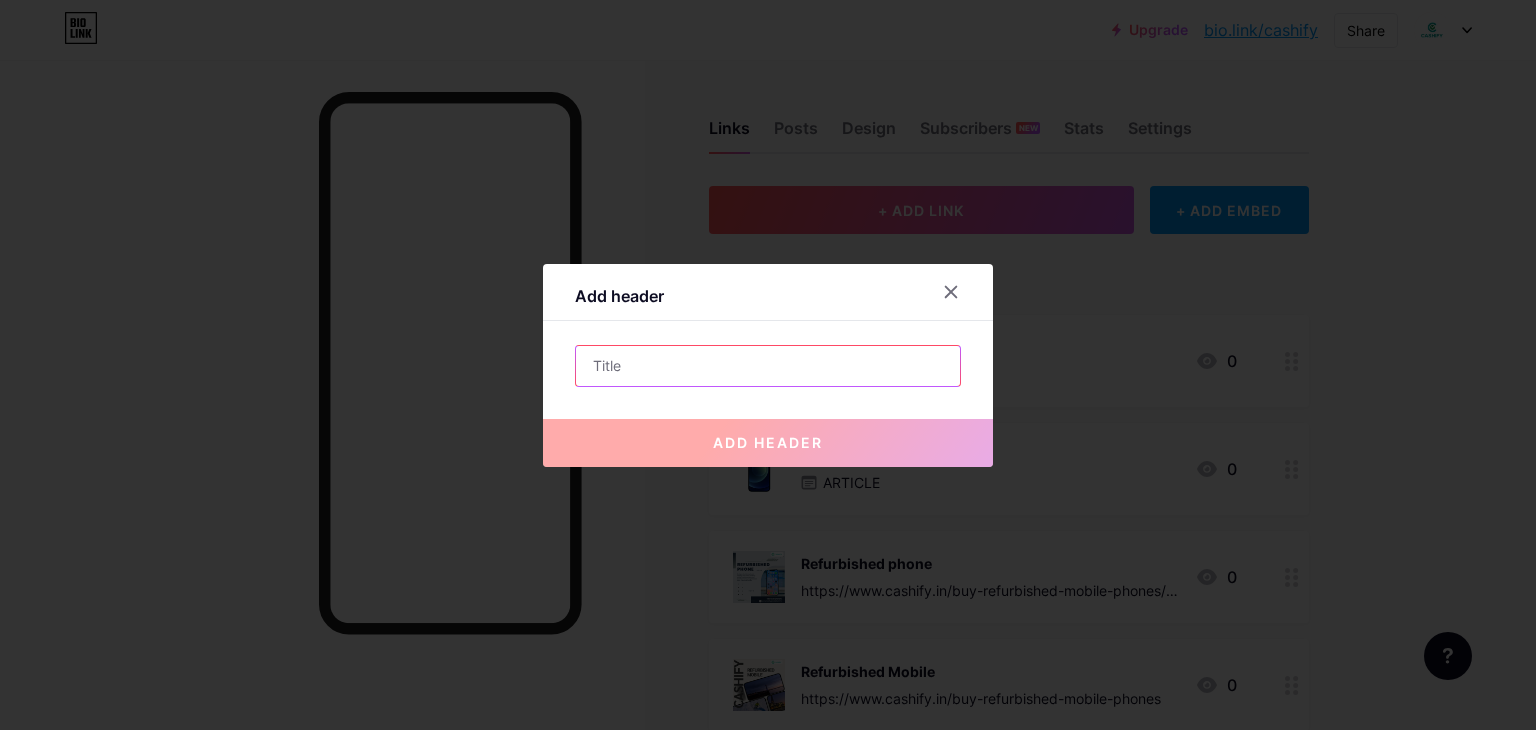 click at bounding box center (768, 366) 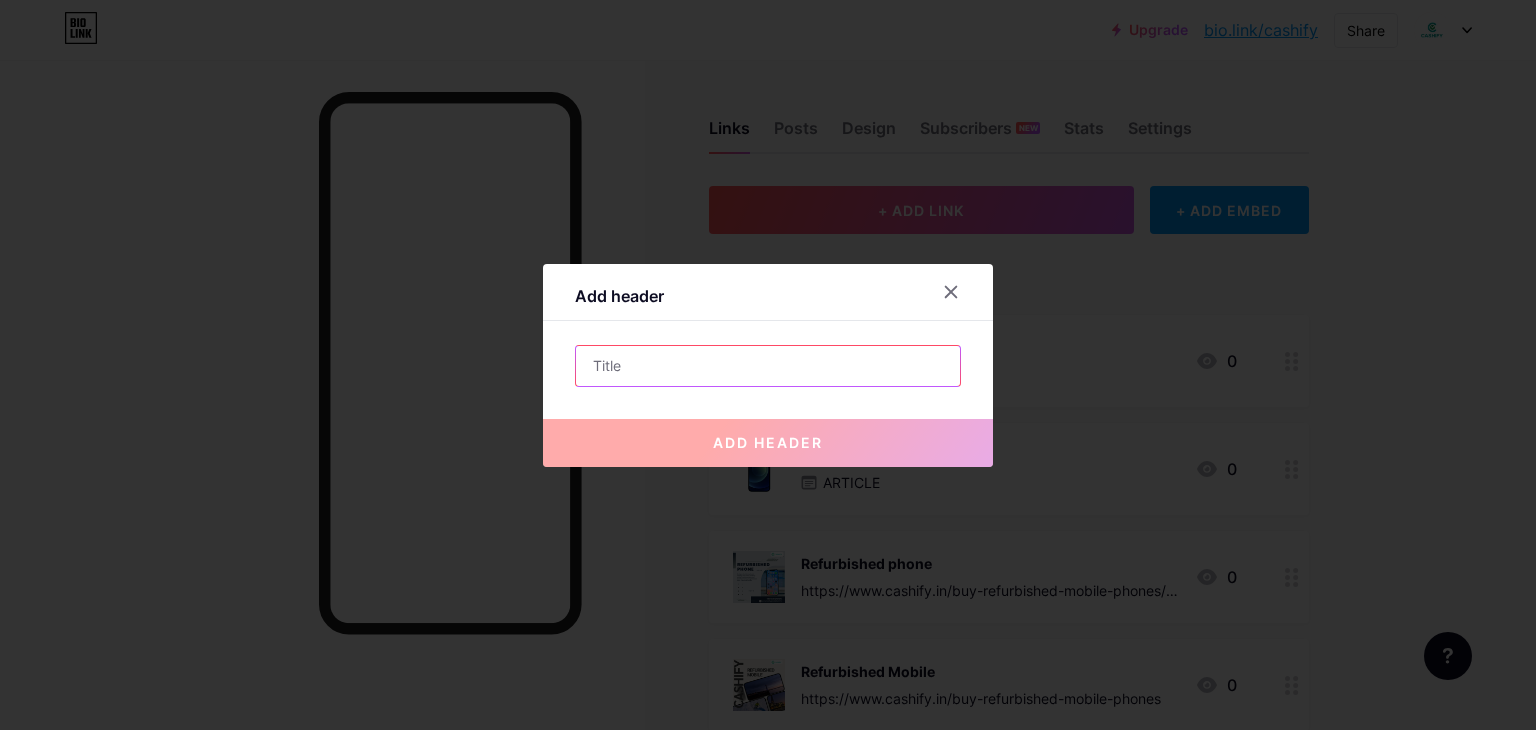 paste on "Sell Your Old Mobile Online" 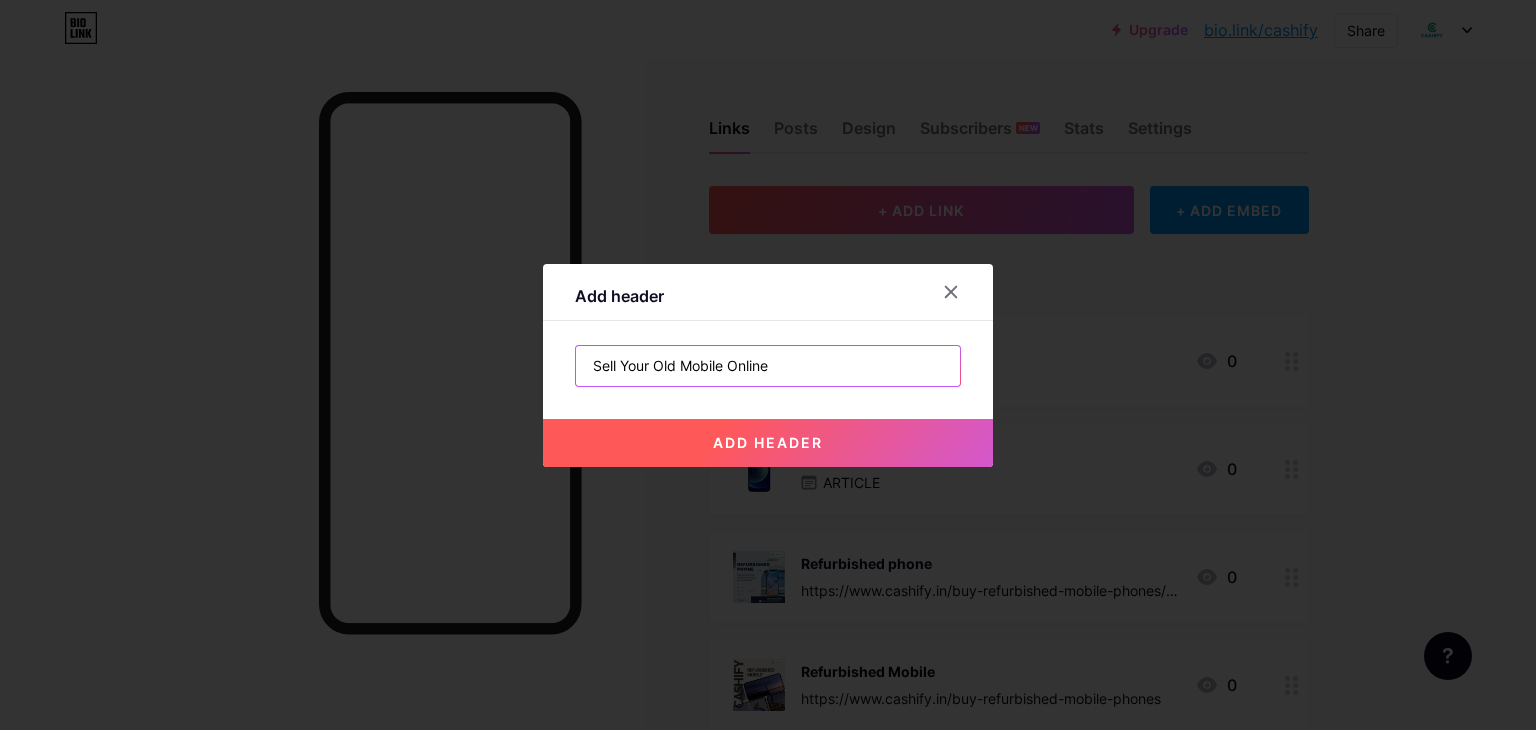 type on "Sell Your Old Mobile Online" 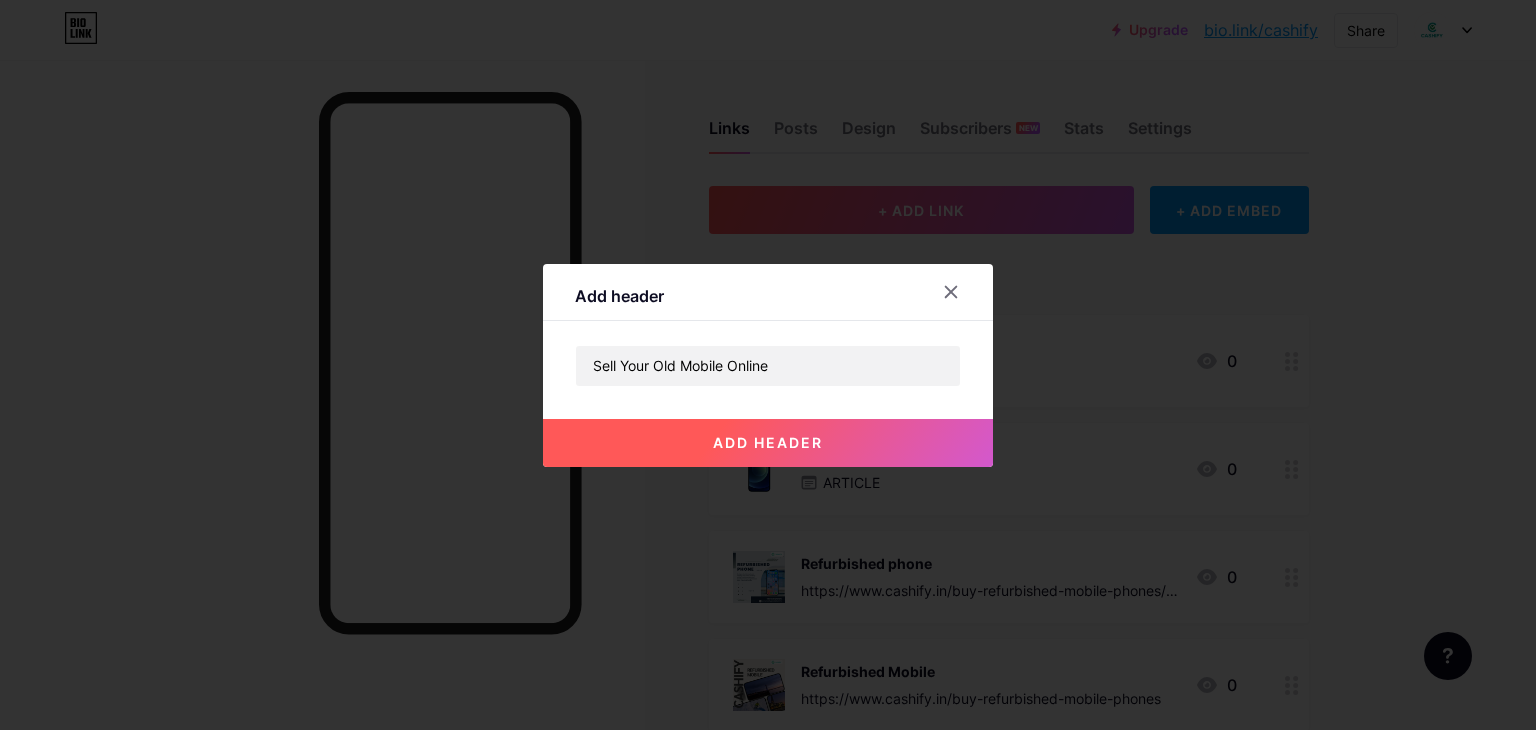 click on "add header" at bounding box center [768, 442] 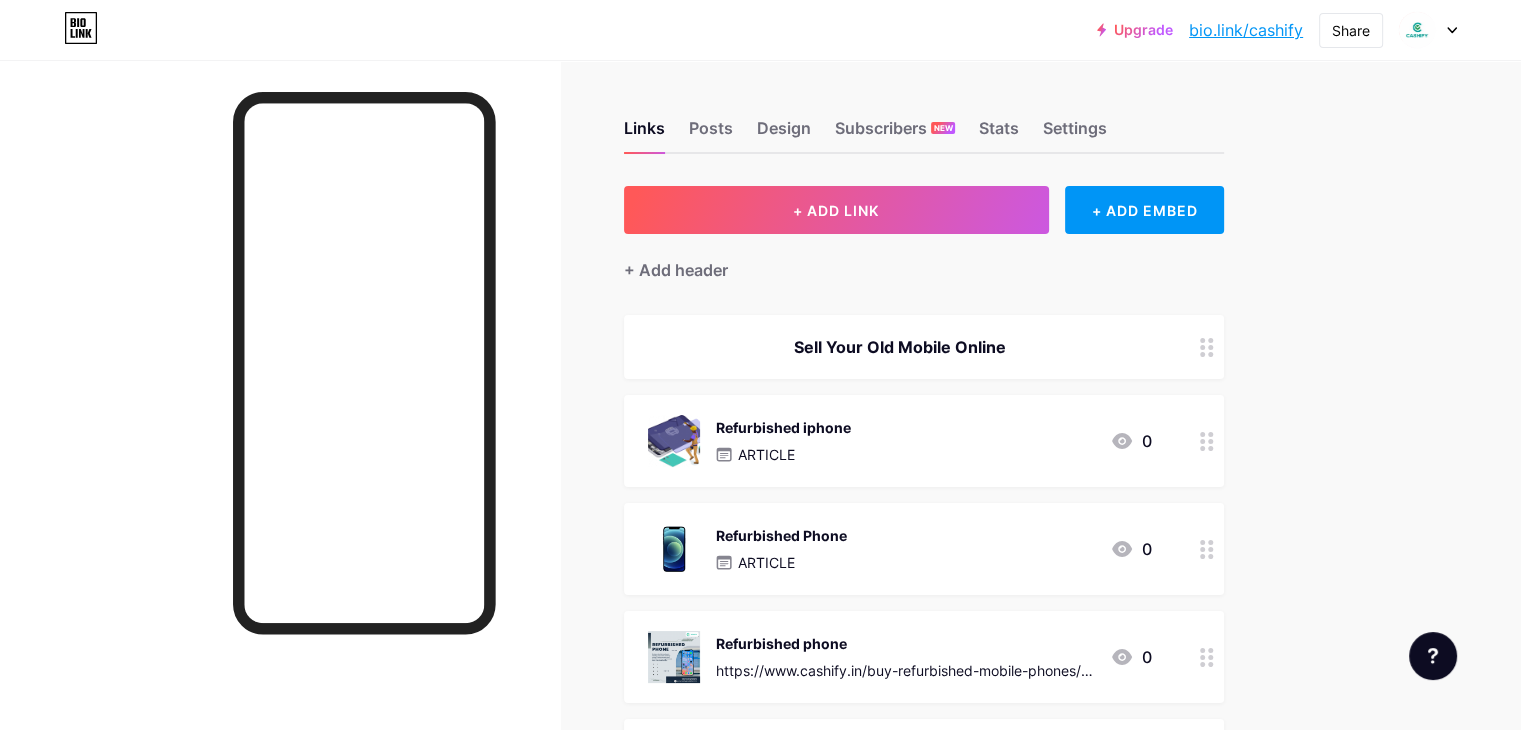 click 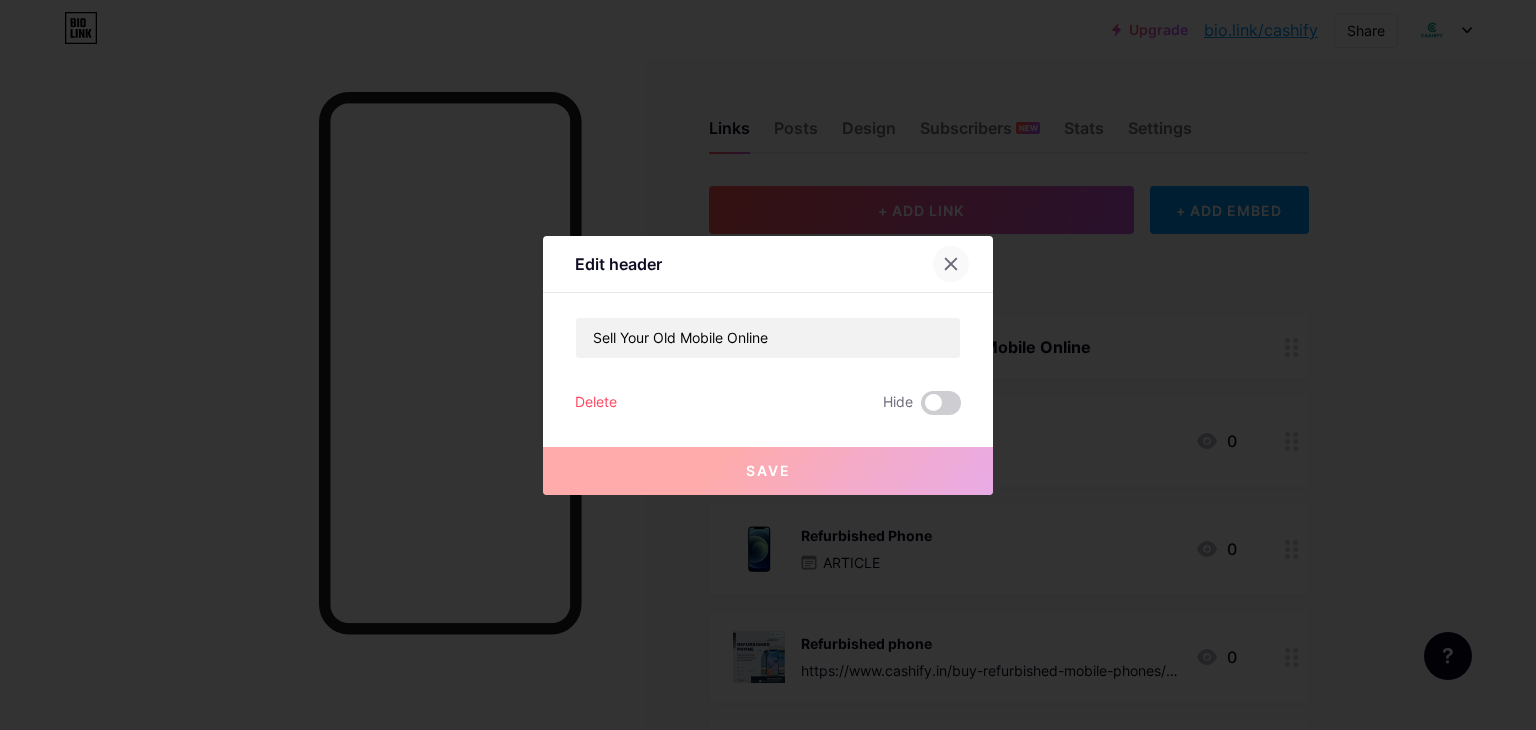 click 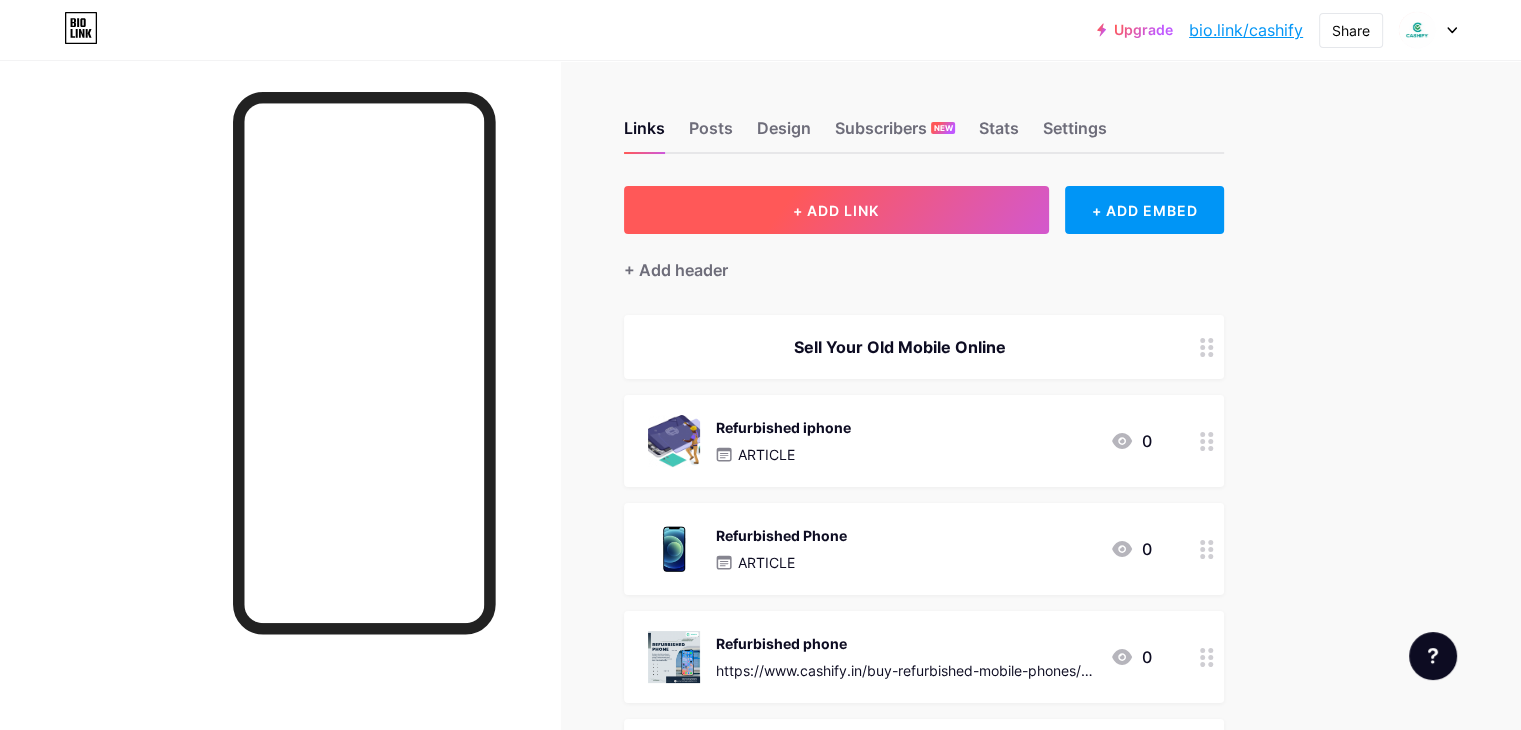 click on "+ ADD LINK" at bounding box center [836, 210] 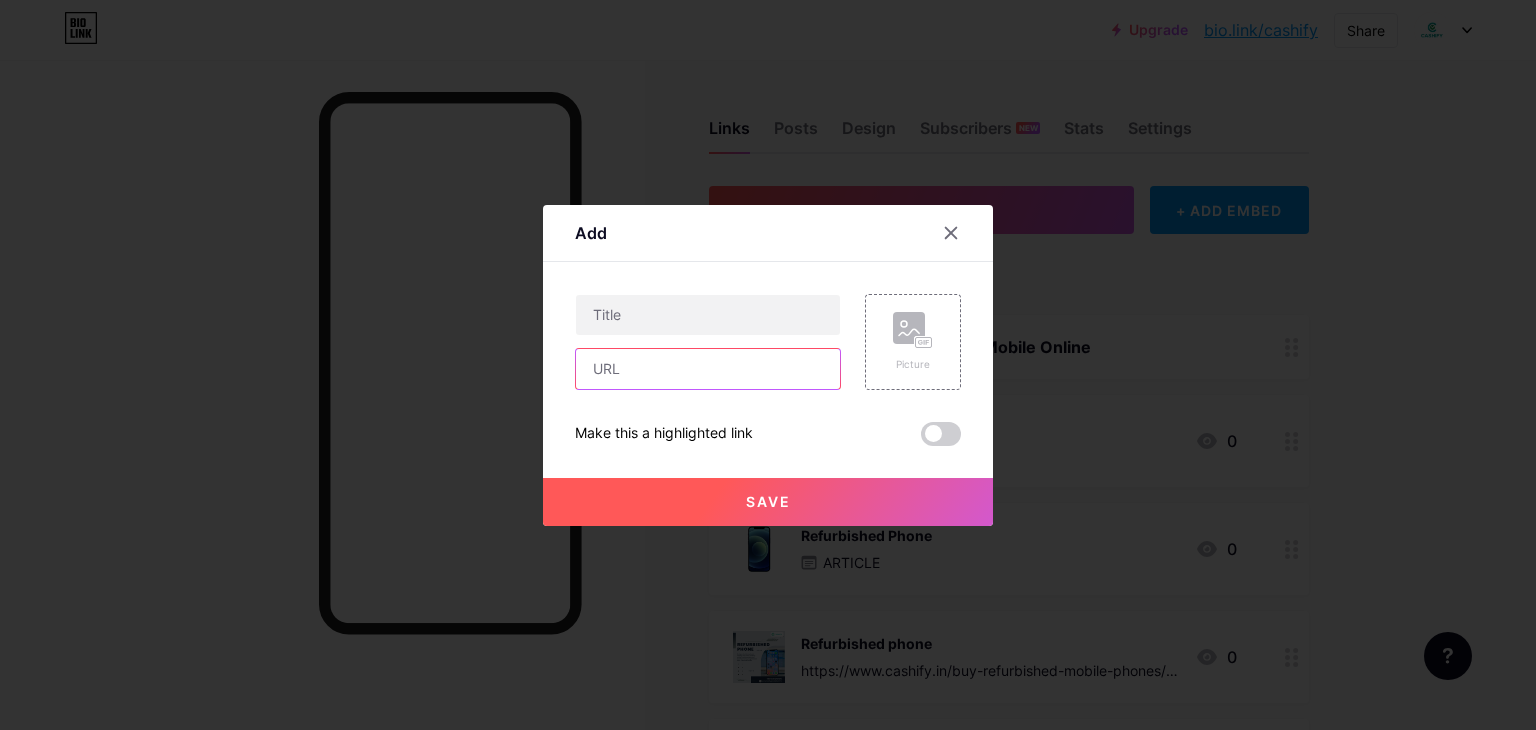 click at bounding box center (708, 369) 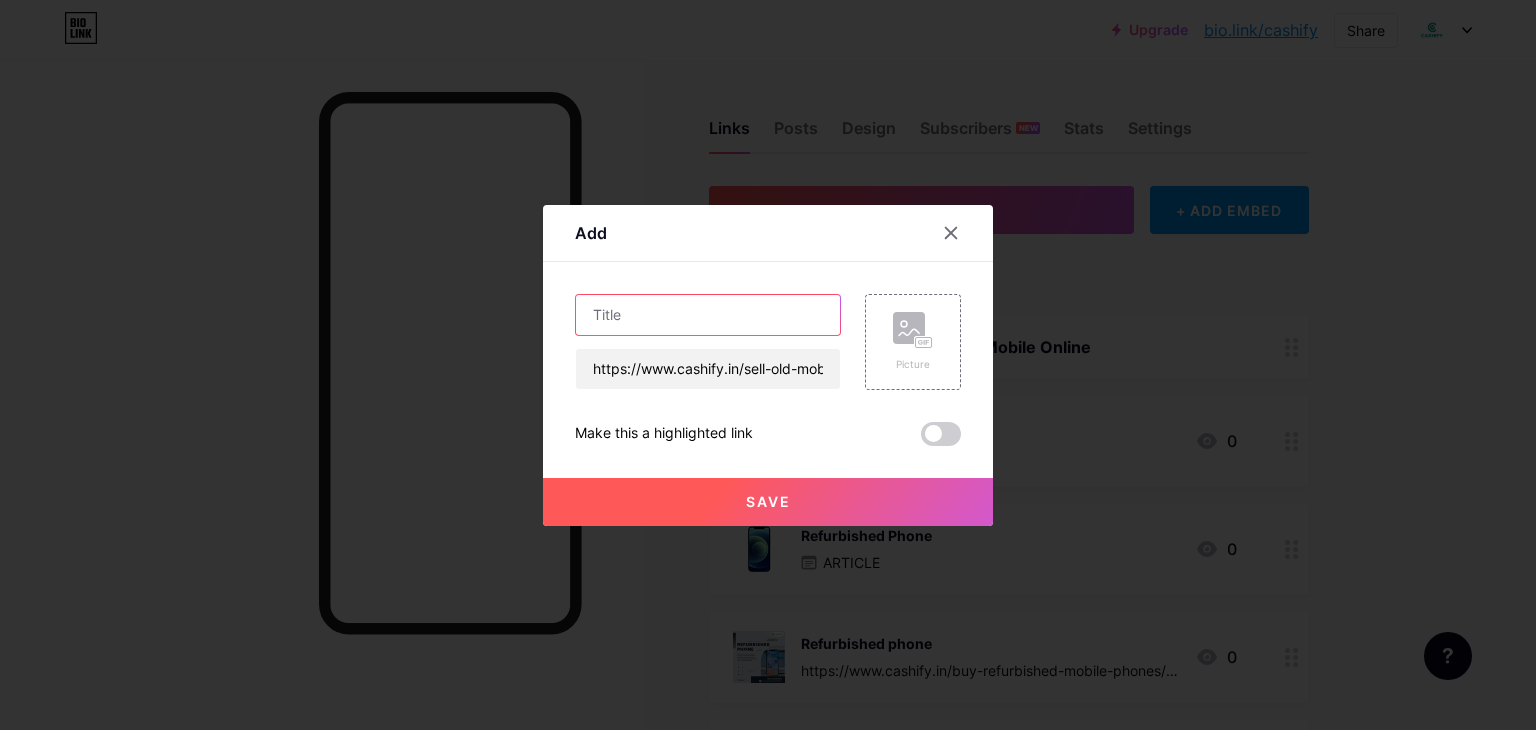 click at bounding box center [708, 315] 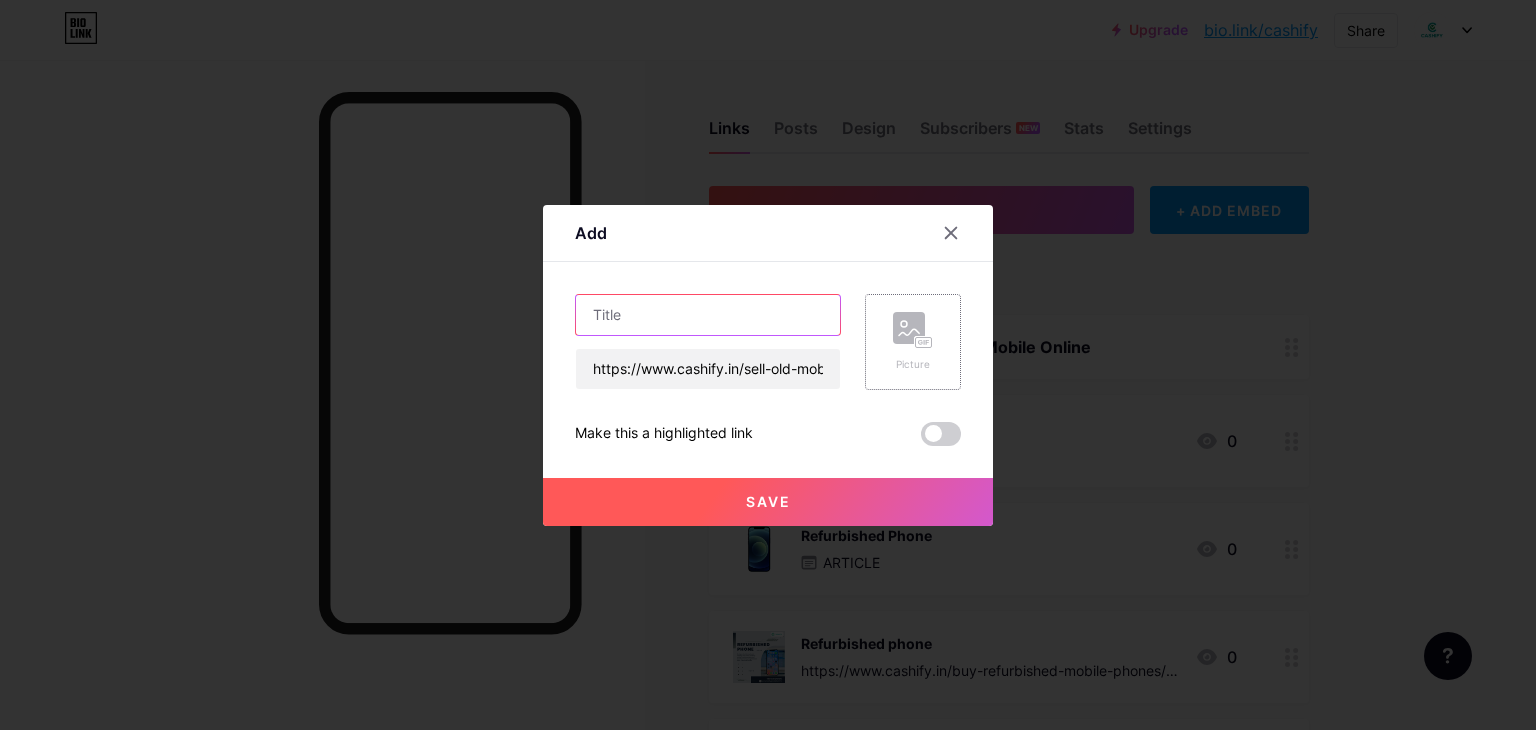 paste on "Cashify: Fastest Way to Sell Your Old Mobile Online" 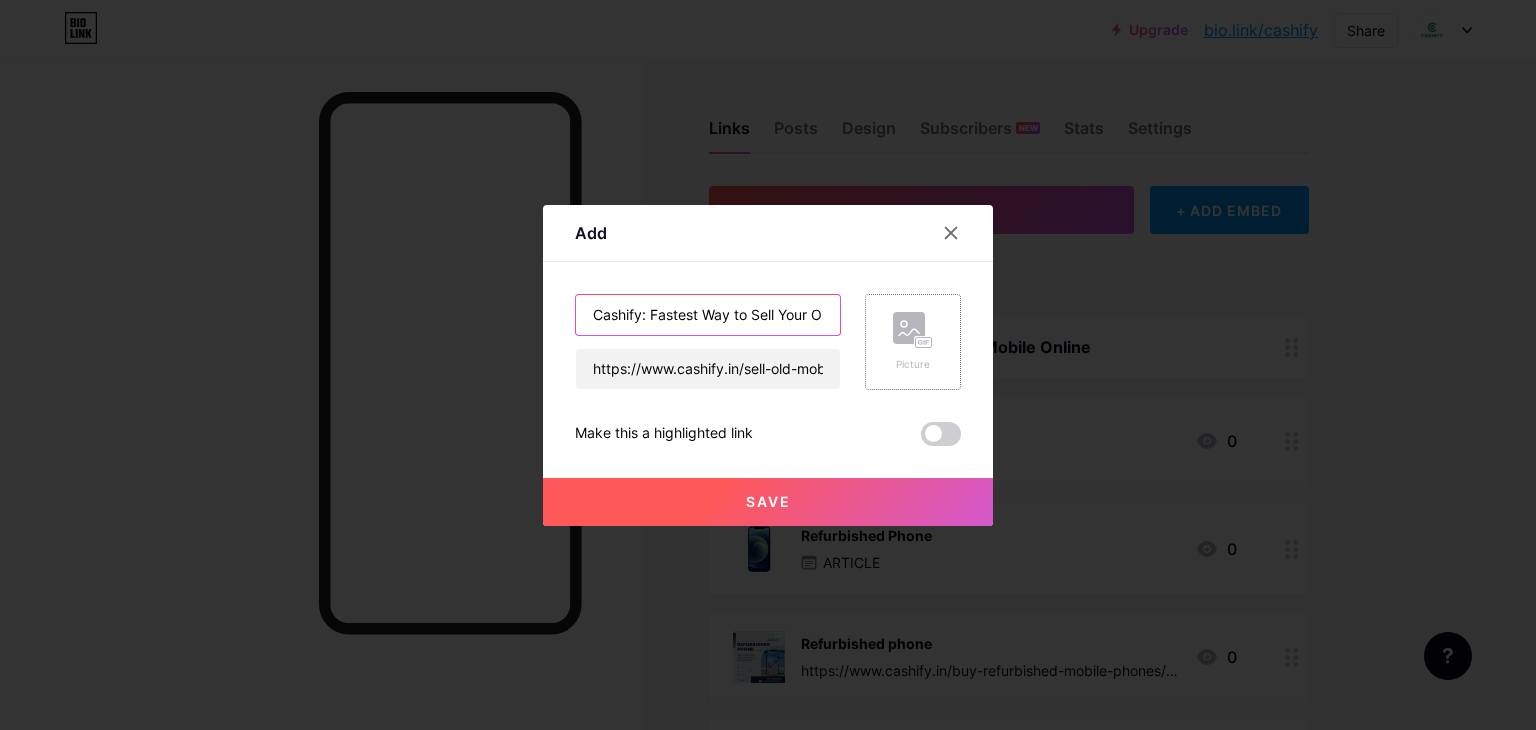 scroll, scrollTop: 0, scrollLeft: 107, axis: horizontal 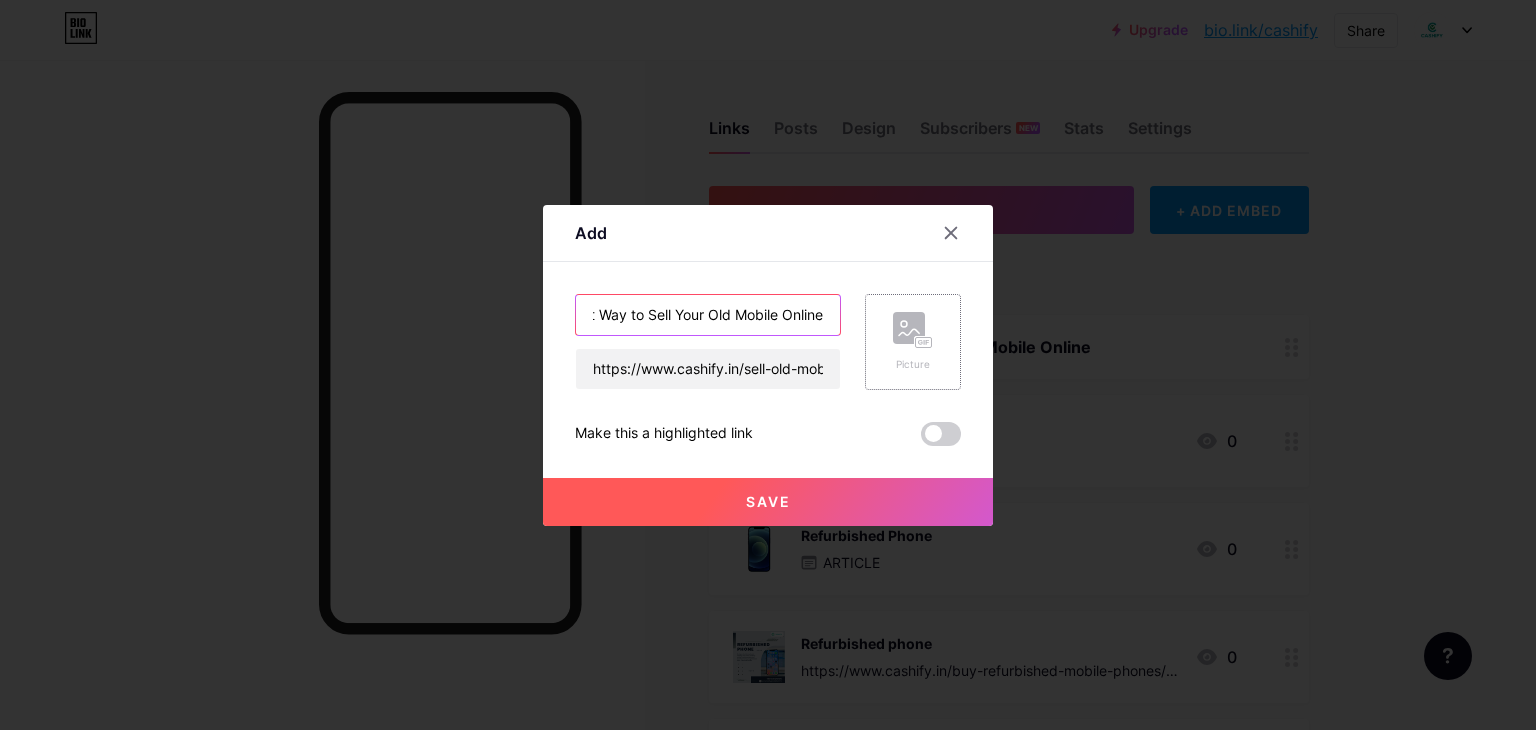 type on "Cashify: Fastest Way to Sell Your Old Mobile Online" 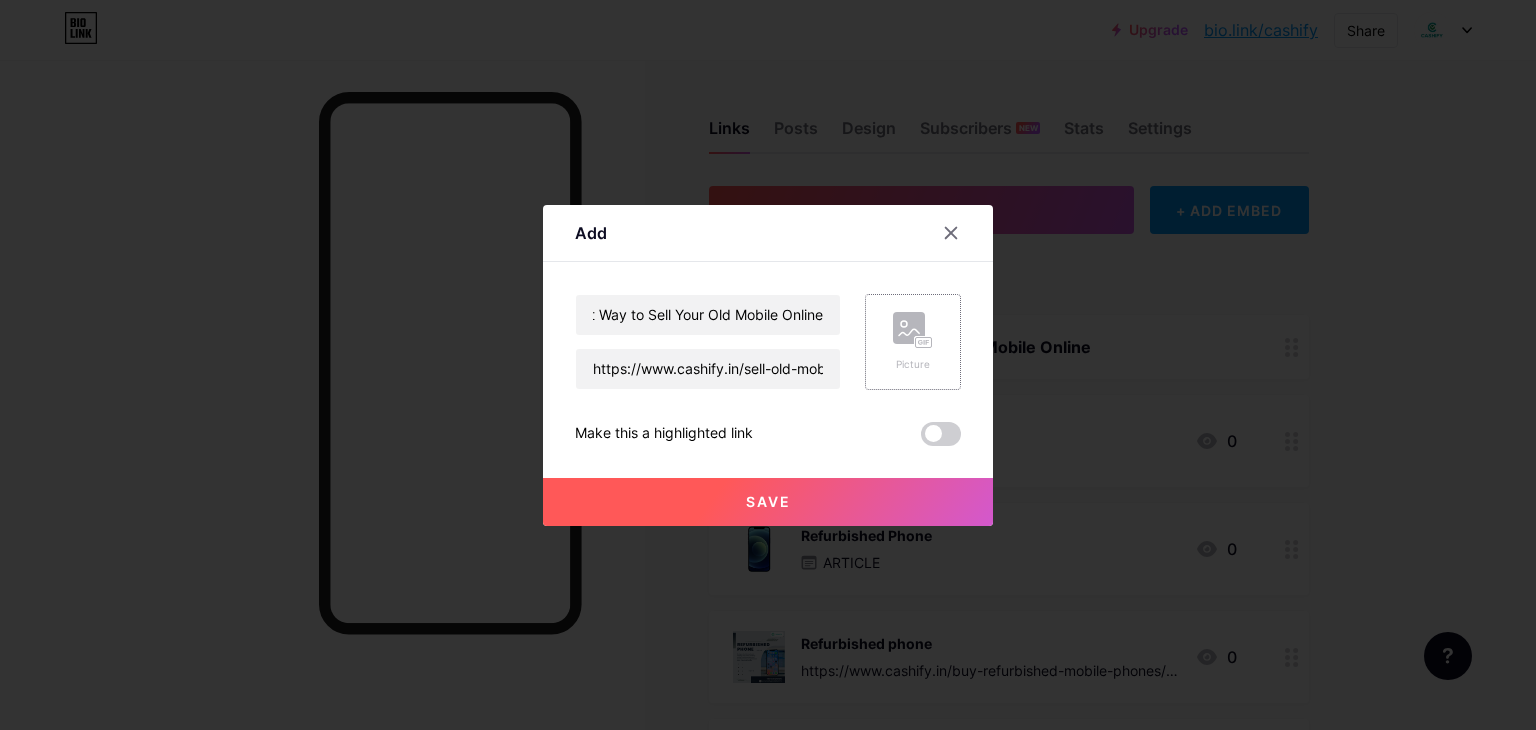 click 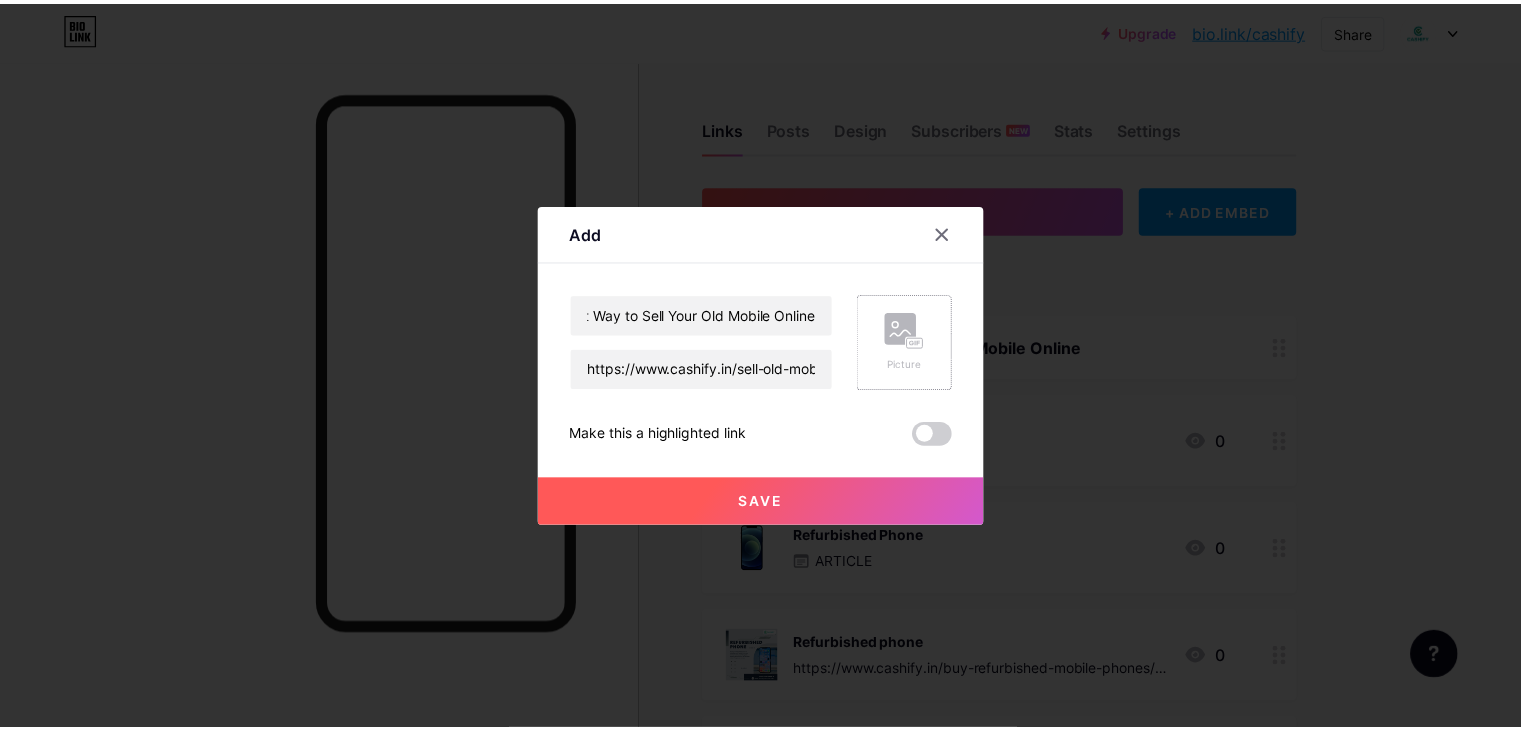 scroll, scrollTop: 0, scrollLeft: 0, axis: both 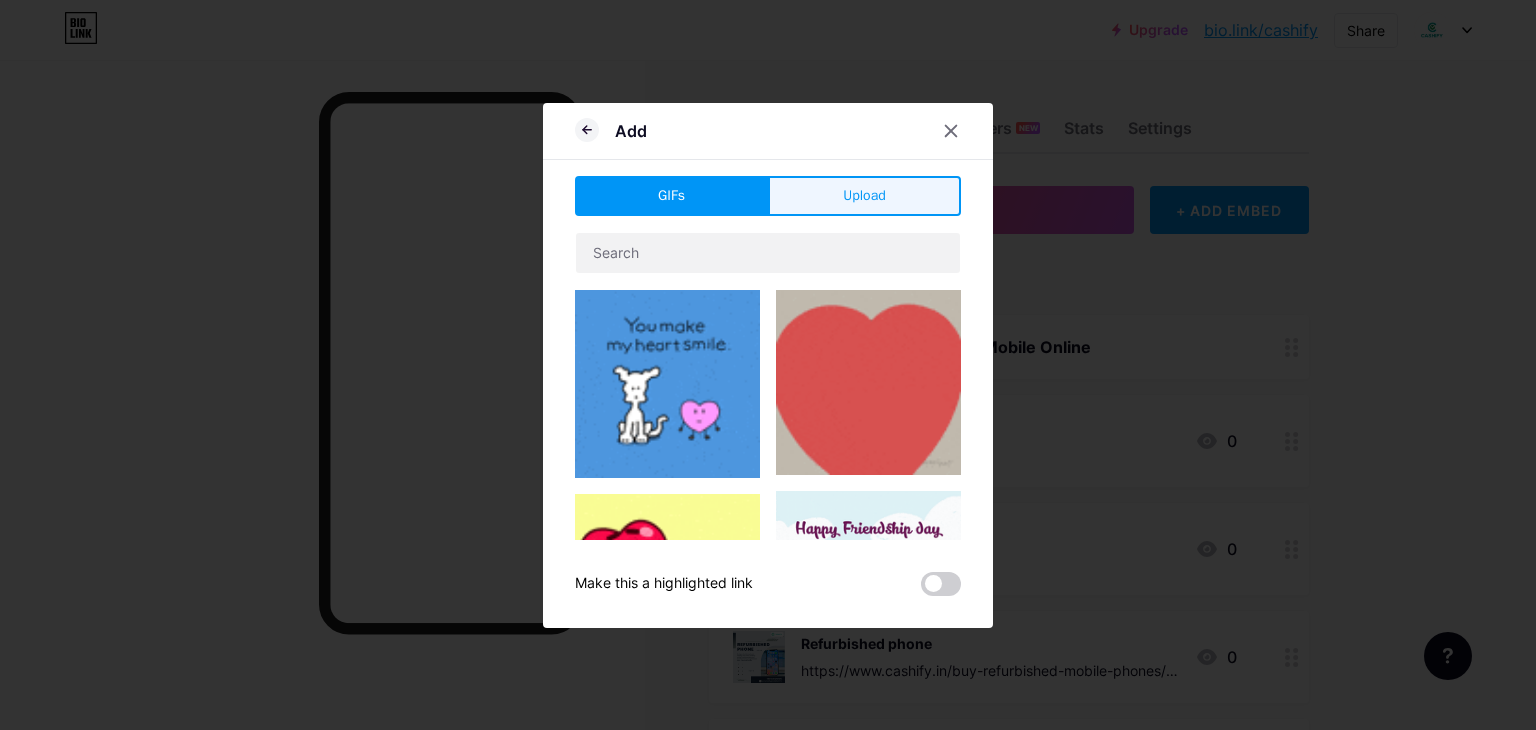 click on "Upload" at bounding box center (864, 196) 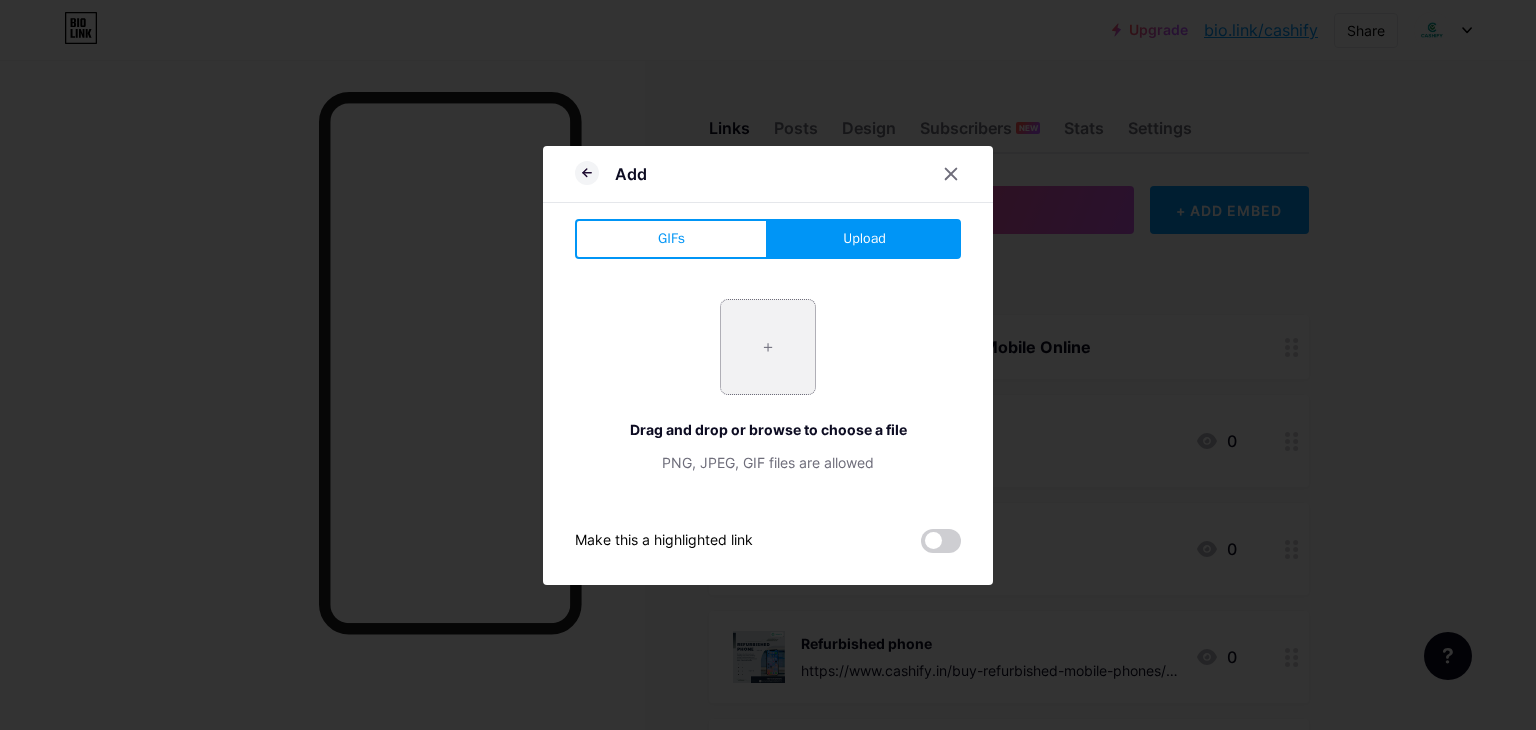 click at bounding box center (768, 347) 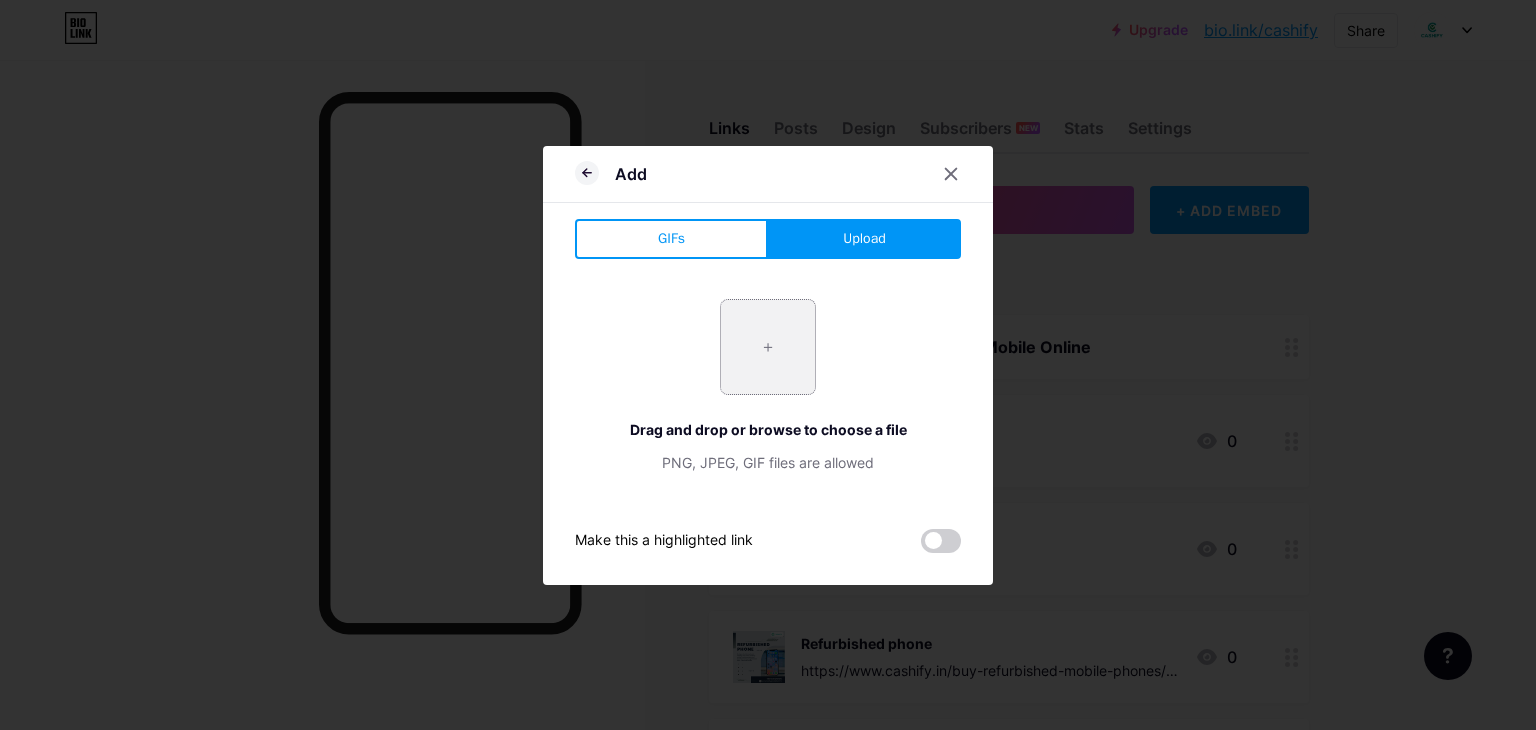 type on "C:\fakepath\sell your old Mobile.png" 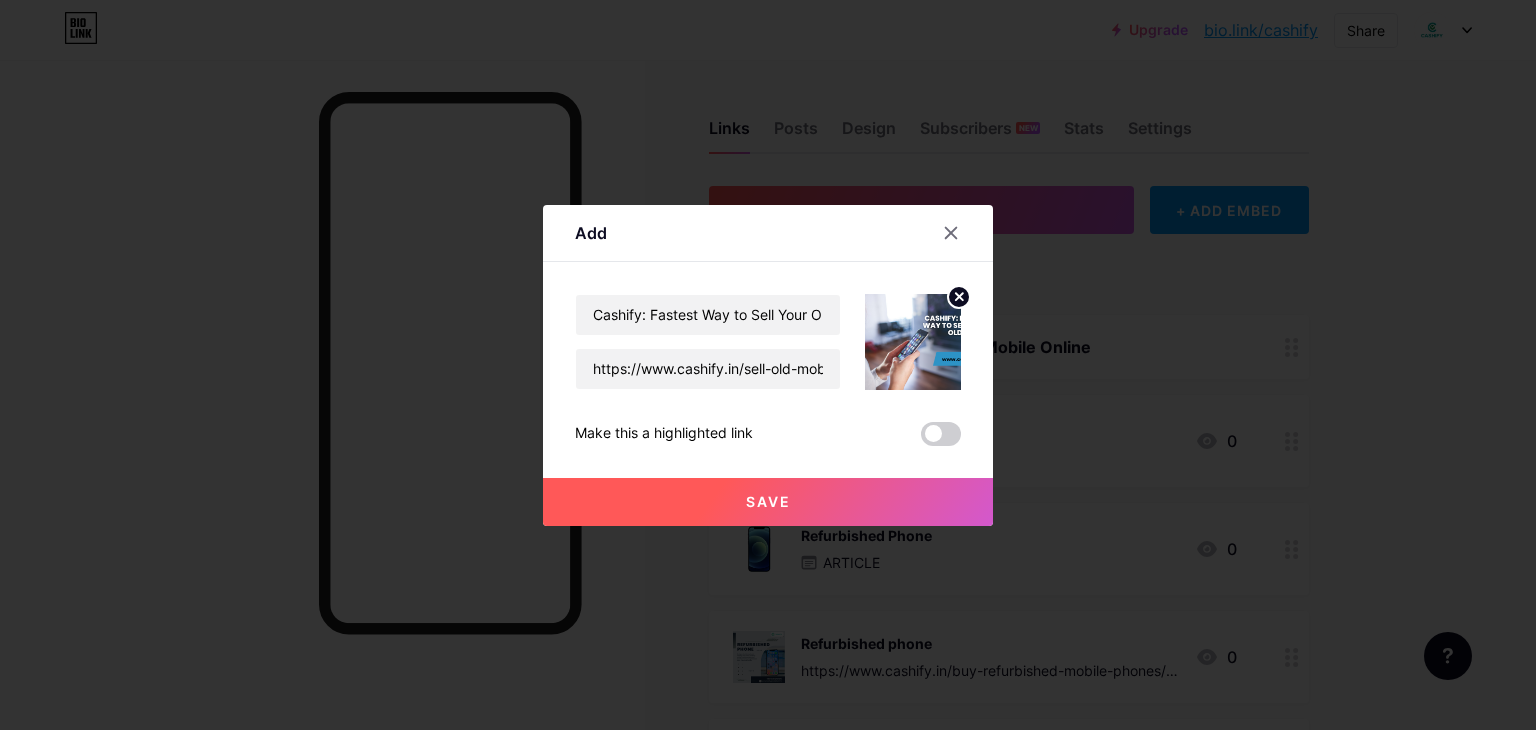 click on "Save" at bounding box center (768, 502) 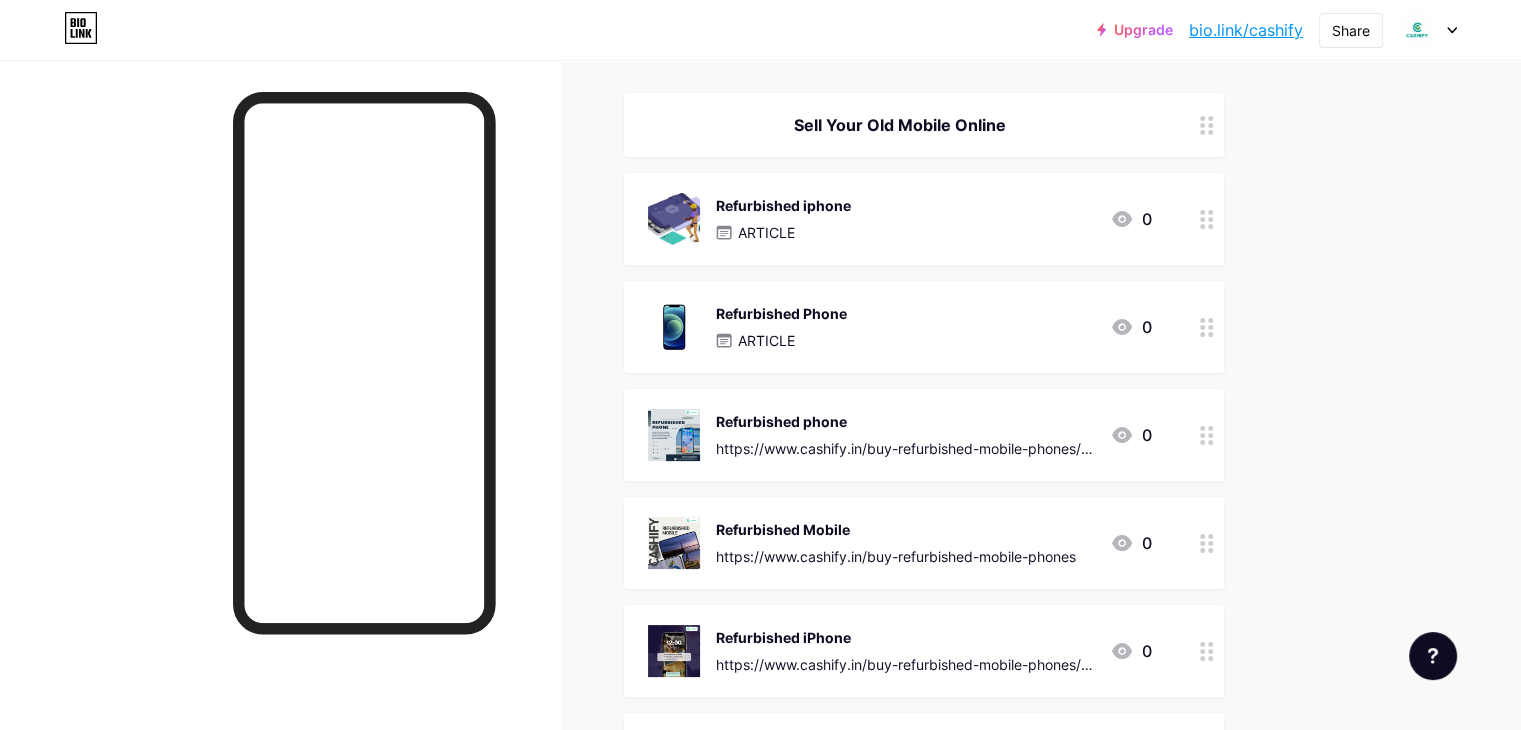 scroll, scrollTop: 0, scrollLeft: 0, axis: both 